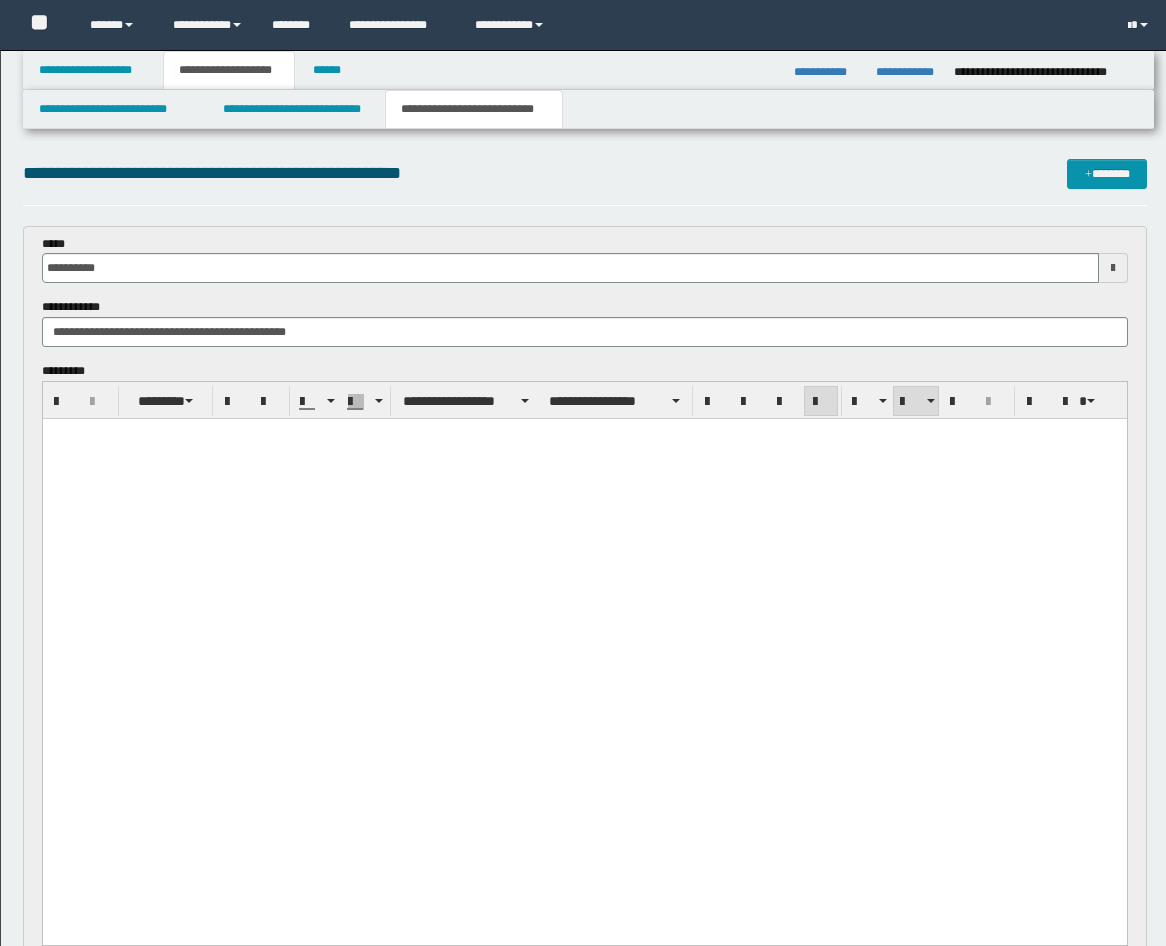 scroll, scrollTop: 741, scrollLeft: 0, axis: vertical 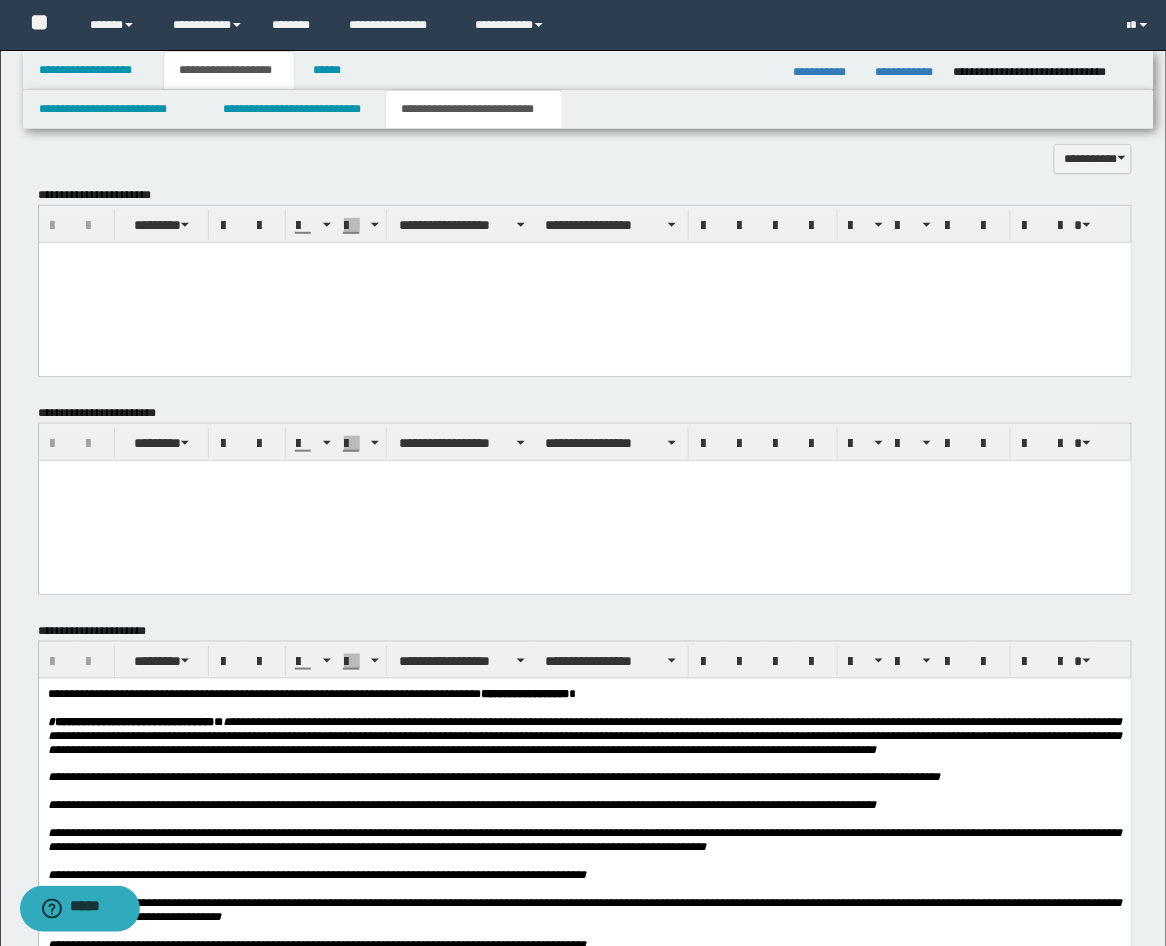 click at bounding box center (584, 257) 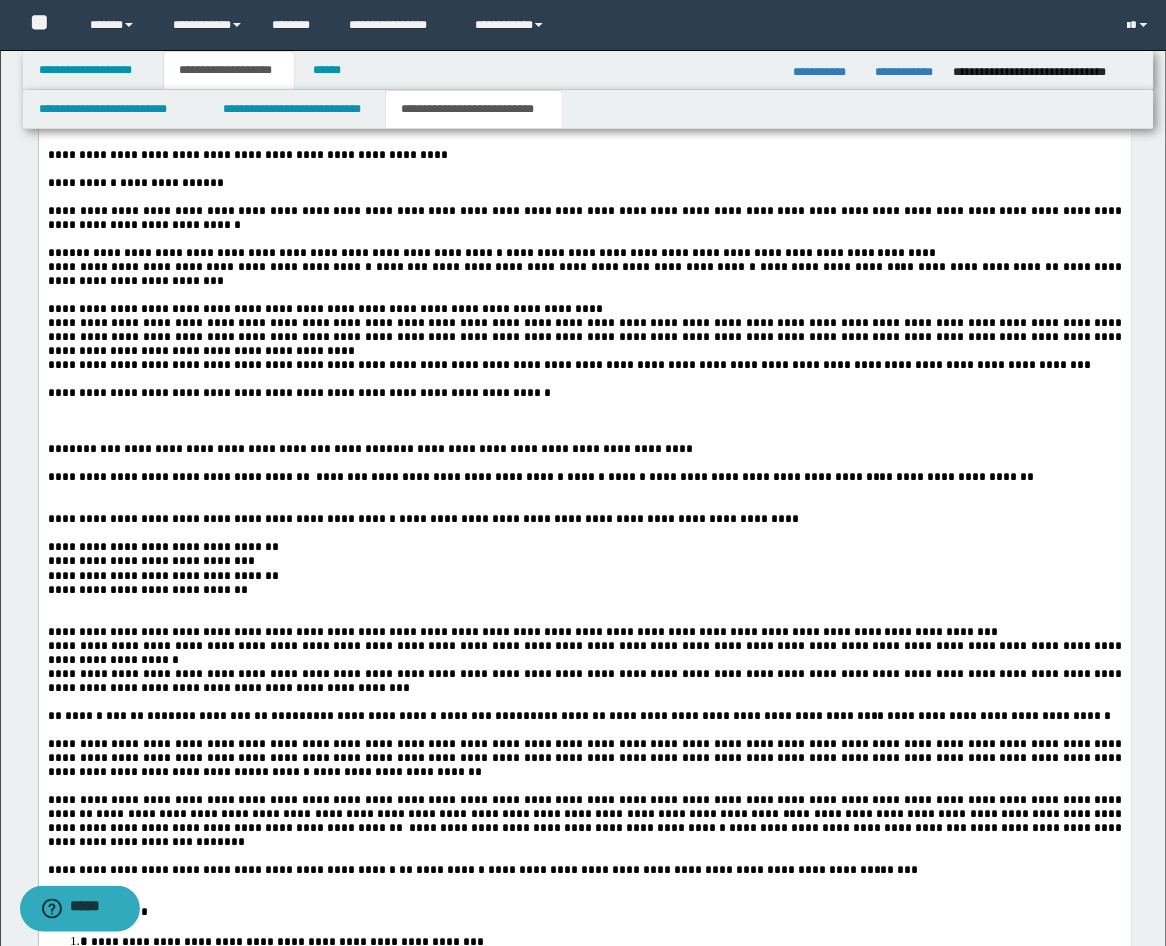 scroll, scrollTop: 2963, scrollLeft: 0, axis: vertical 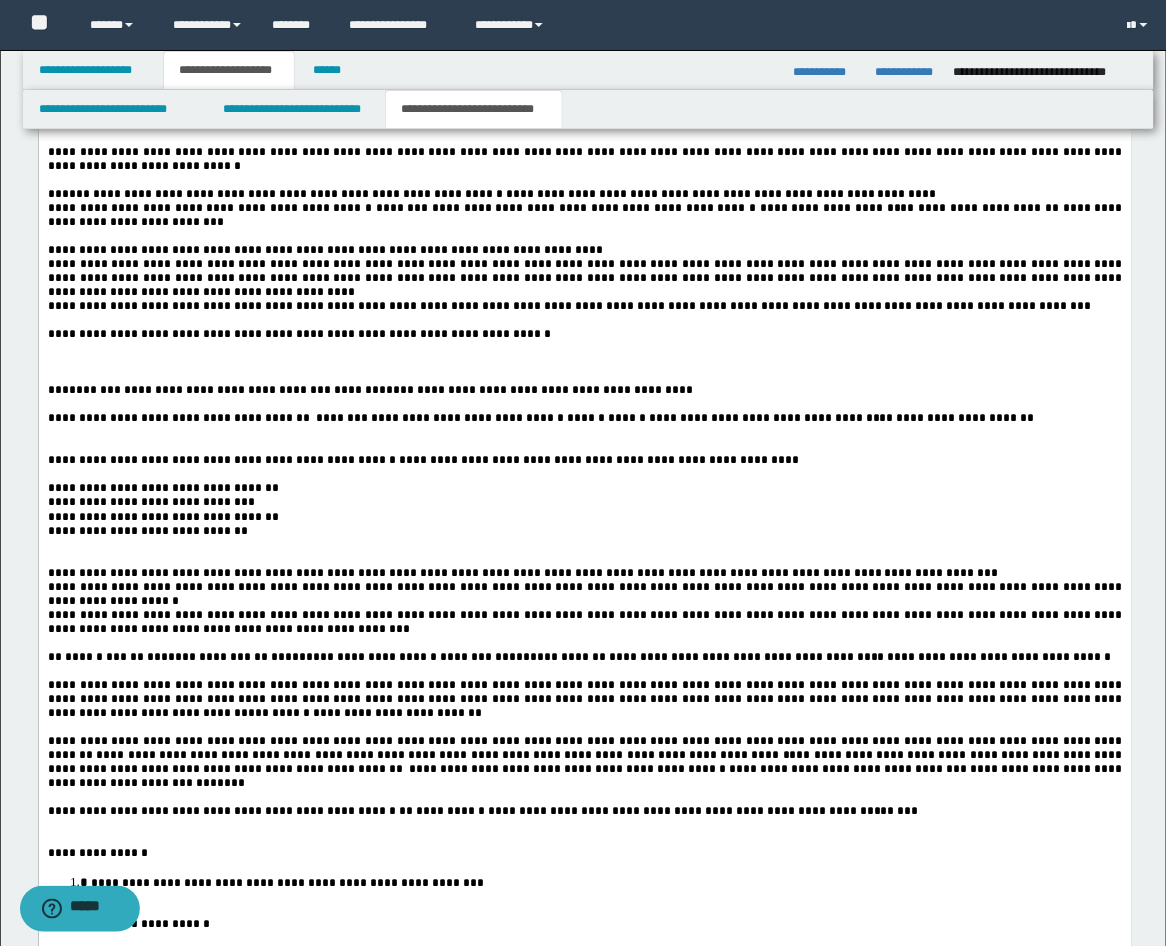 click at bounding box center [584, 237] 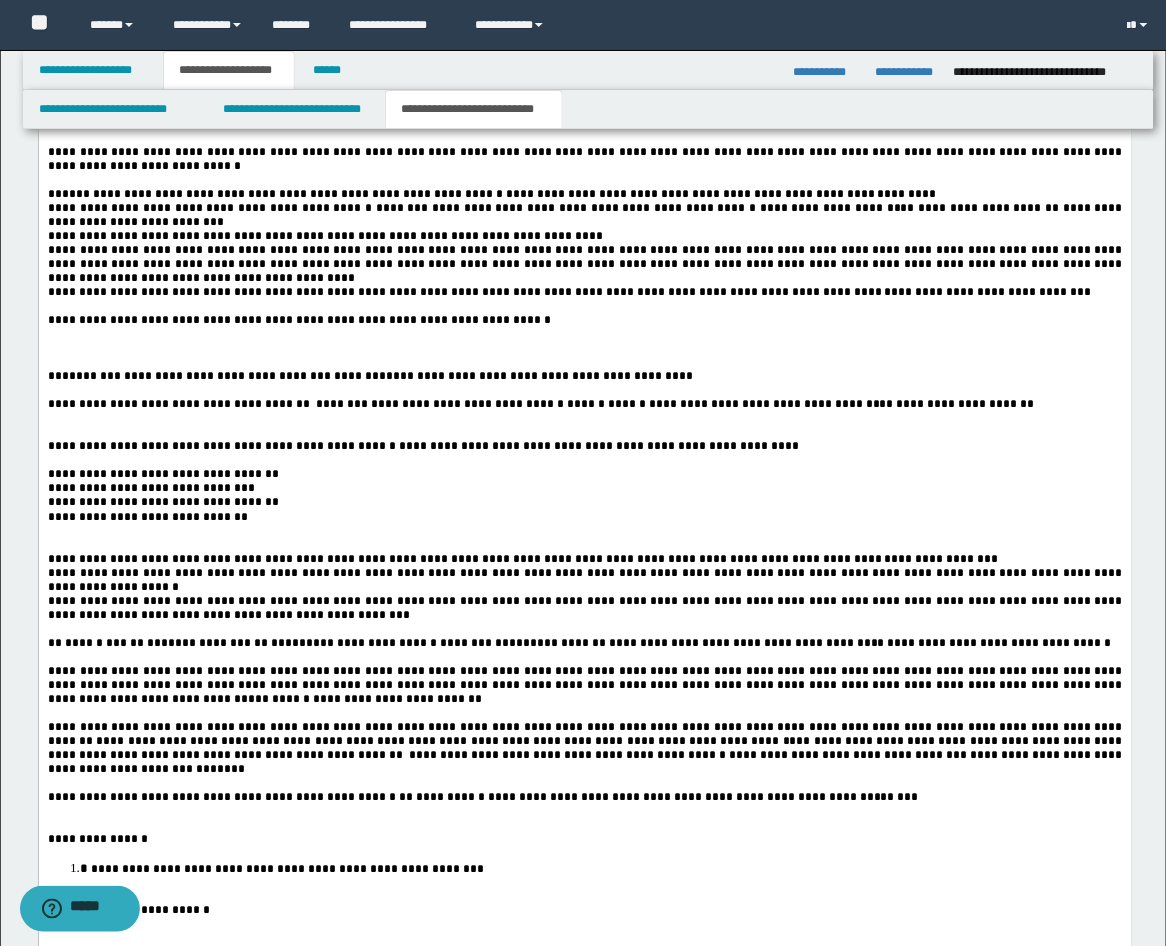 click at bounding box center [584, 363] 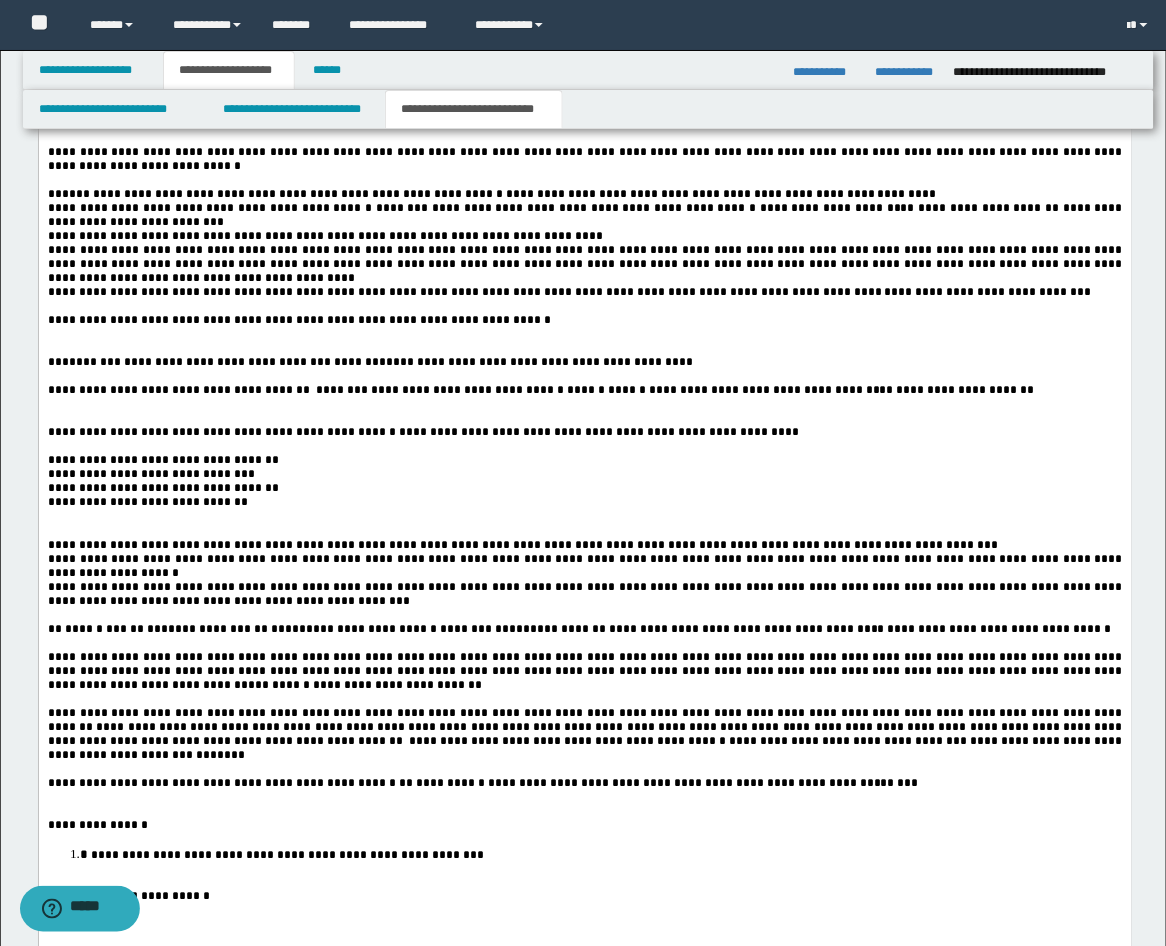 click at bounding box center (584, 419) 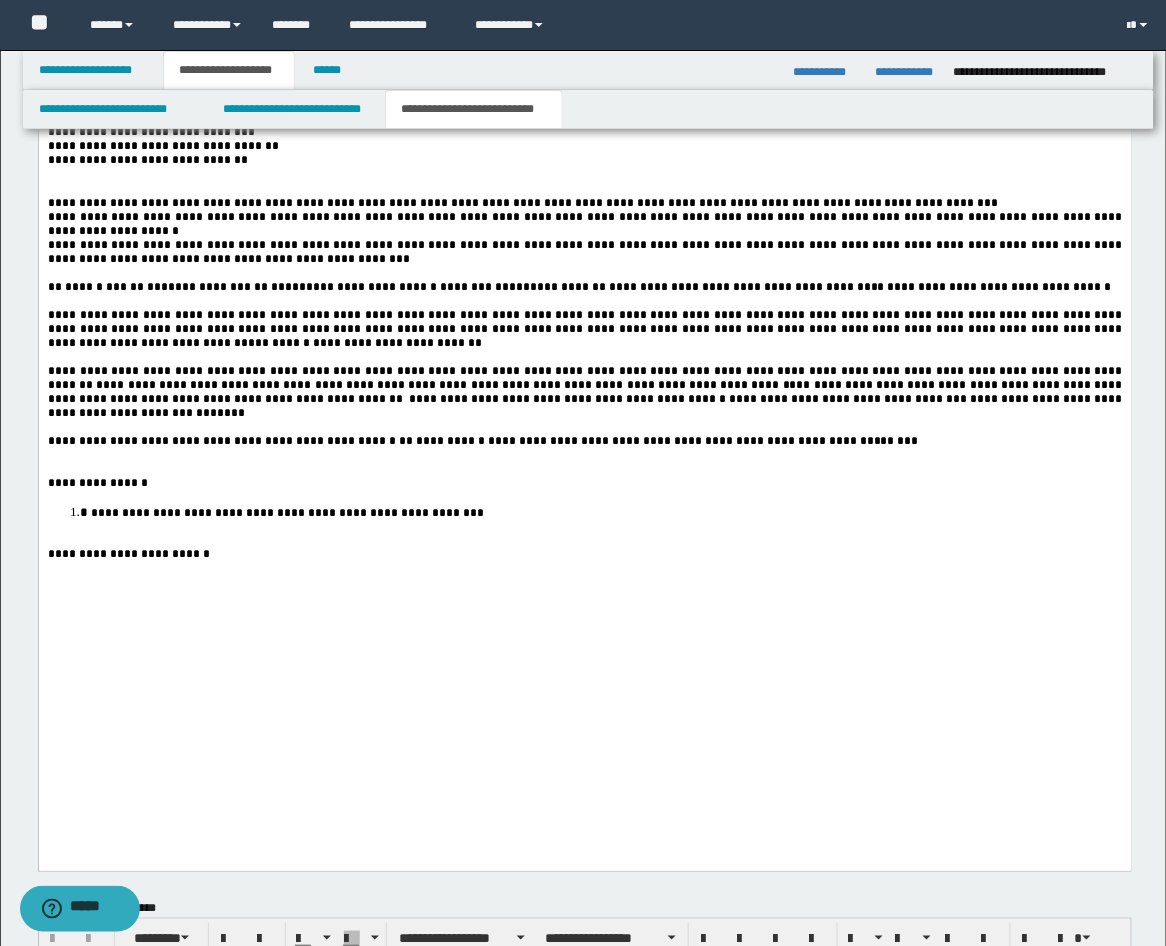scroll, scrollTop: 3333, scrollLeft: 0, axis: vertical 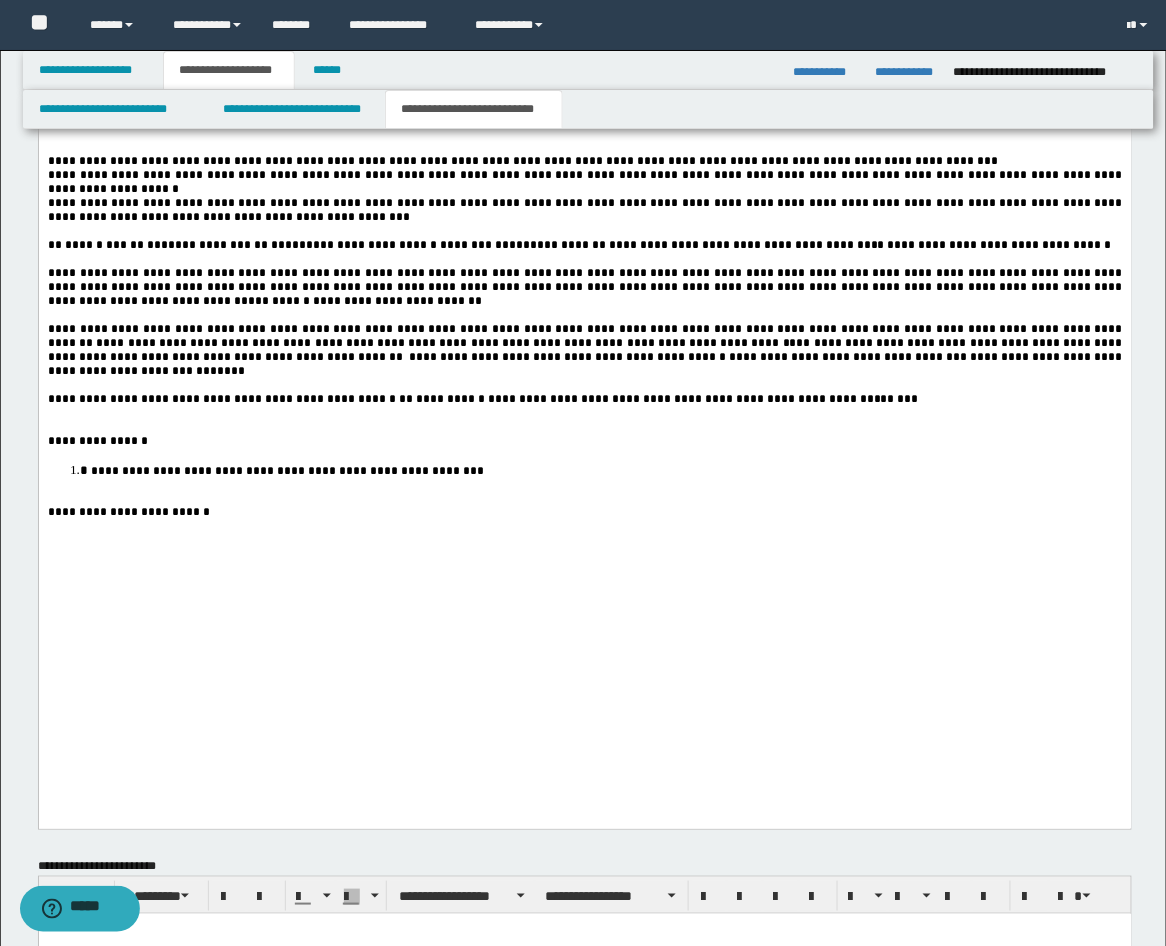 click on "*********" at bounding box center (262, 218) 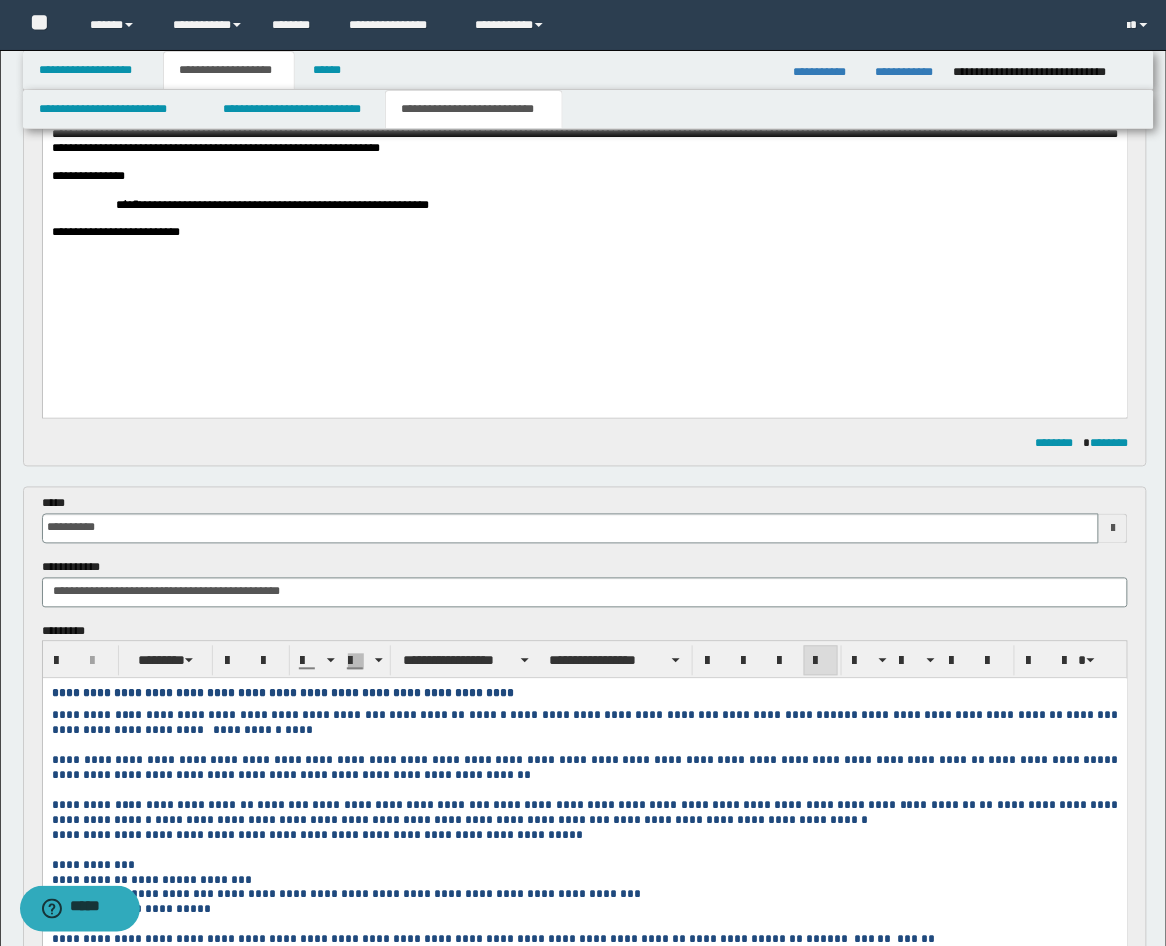 scroll, scrollTop: 1111, scrollLeft: 0, axis: vertical 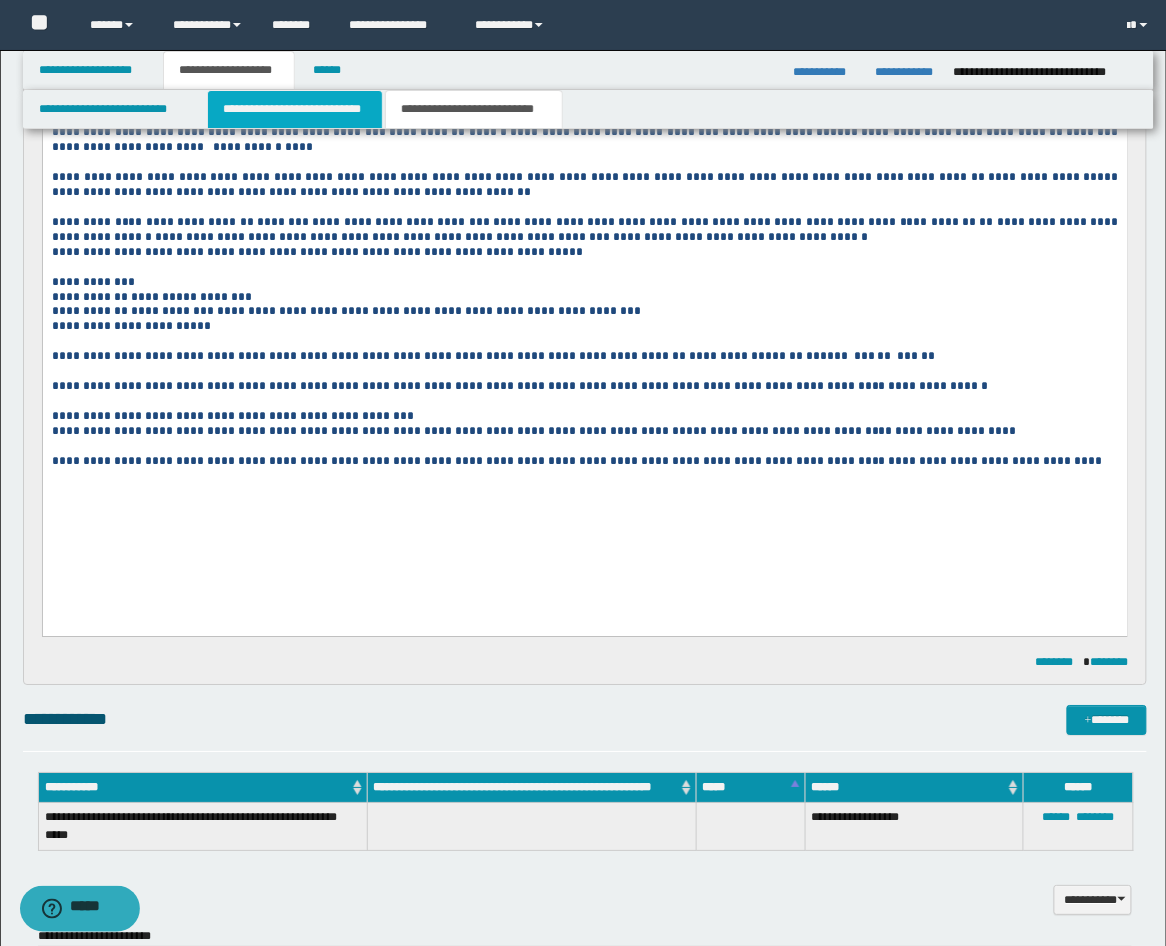 click on "**********" at bounding box center (295, 109) 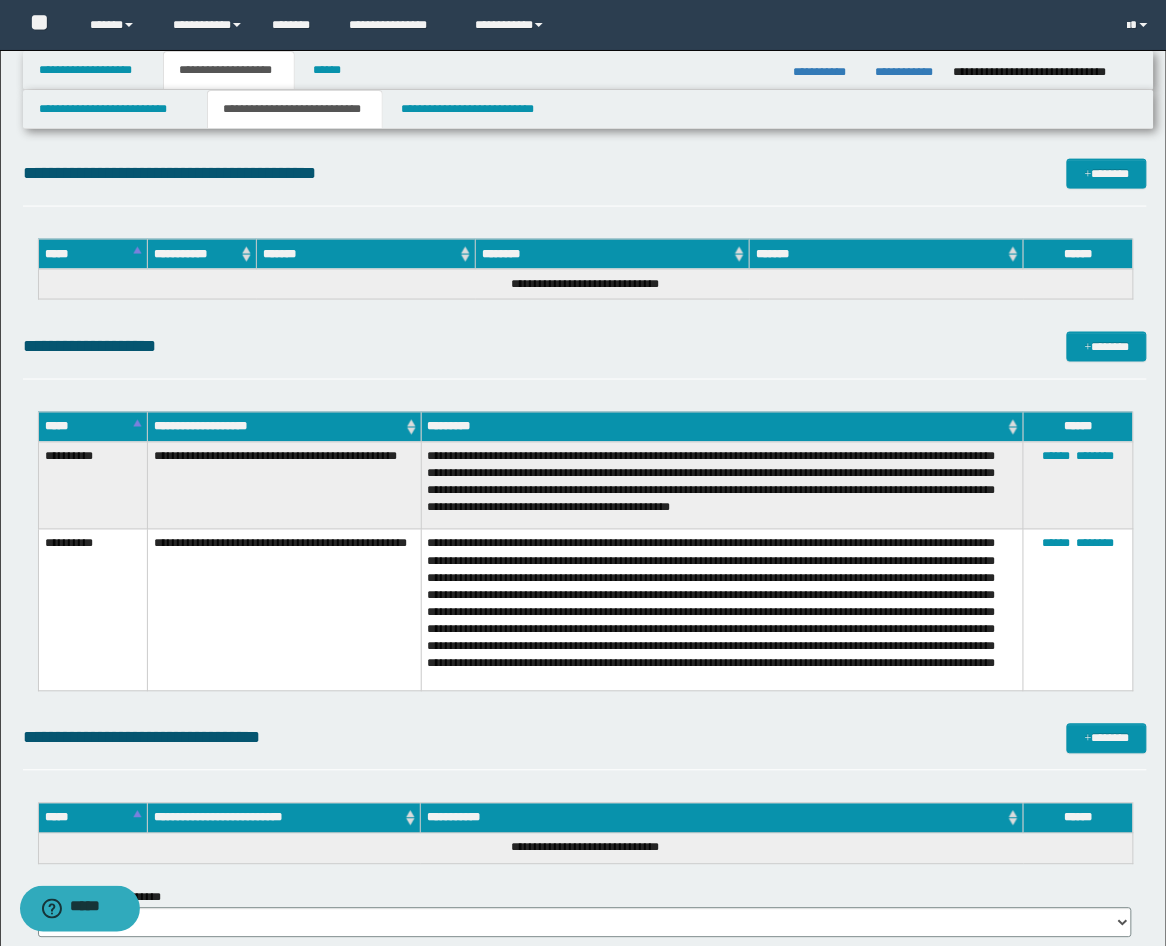scroll, scrollTop: 4074, scrollLeft: 0, axis: vertical 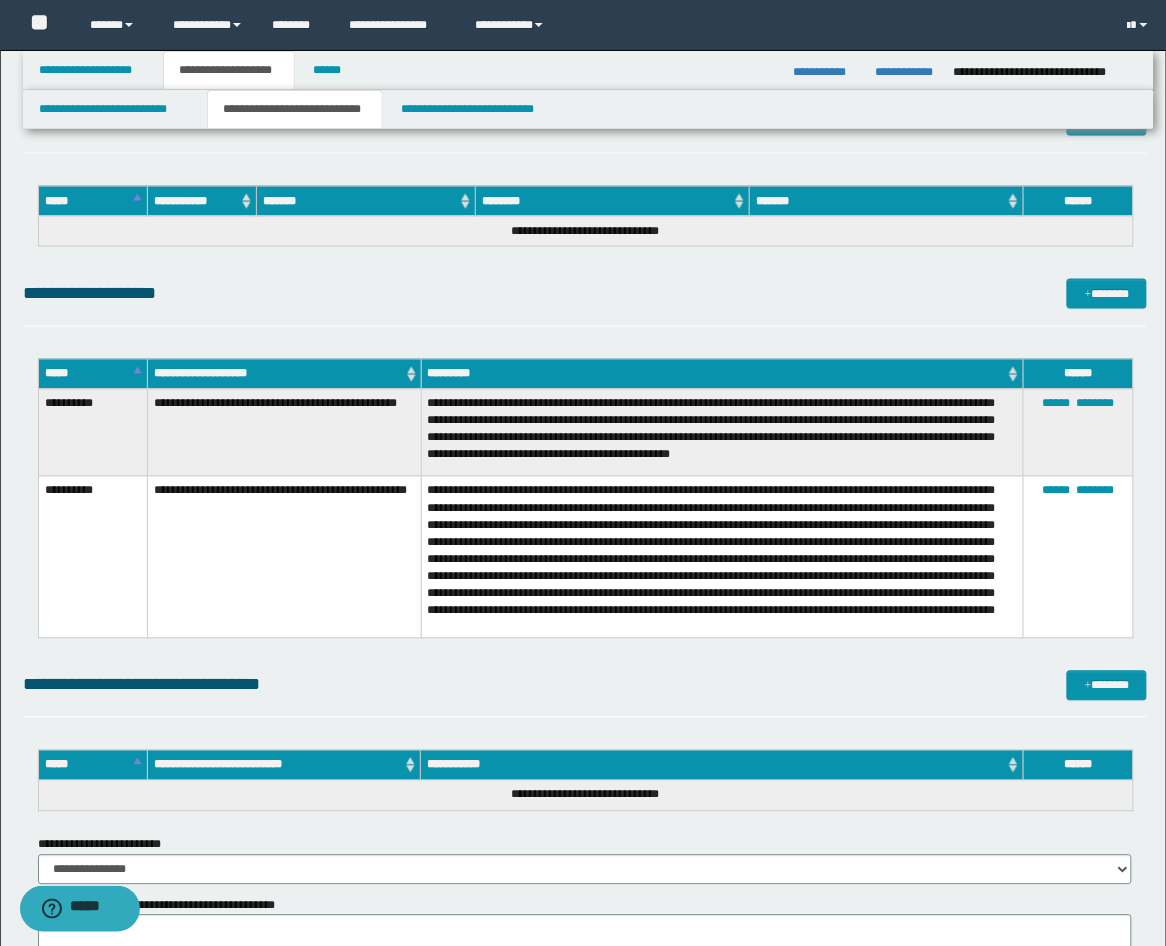 click on "**********" at bounding box center (722, 557) 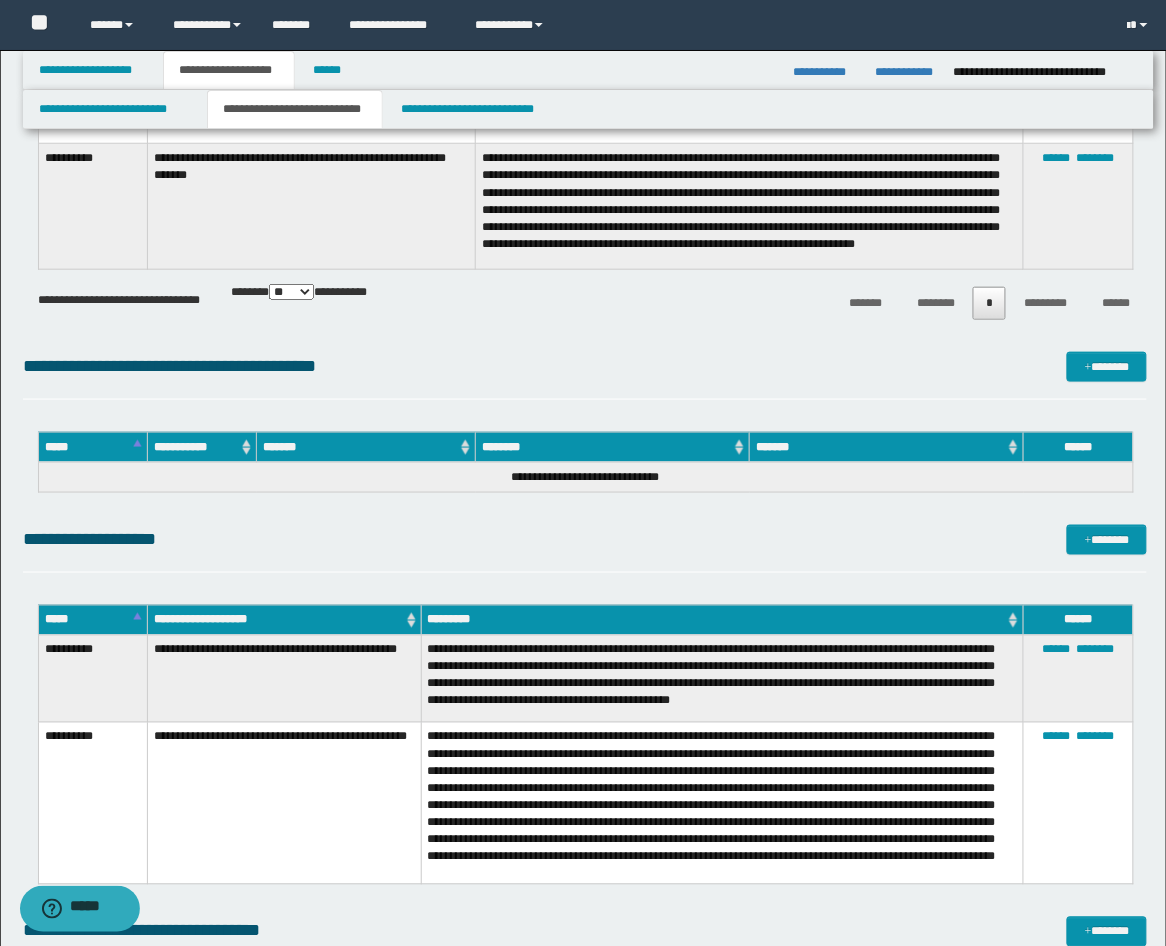 scroll, scrollTop: 3846, scrollLeft: 0, axis: vertical 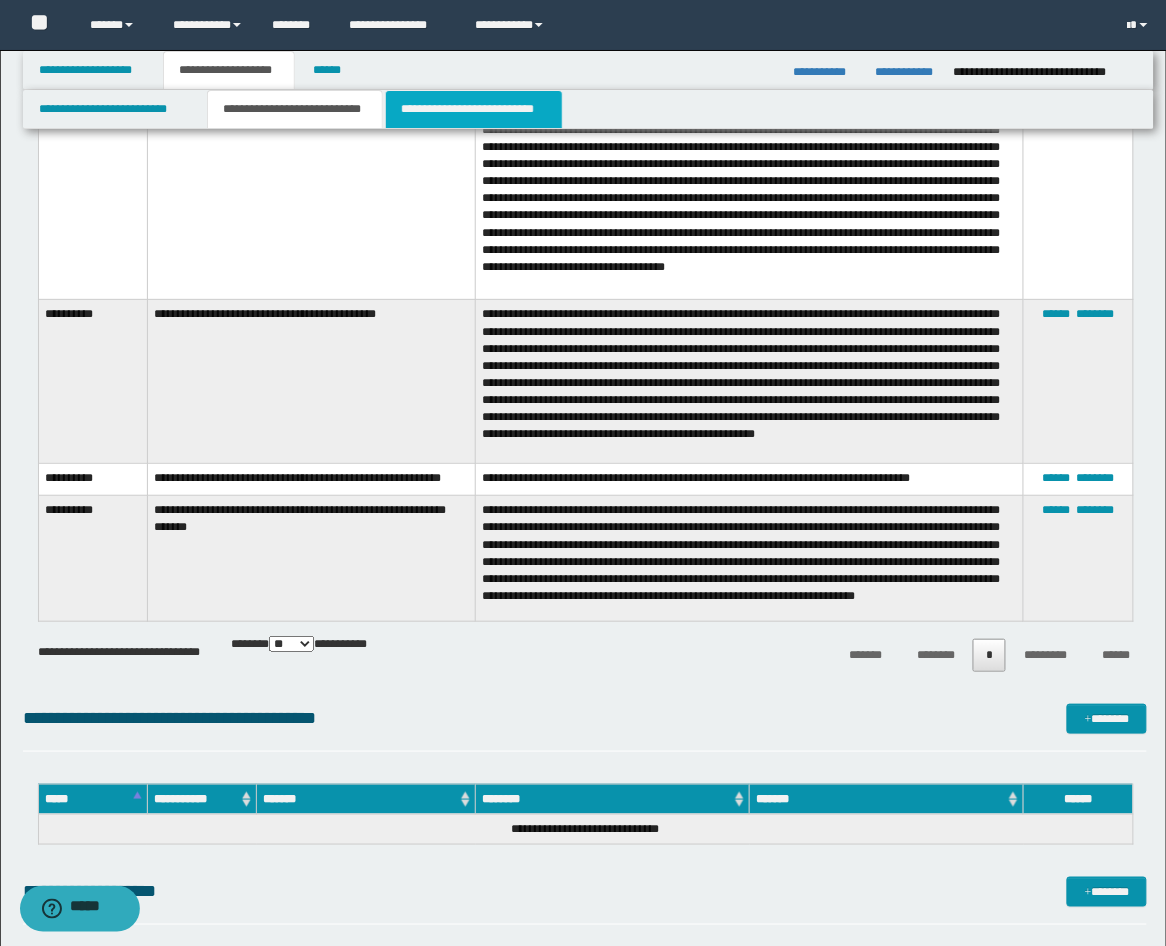 click on "**********" at bounding box center (474, 109) 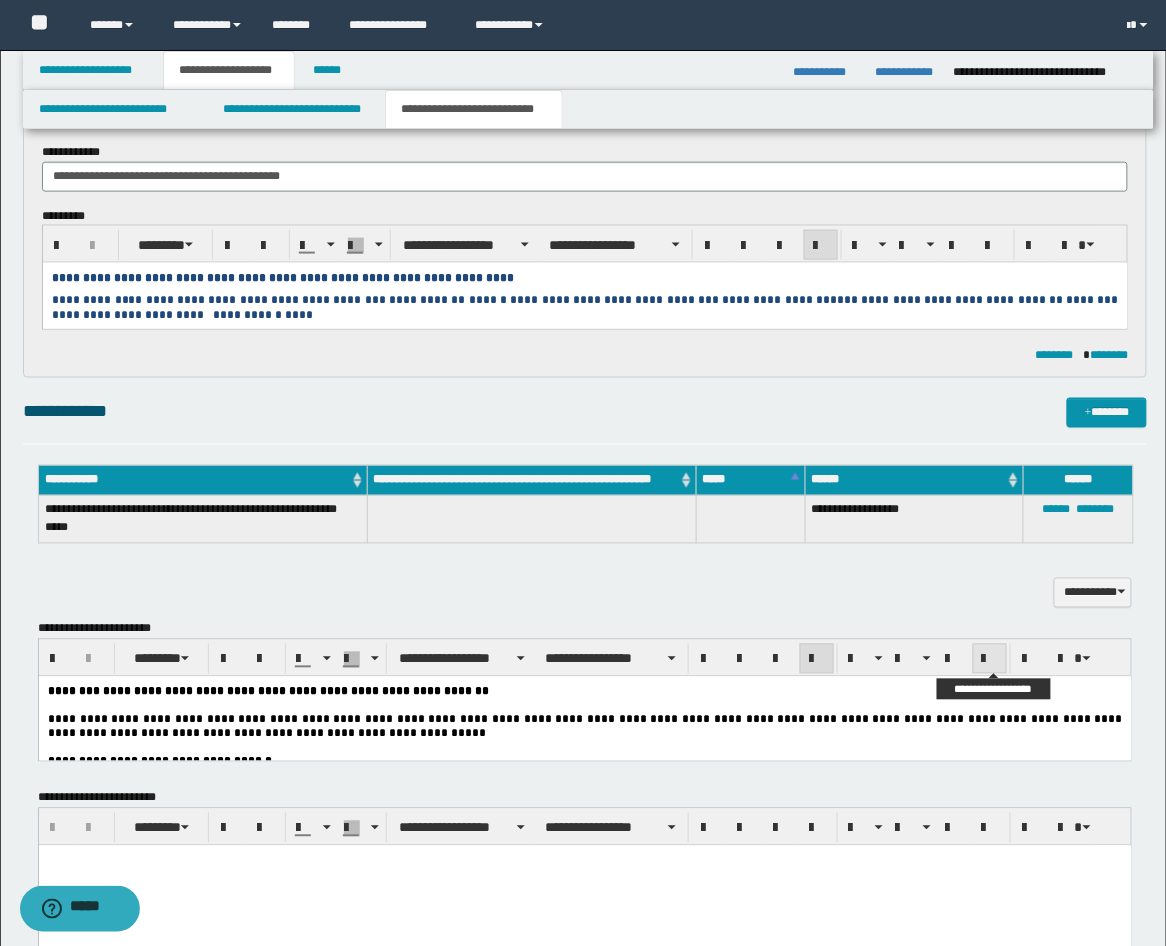 scroll, scrollTop: 440, scrollLeft: 0, axis: vertical 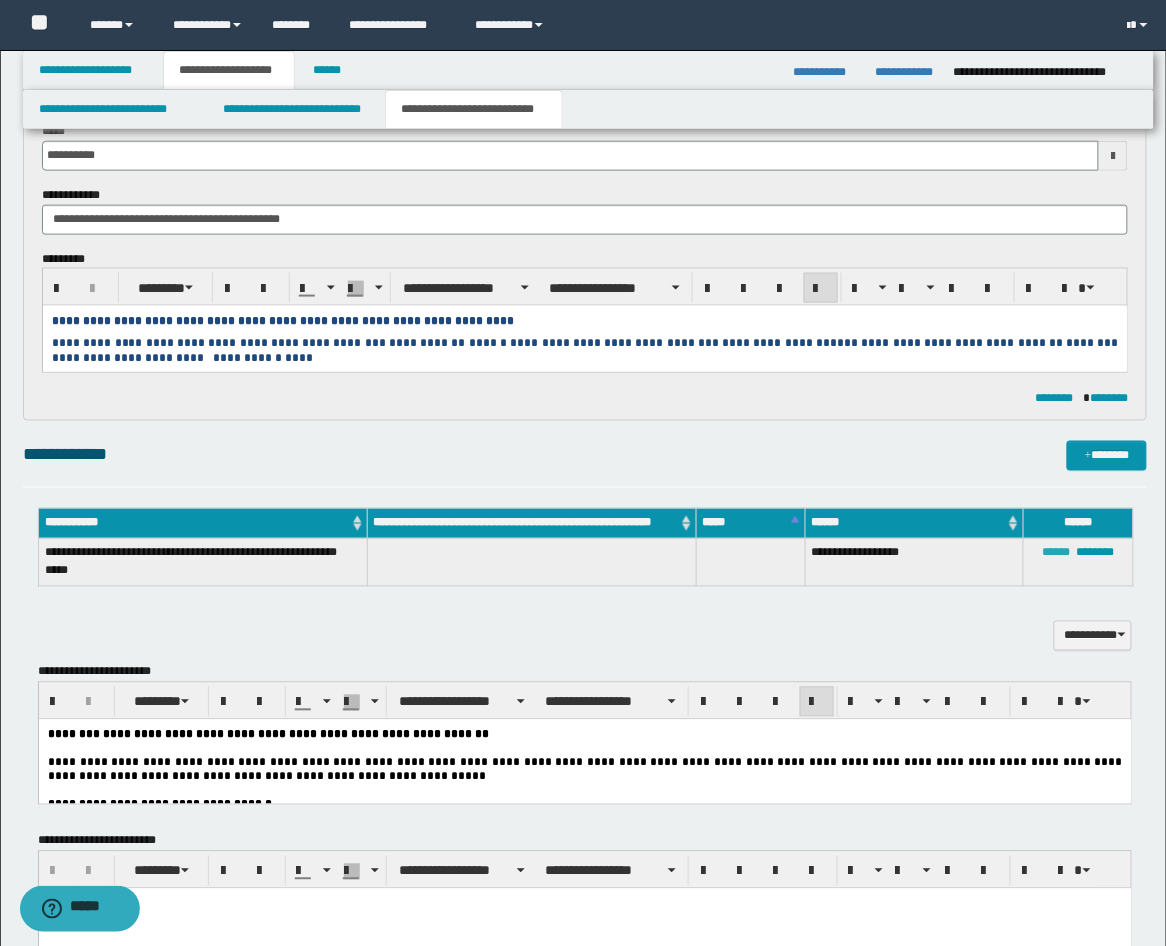 click on "******" at bounding box center (1056, 553) 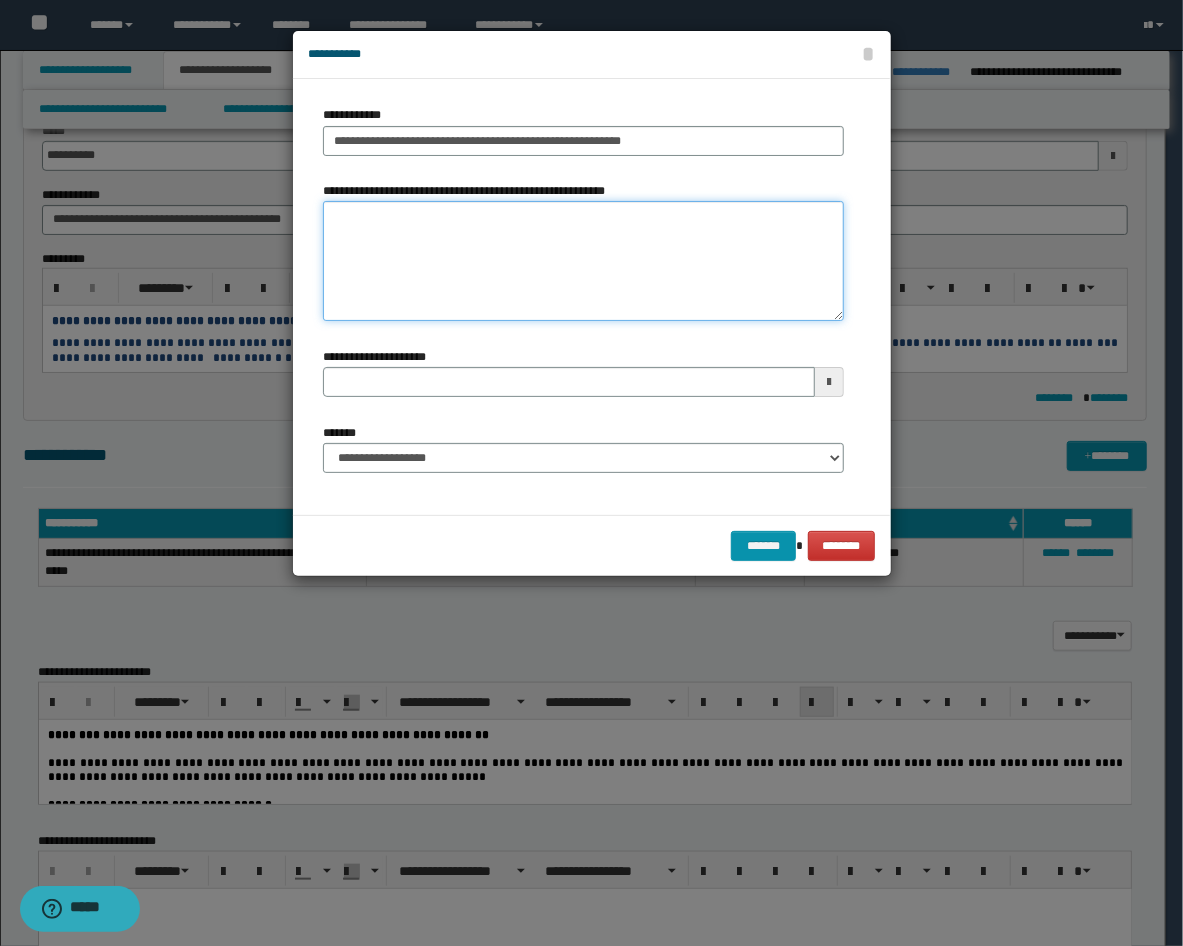 click on "**********" at bounding box center (583, 261) 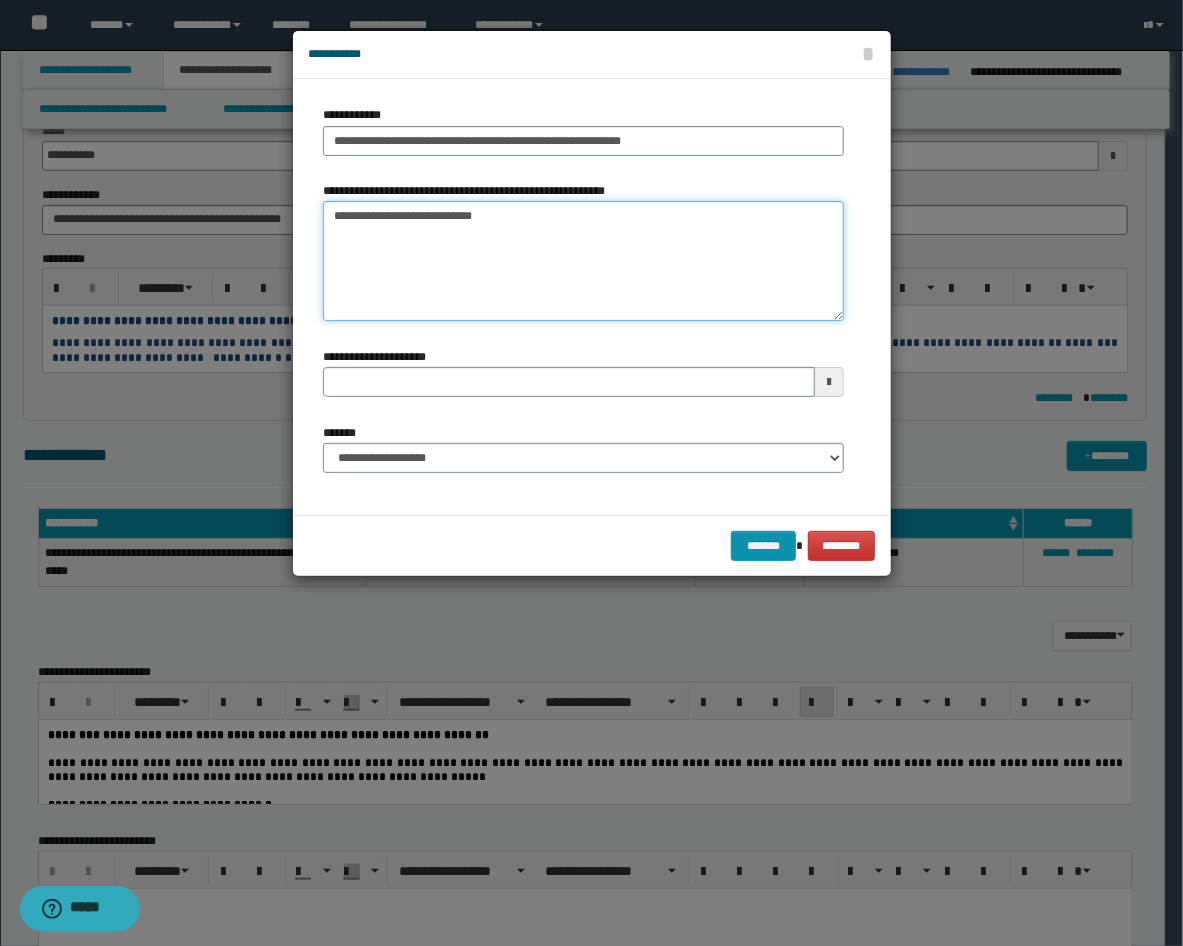 click on "**********" at bounding box center [583, 261] 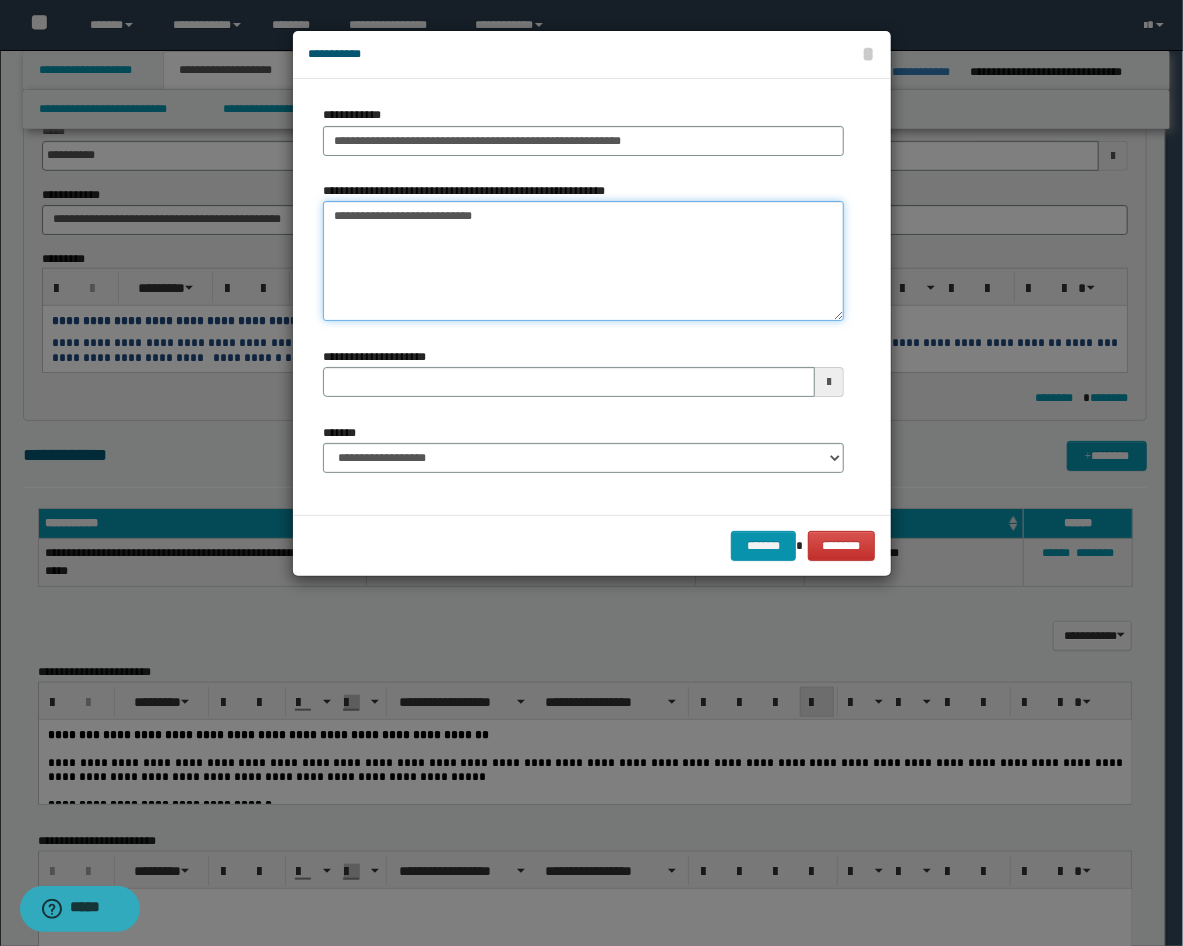 type on "**********" 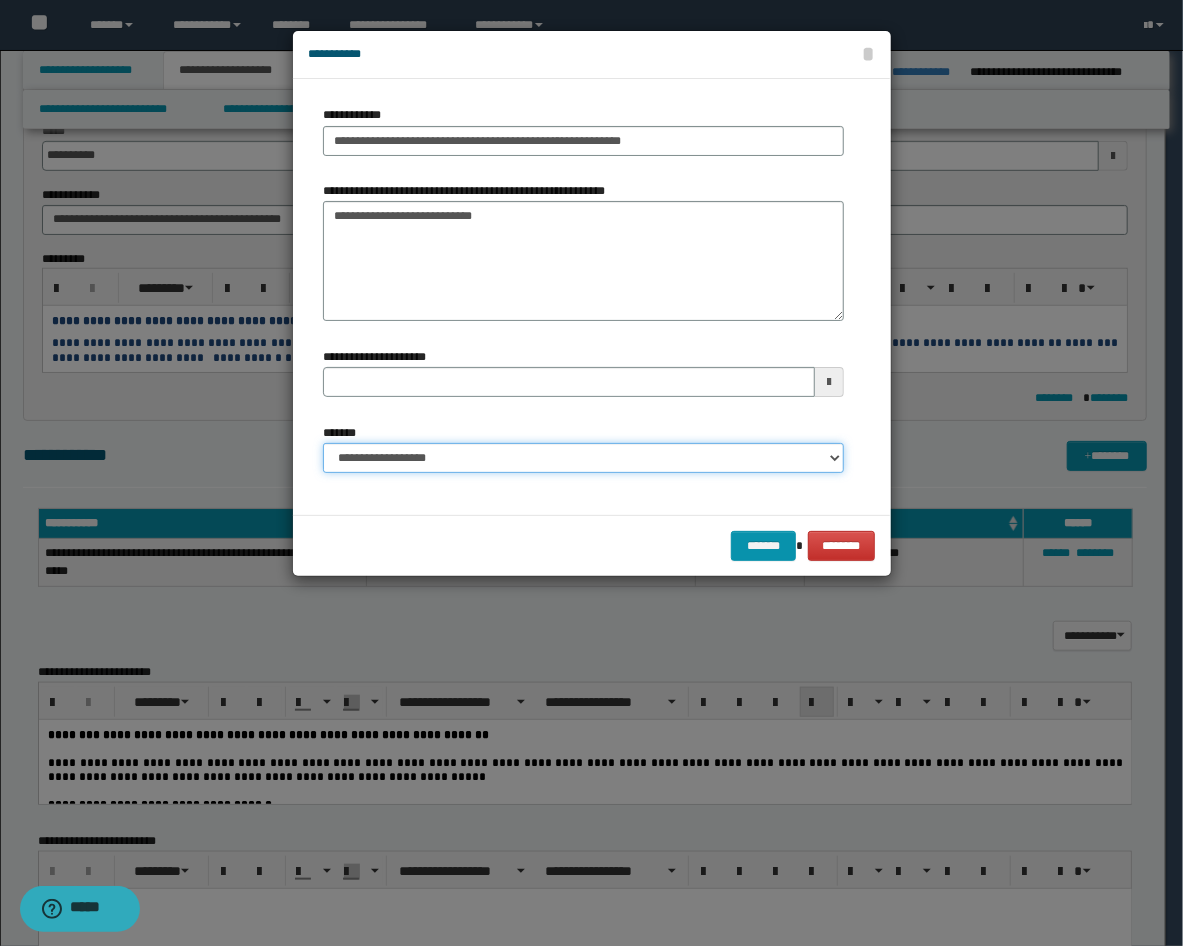 click on "**********" at bounding box center (583, 458) 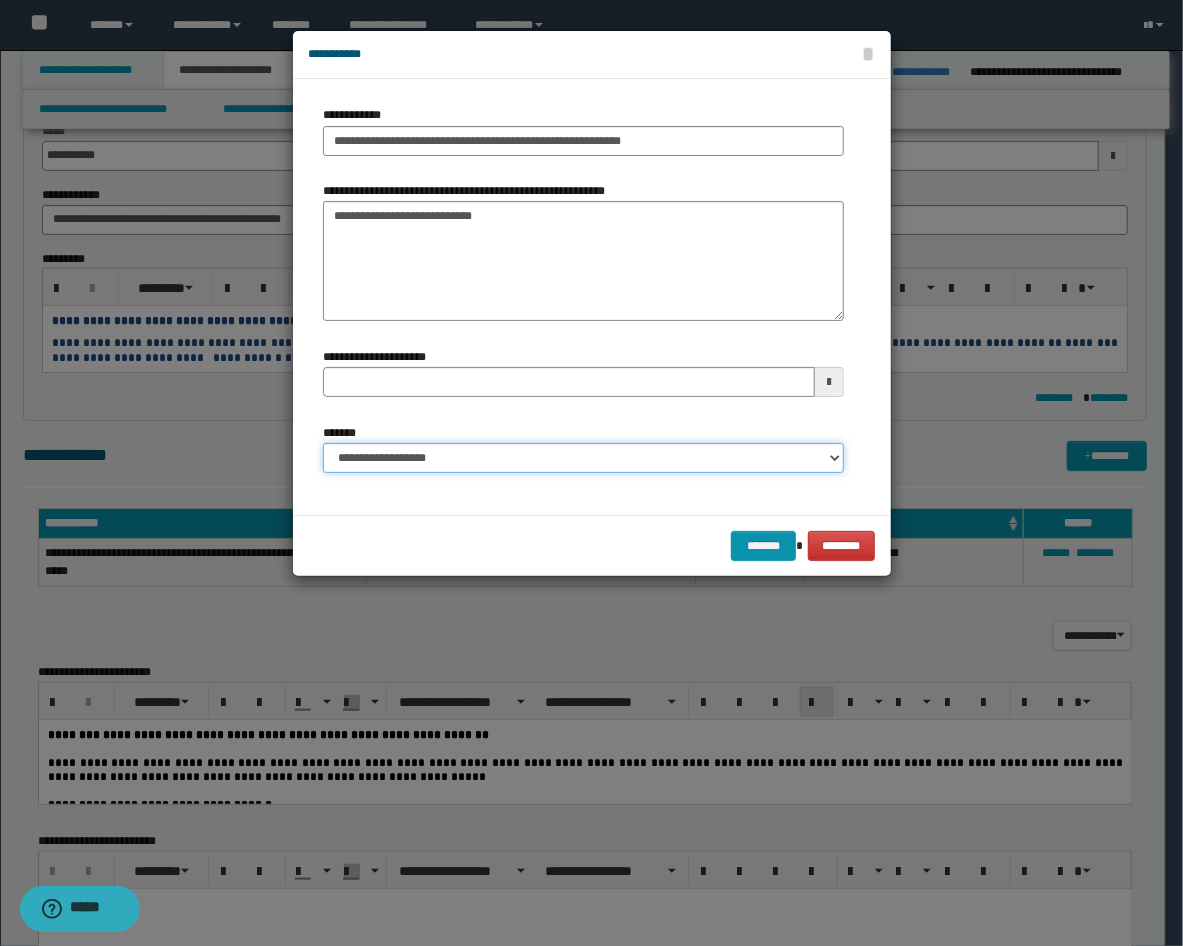 select on "*" 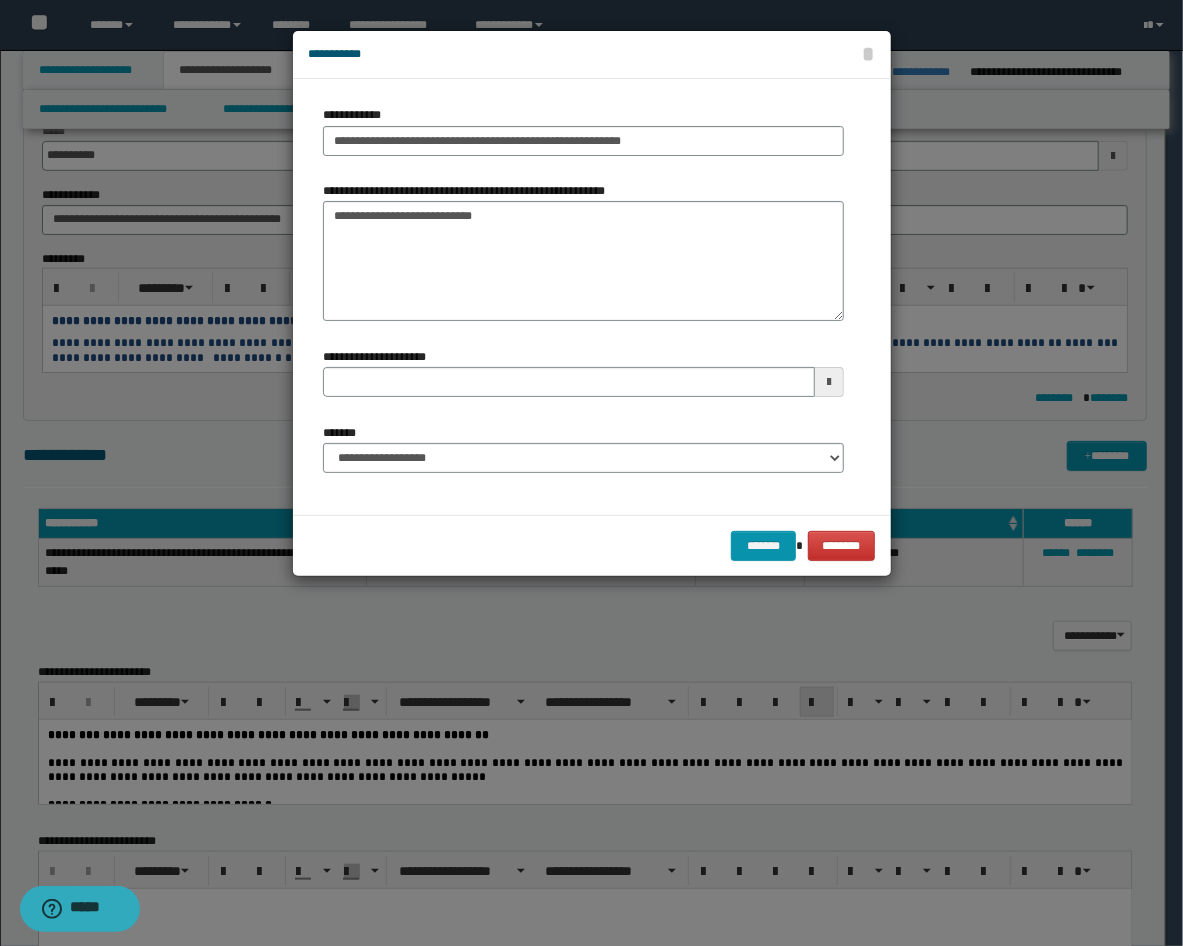 drag, startPoint x: 537, startPoint y: 543, endPoint x: 734, endPoint y: 553, distance: 197.25365 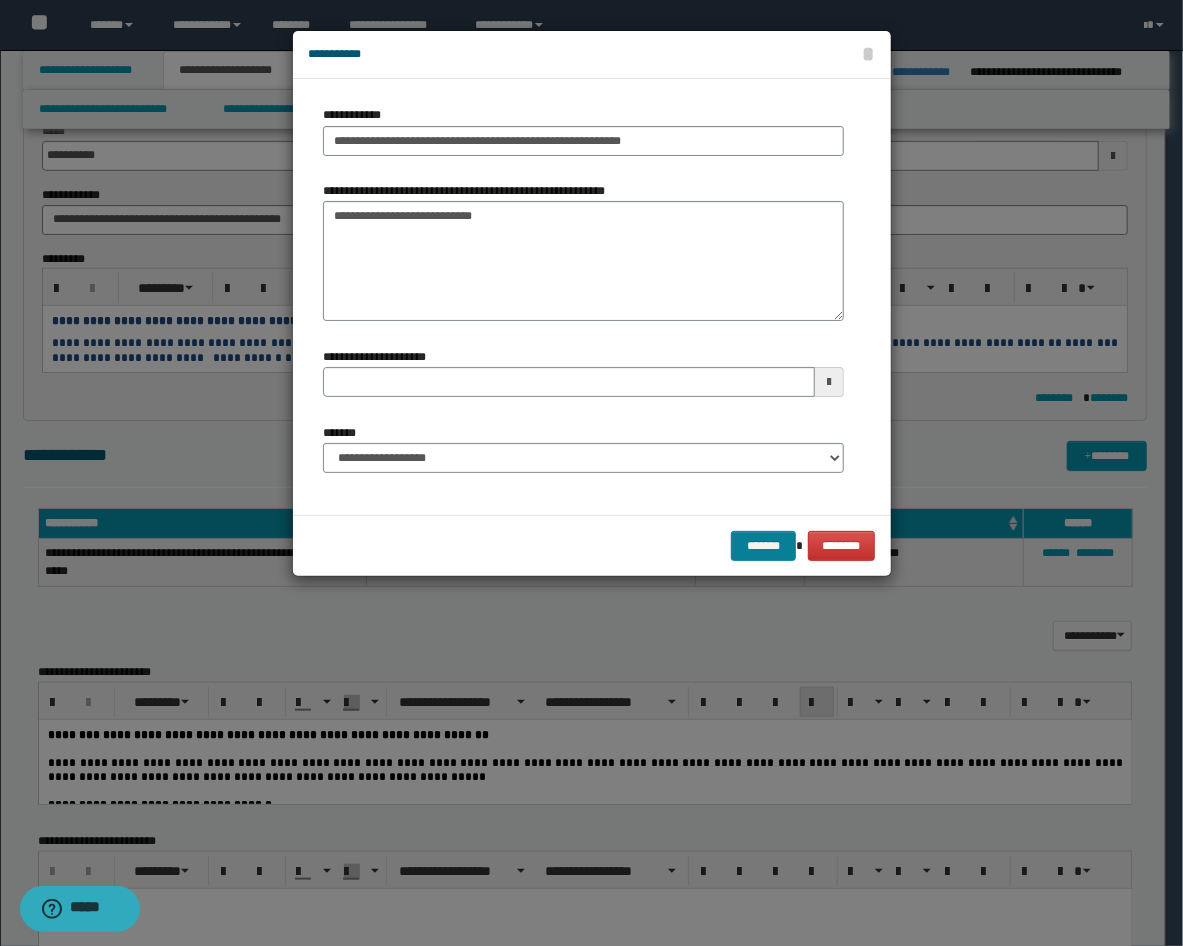 click on "*******
********" at bounding box center (592, 545) 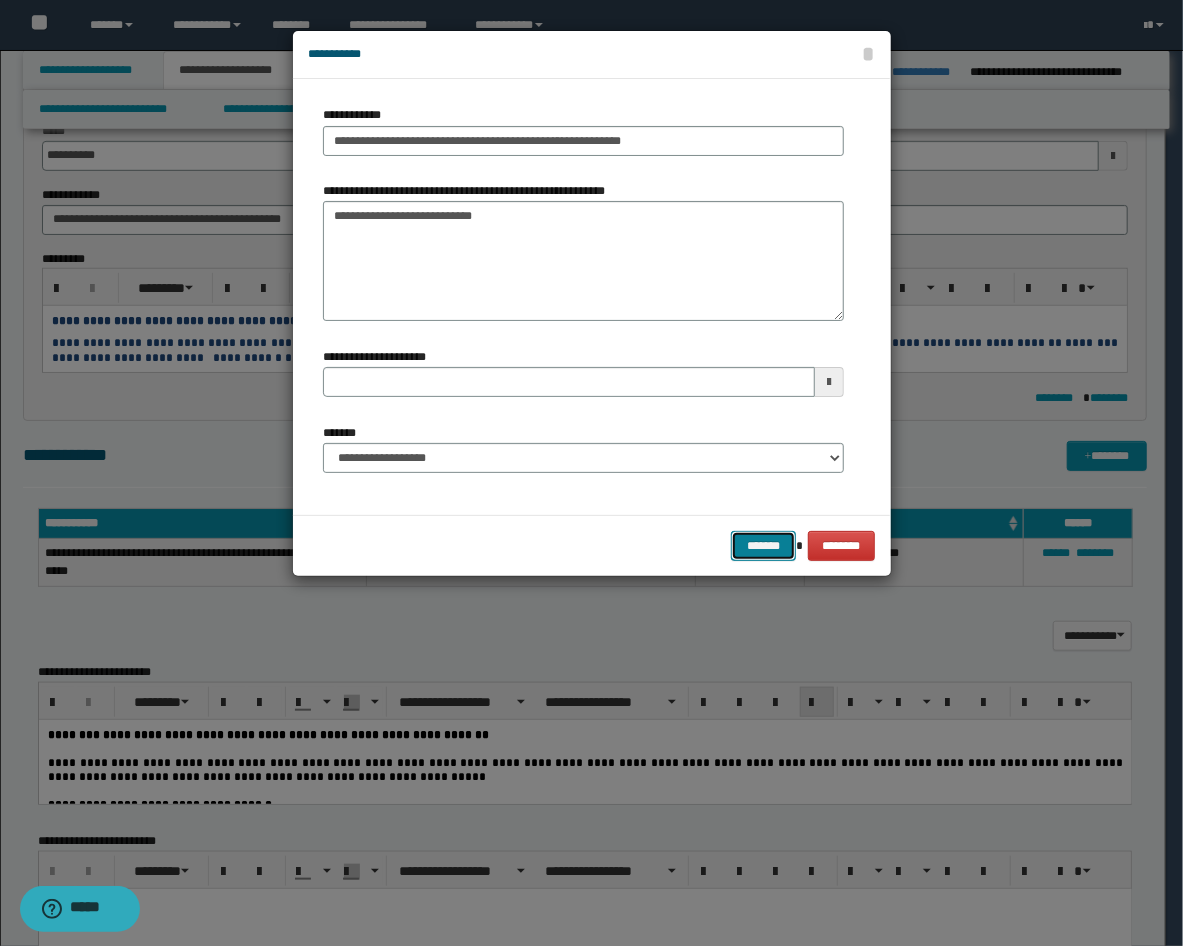 click on "*******" at bounding box center [763, 546] 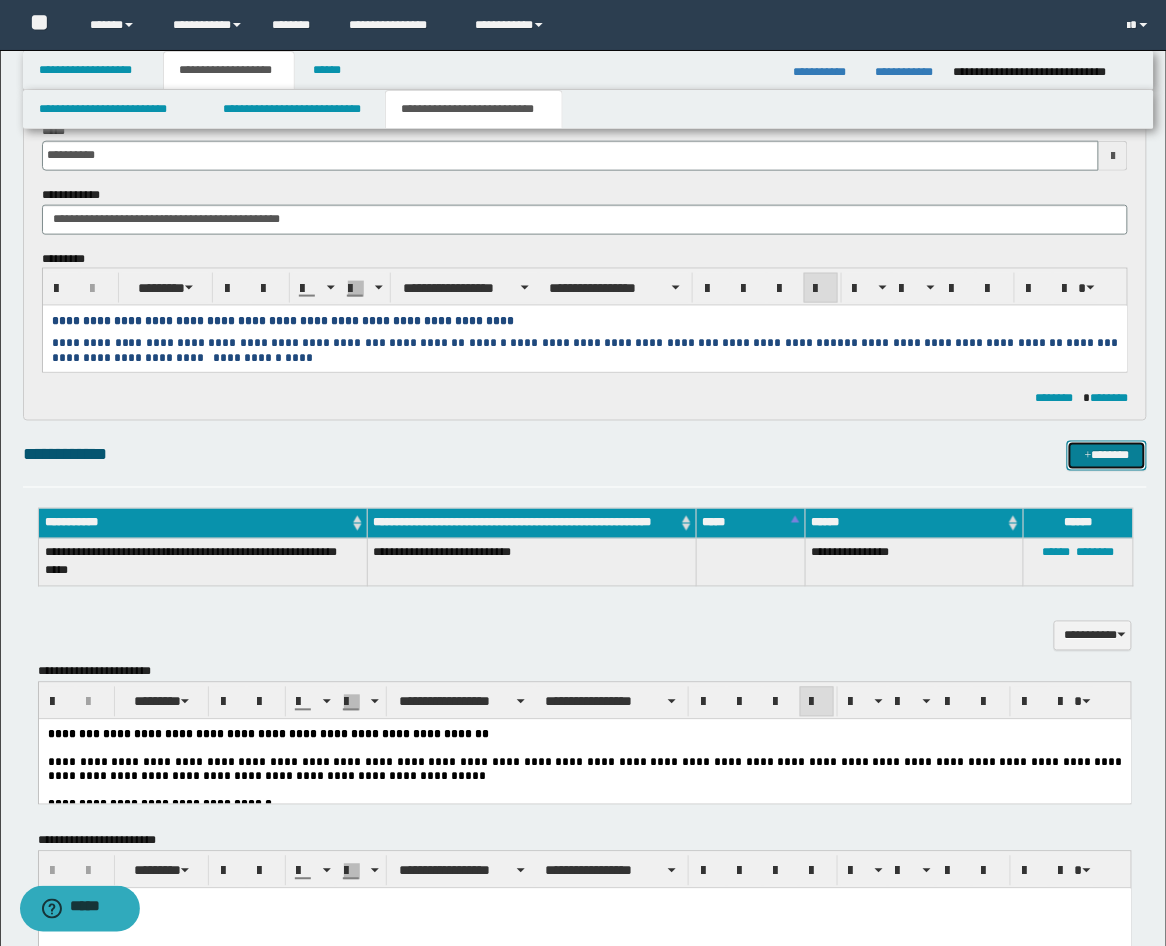 click on "*******" at bounding box center (1107, 456) 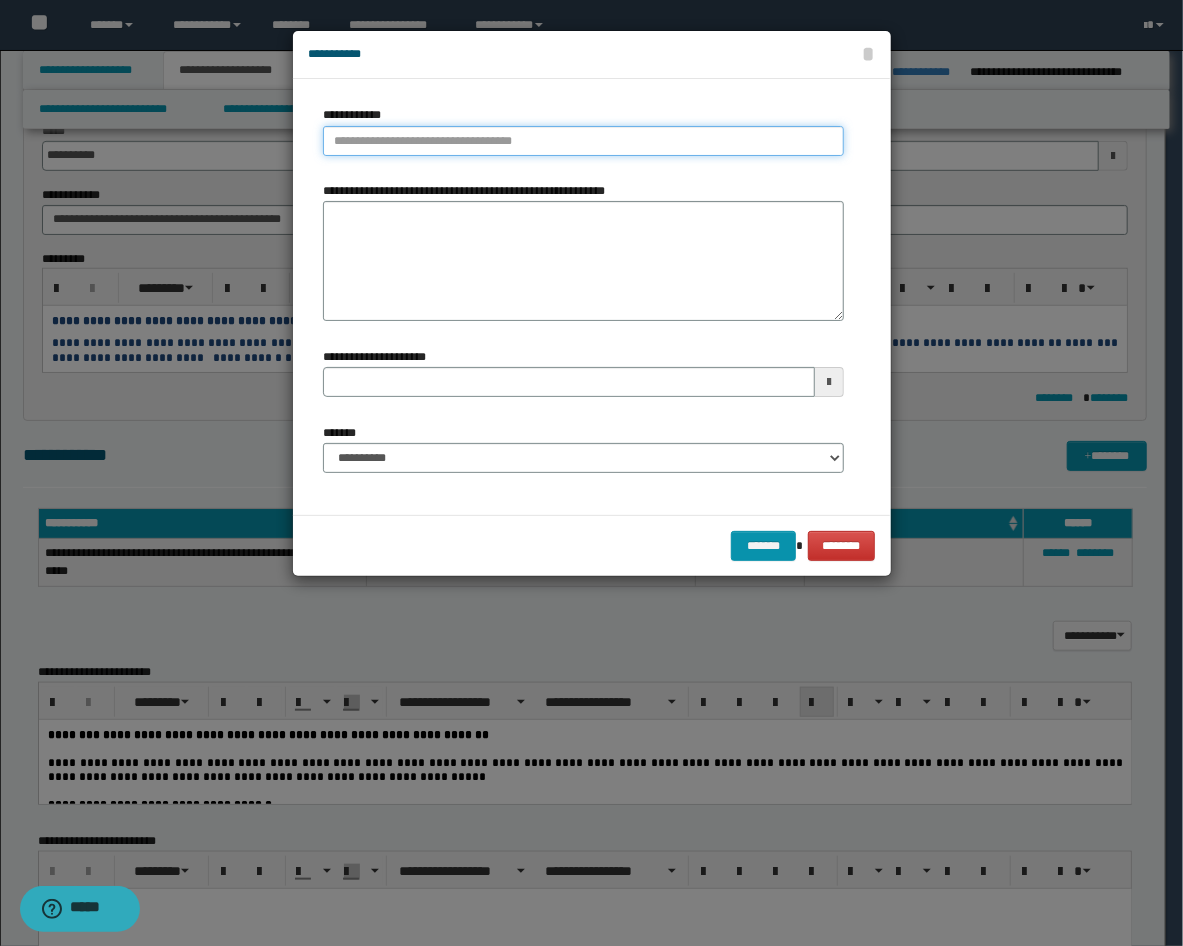 type on "**********" 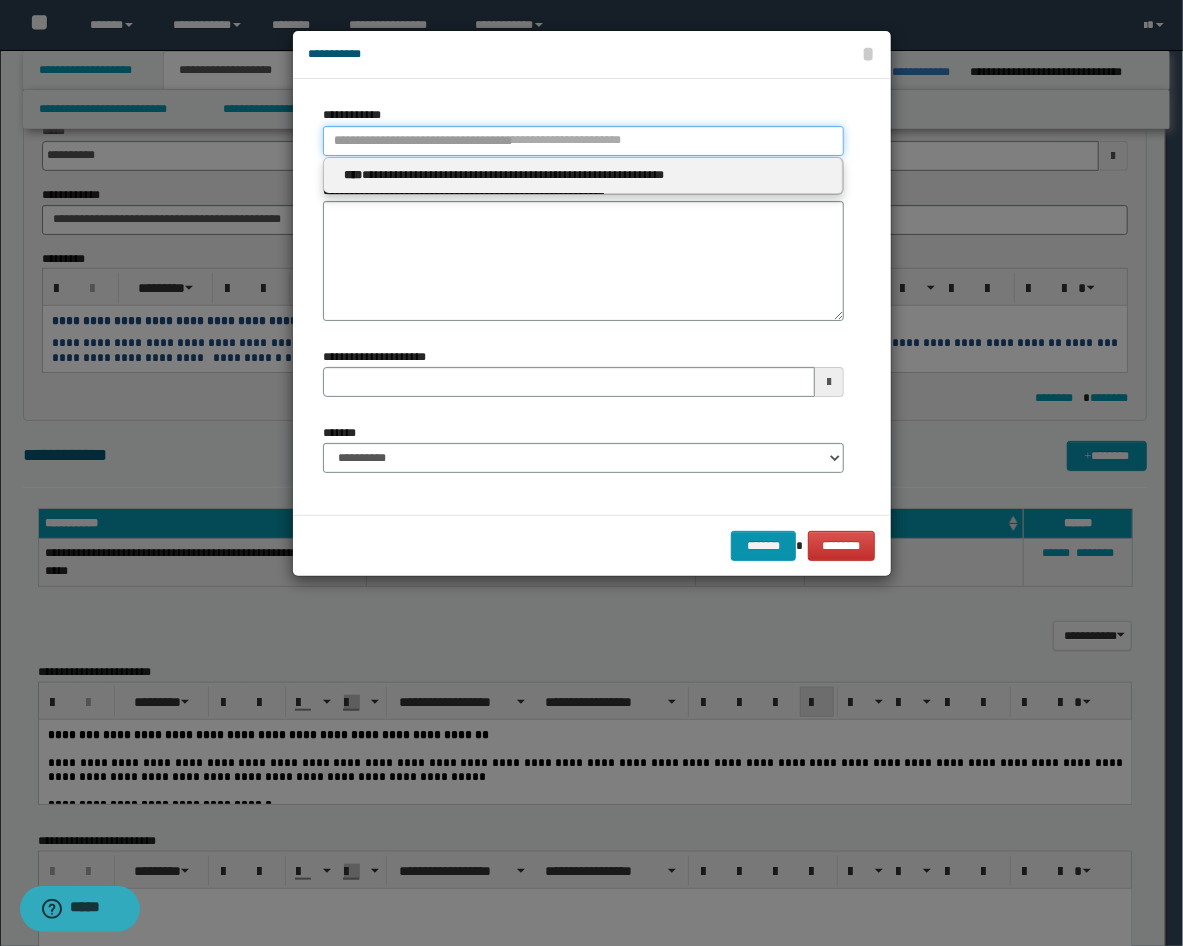click on "**********" at bounding box center (583, 141) 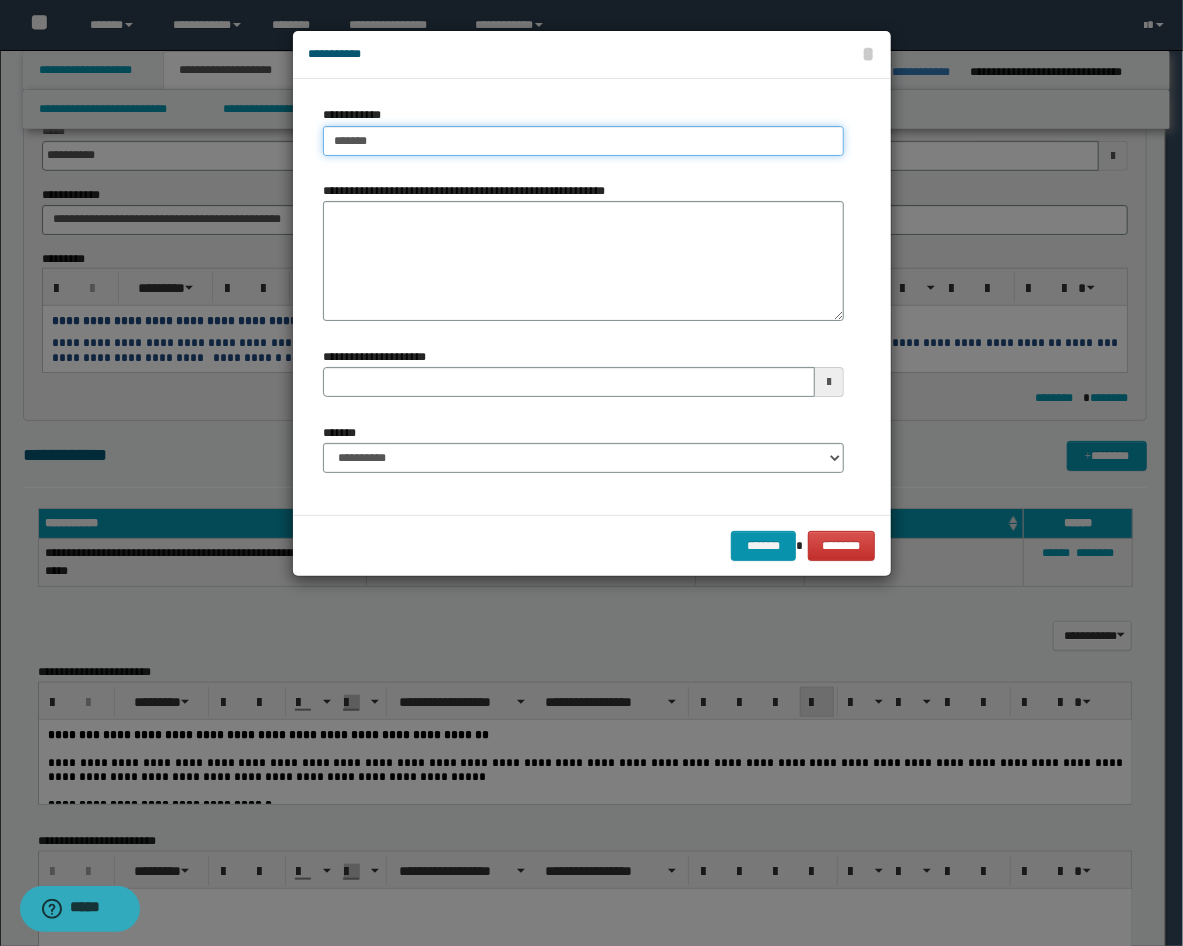 type on "********" 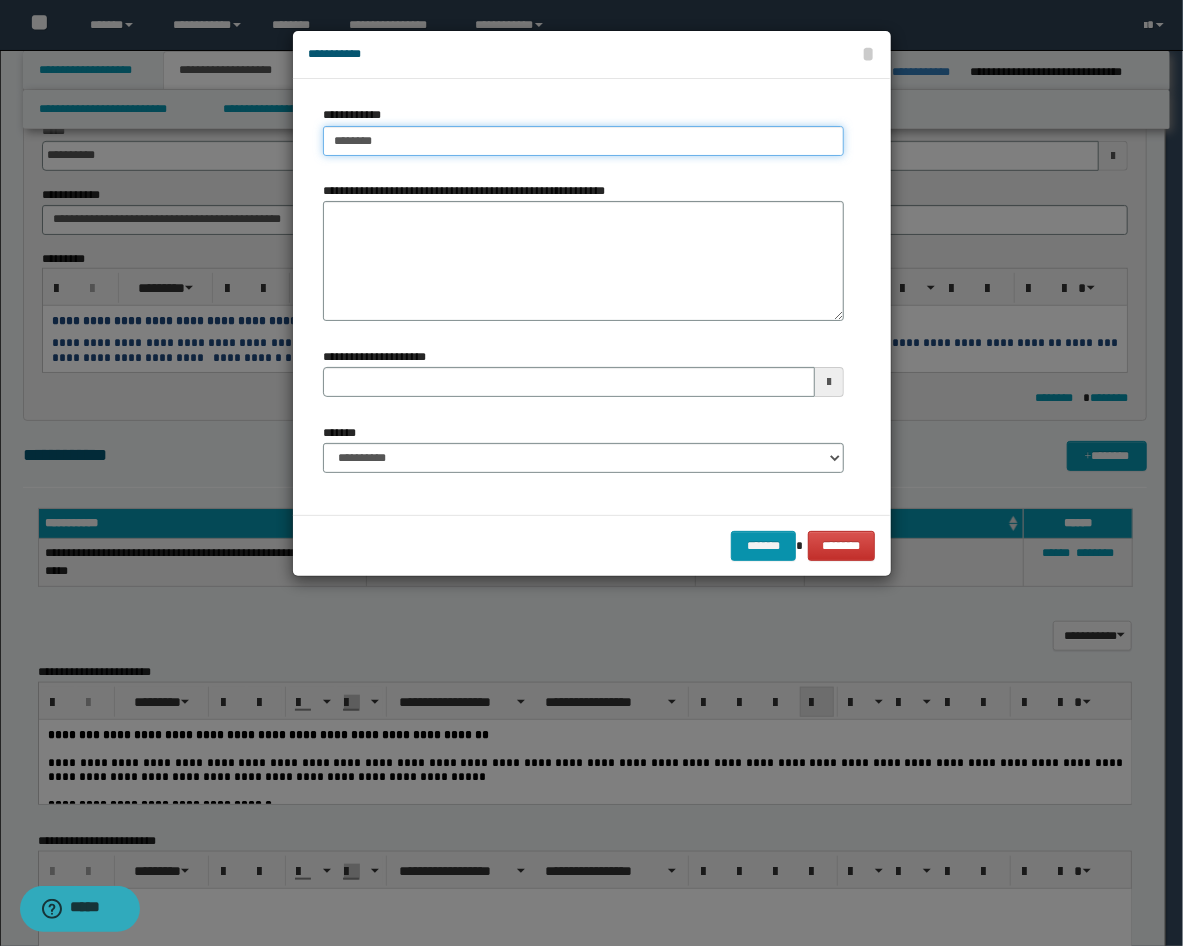 type on "**********" 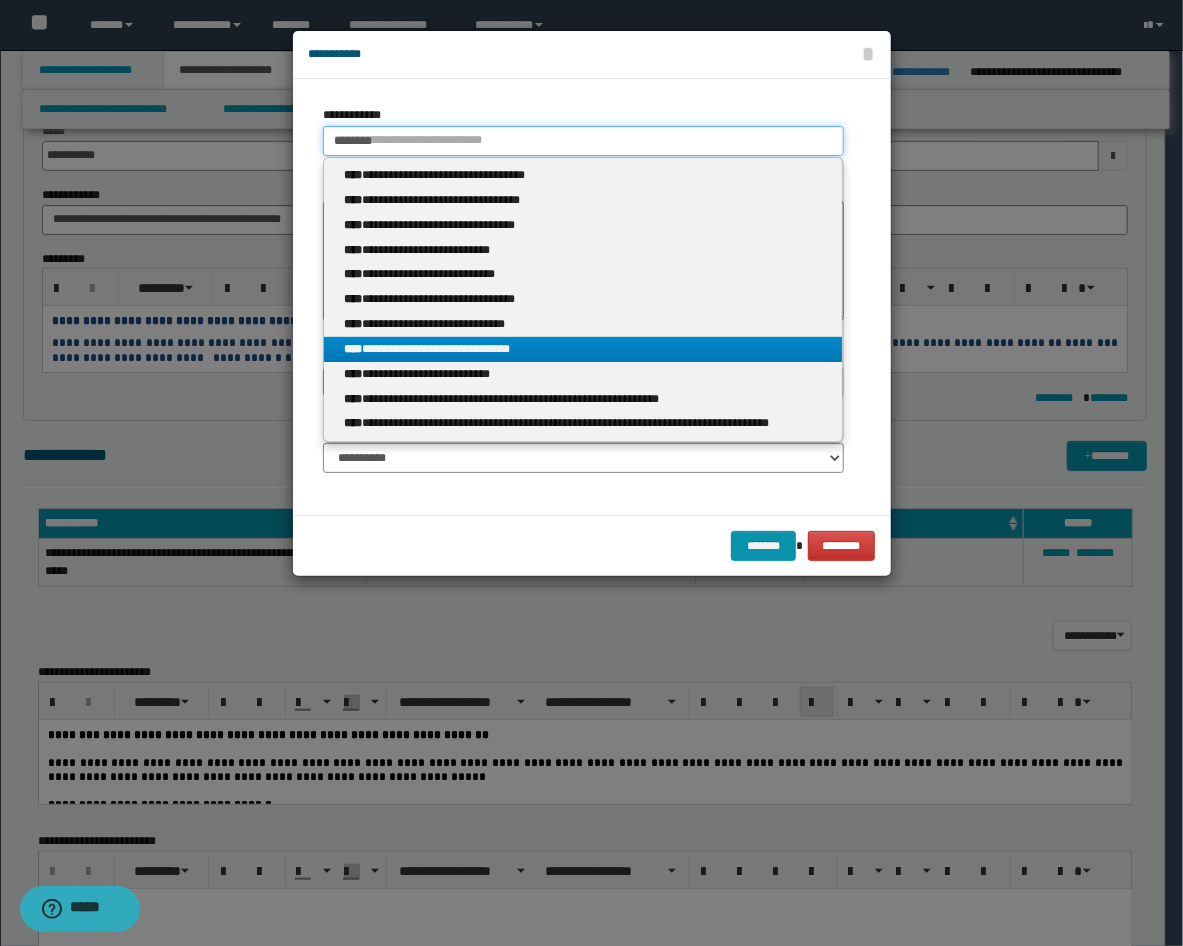 type on "********" 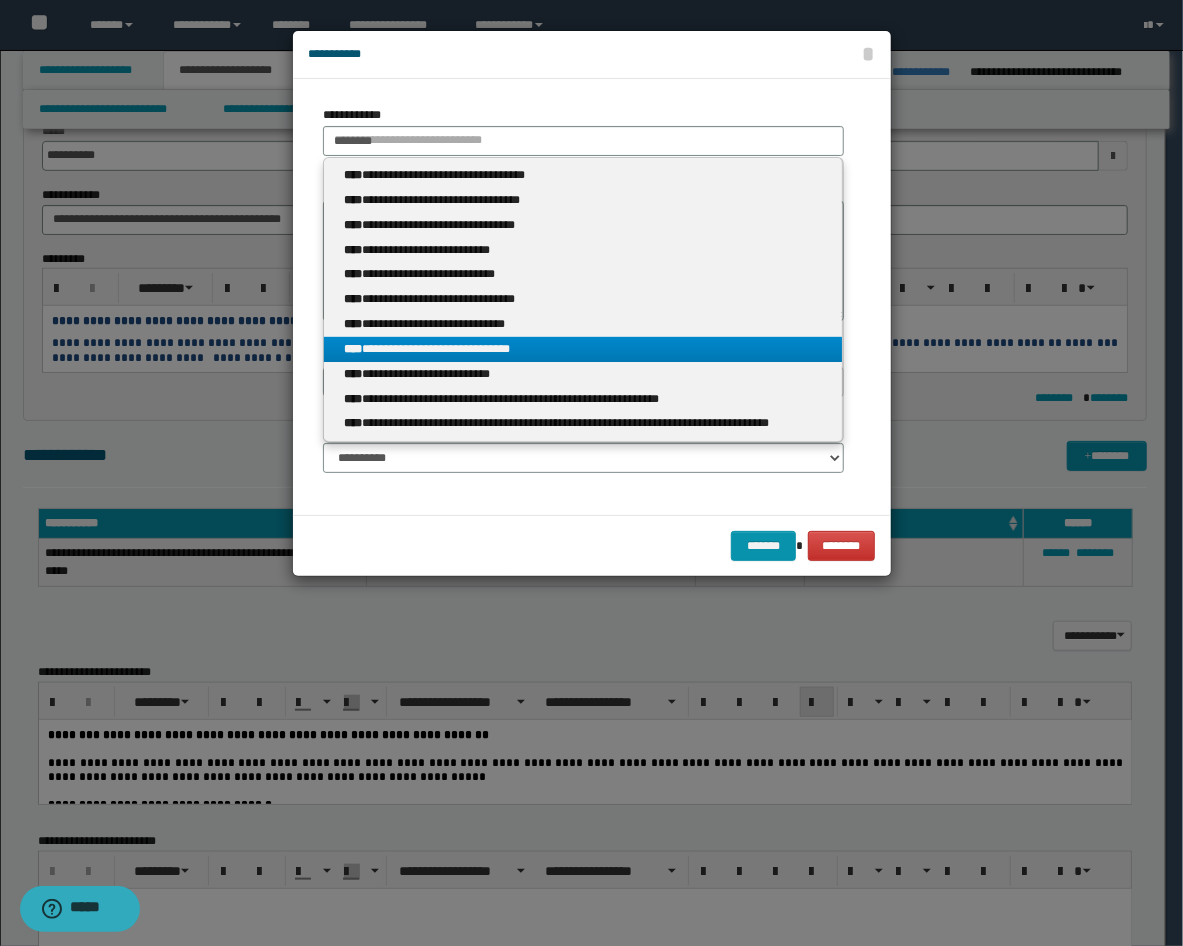 click on "**********" at bounding box center [583, 349] 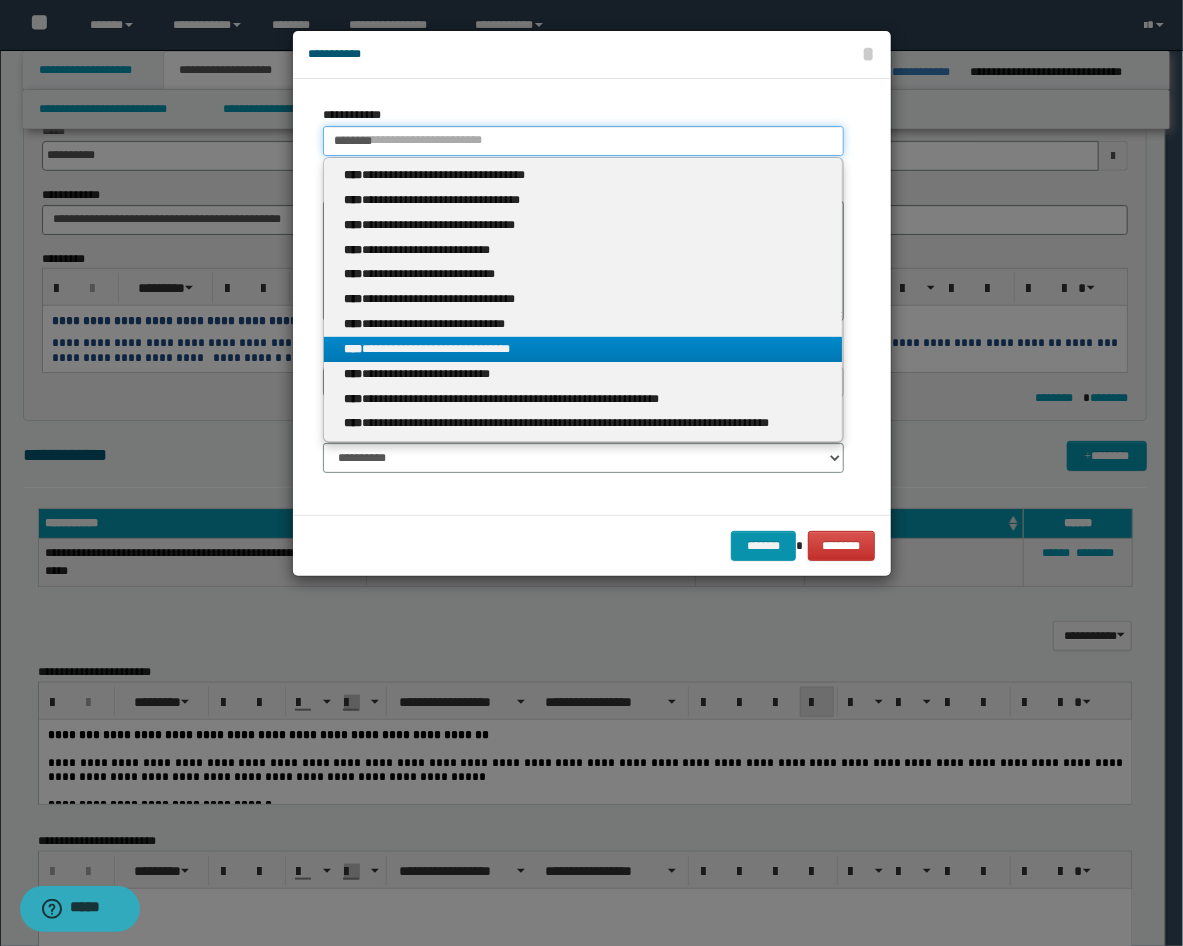 type 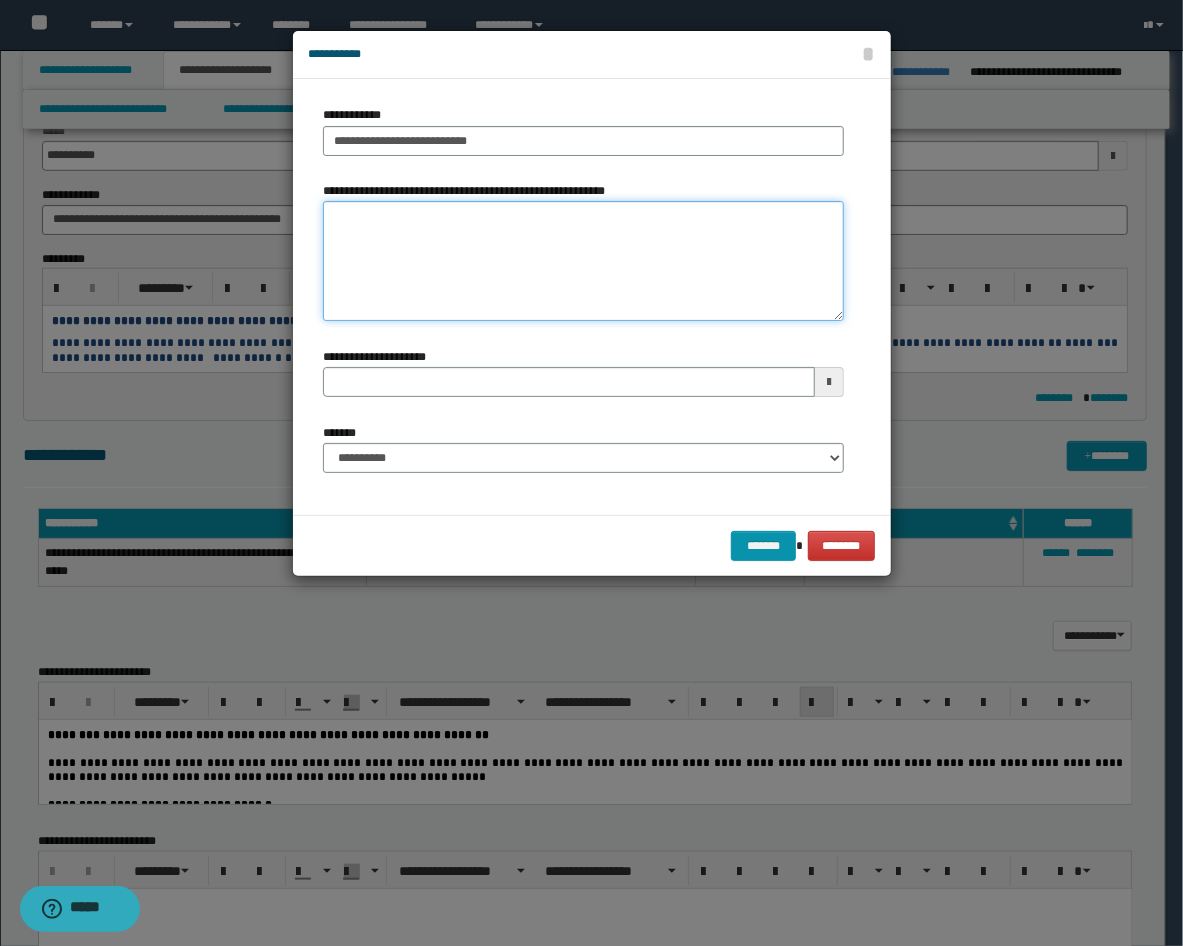 click on "**********" at bounding box center [583, 261] 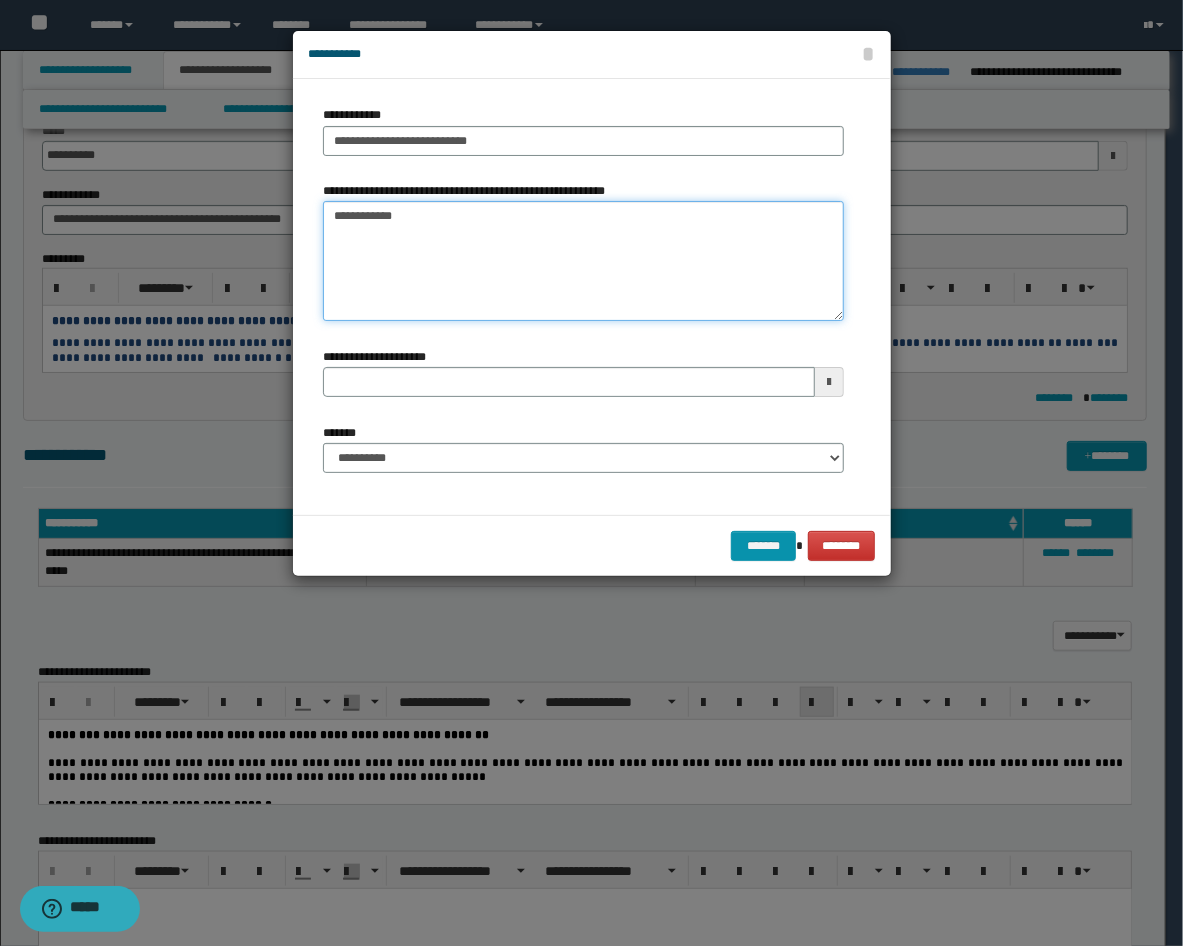 type on "**********" 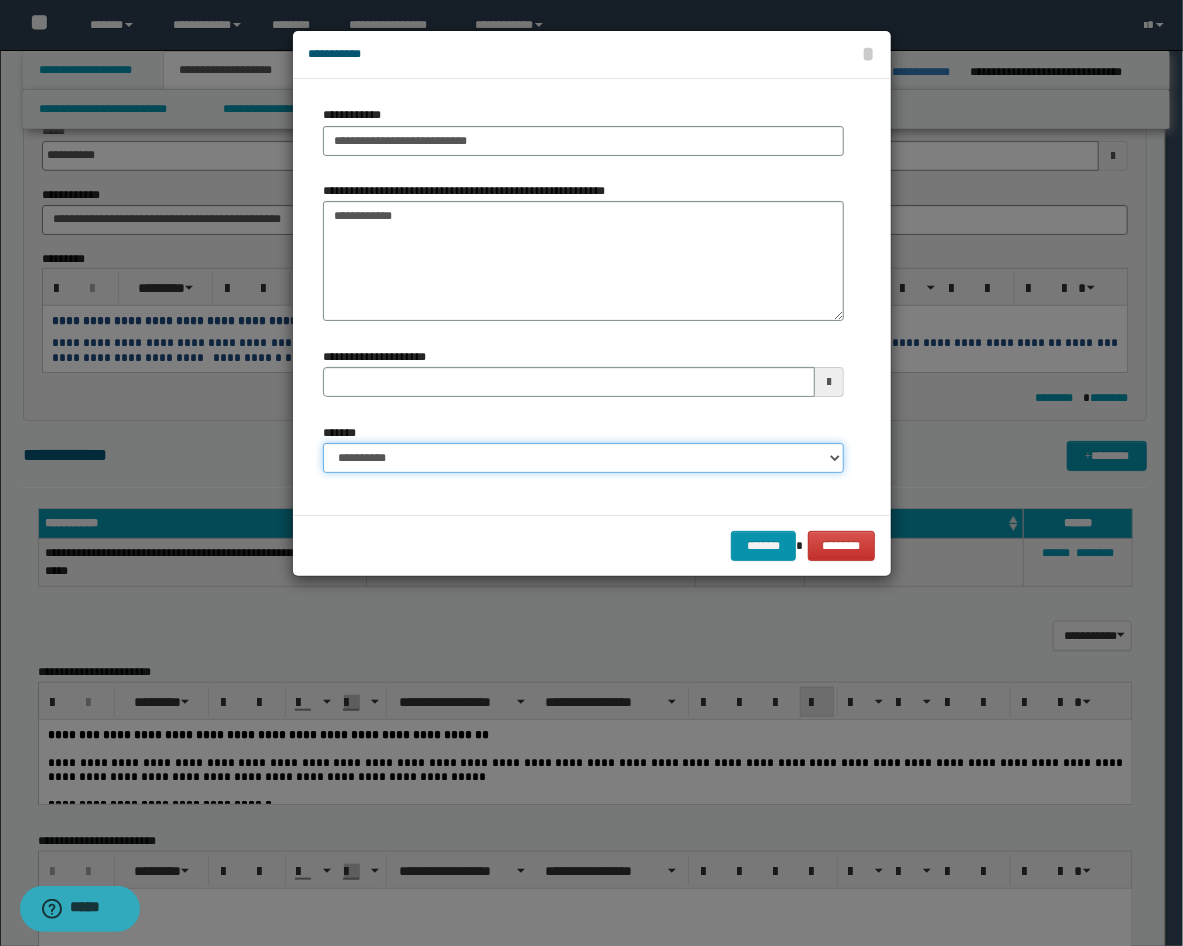 click on "**********" at bounding box center (583, 458) 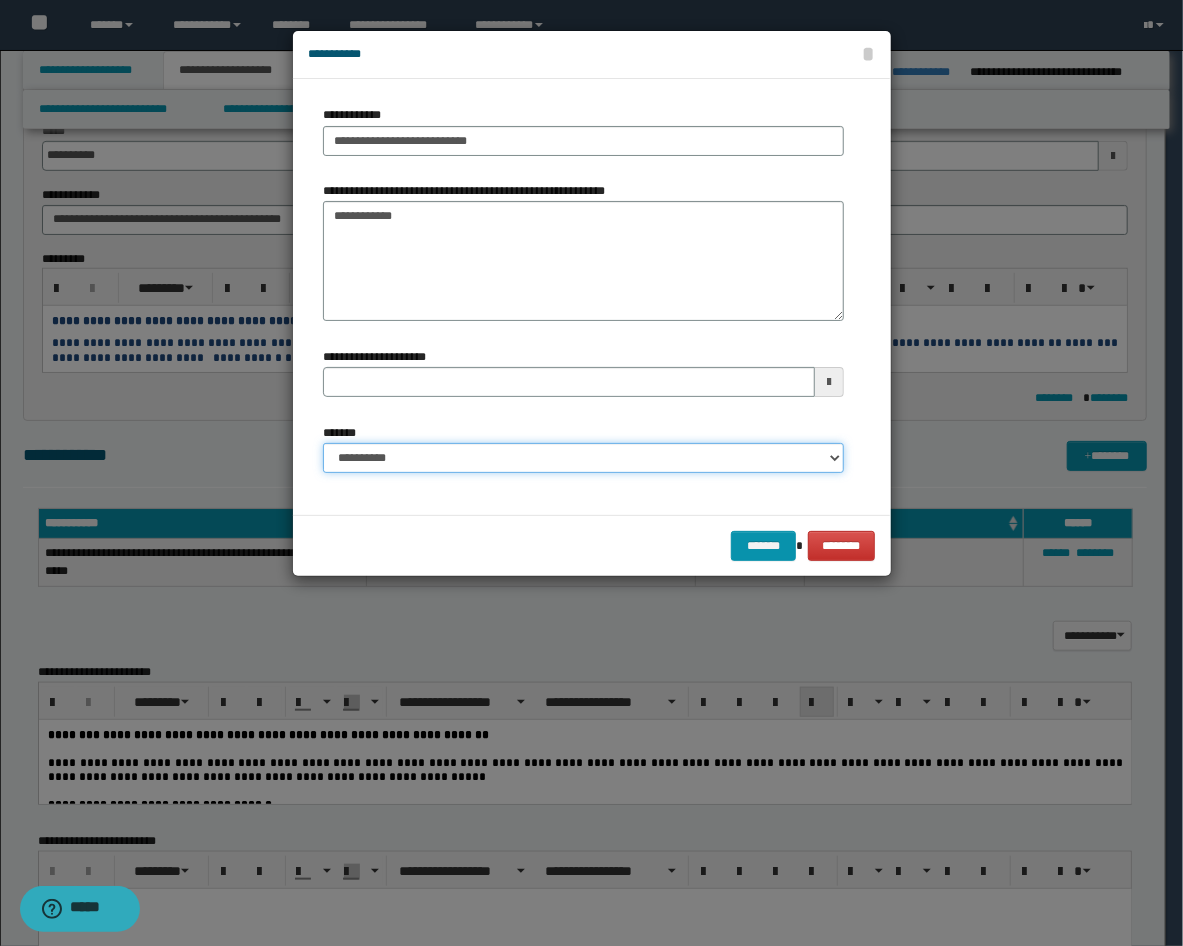 select on "*" 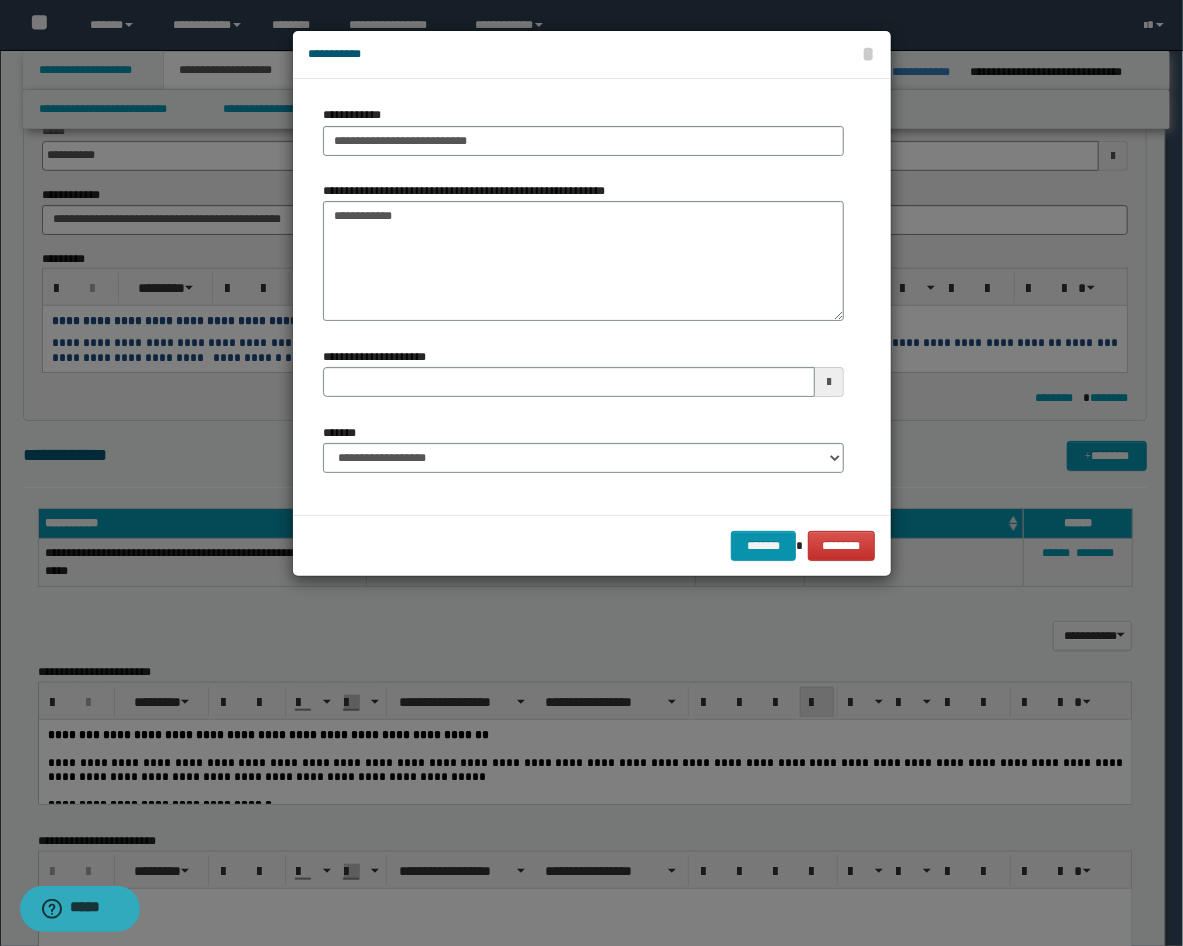 click on "*******
********" at bounding box center [592, 545] 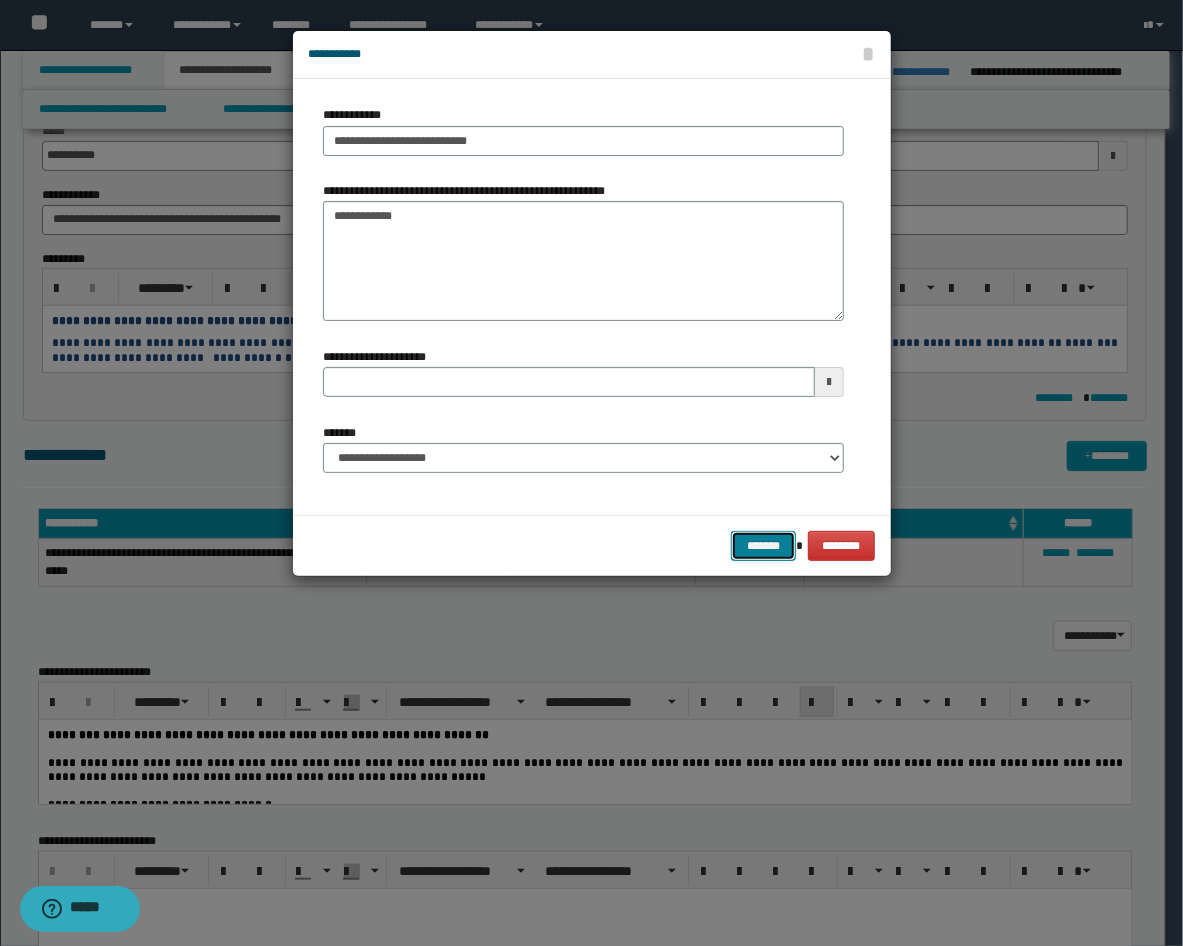 click on "*******" at bounding box center (763, 546) 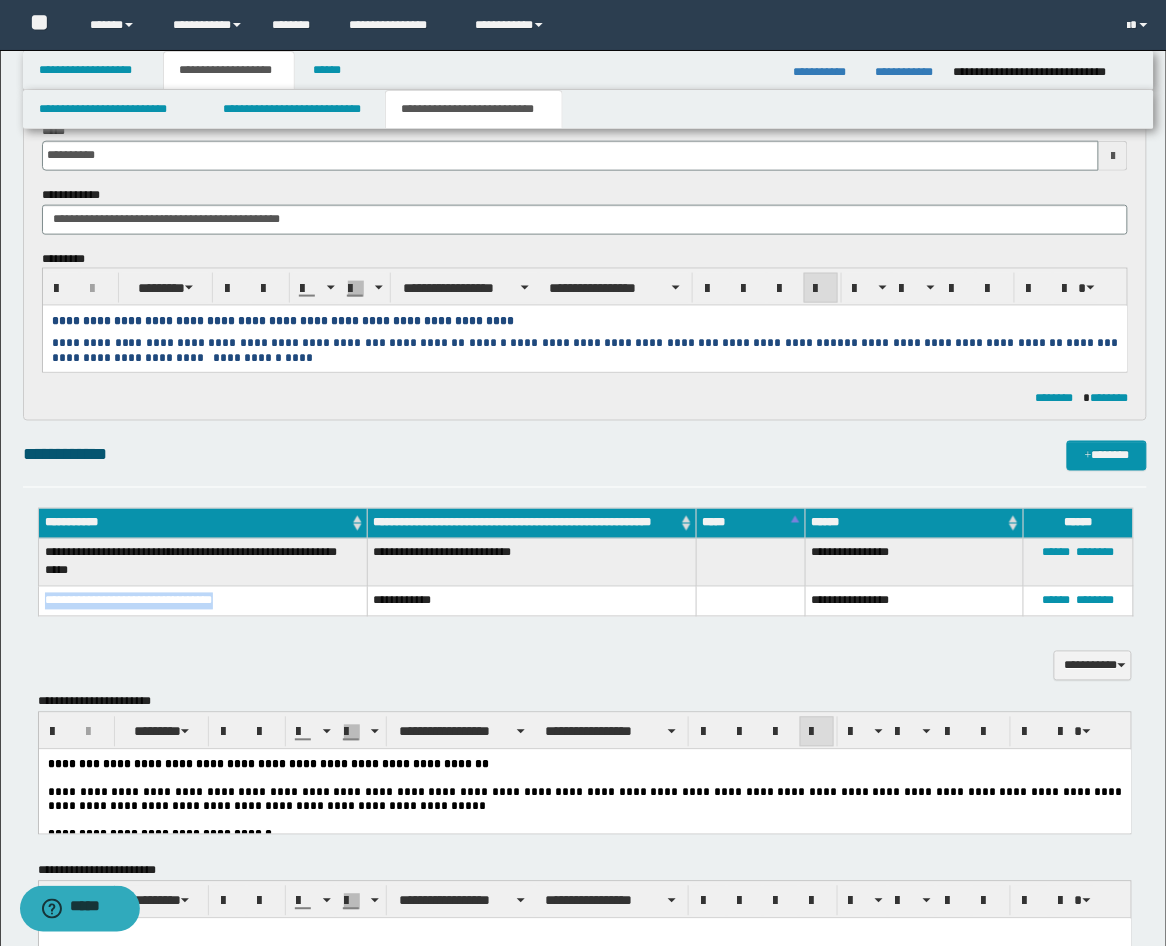 drag, startPoint x: 228, startPoint y: 601, endPoint x: 42, endPoint y: 611, distance: 186.26862 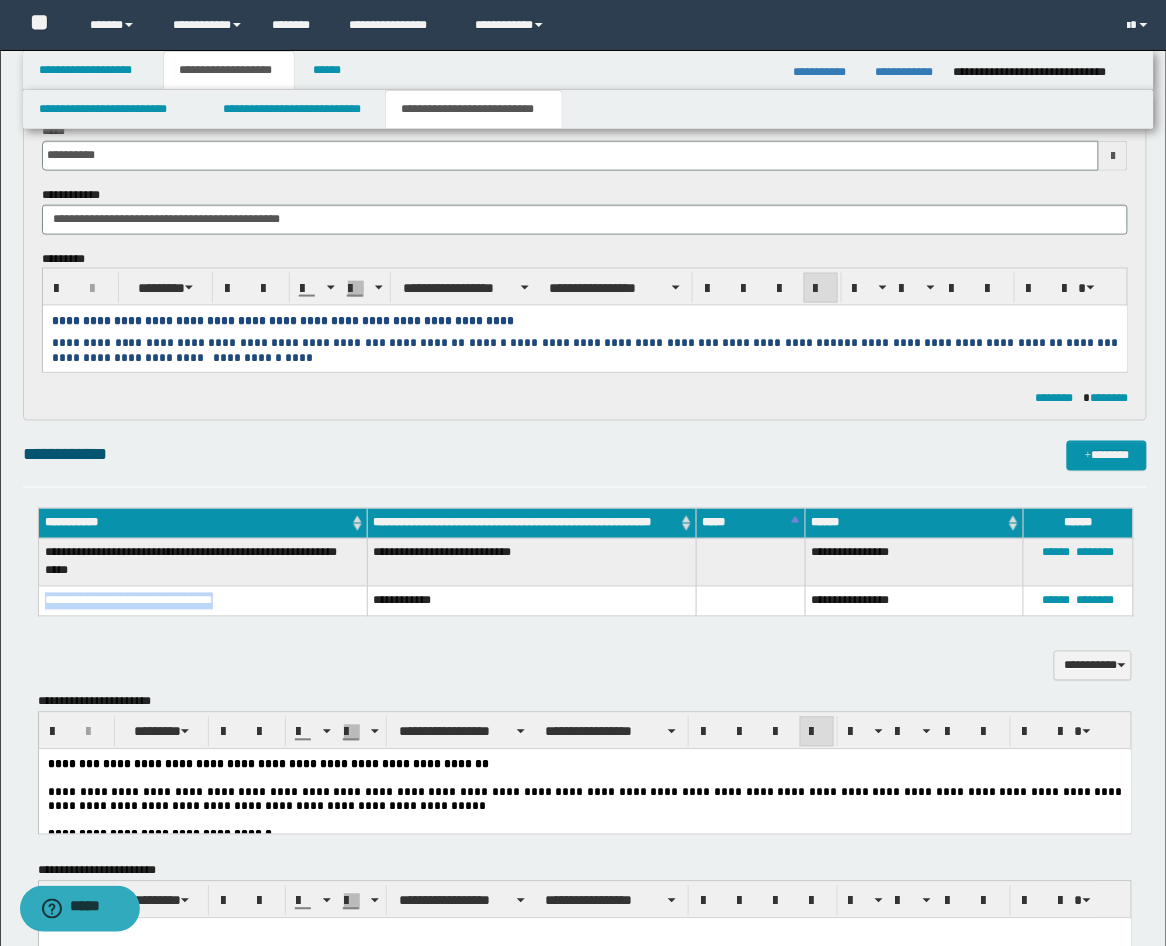 click on "**********" at bounding box center (202, 601) 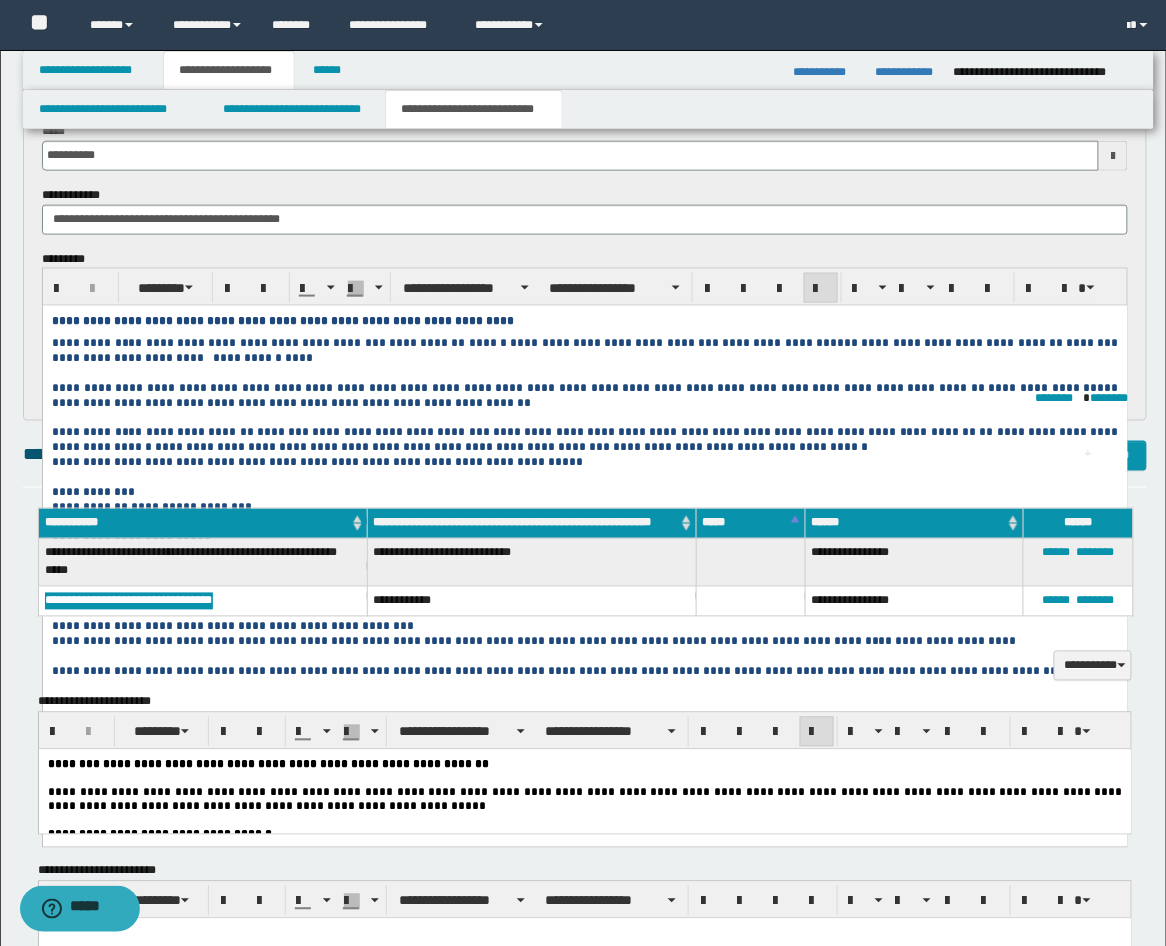 click on "**********" at bounding box center [423, 343] 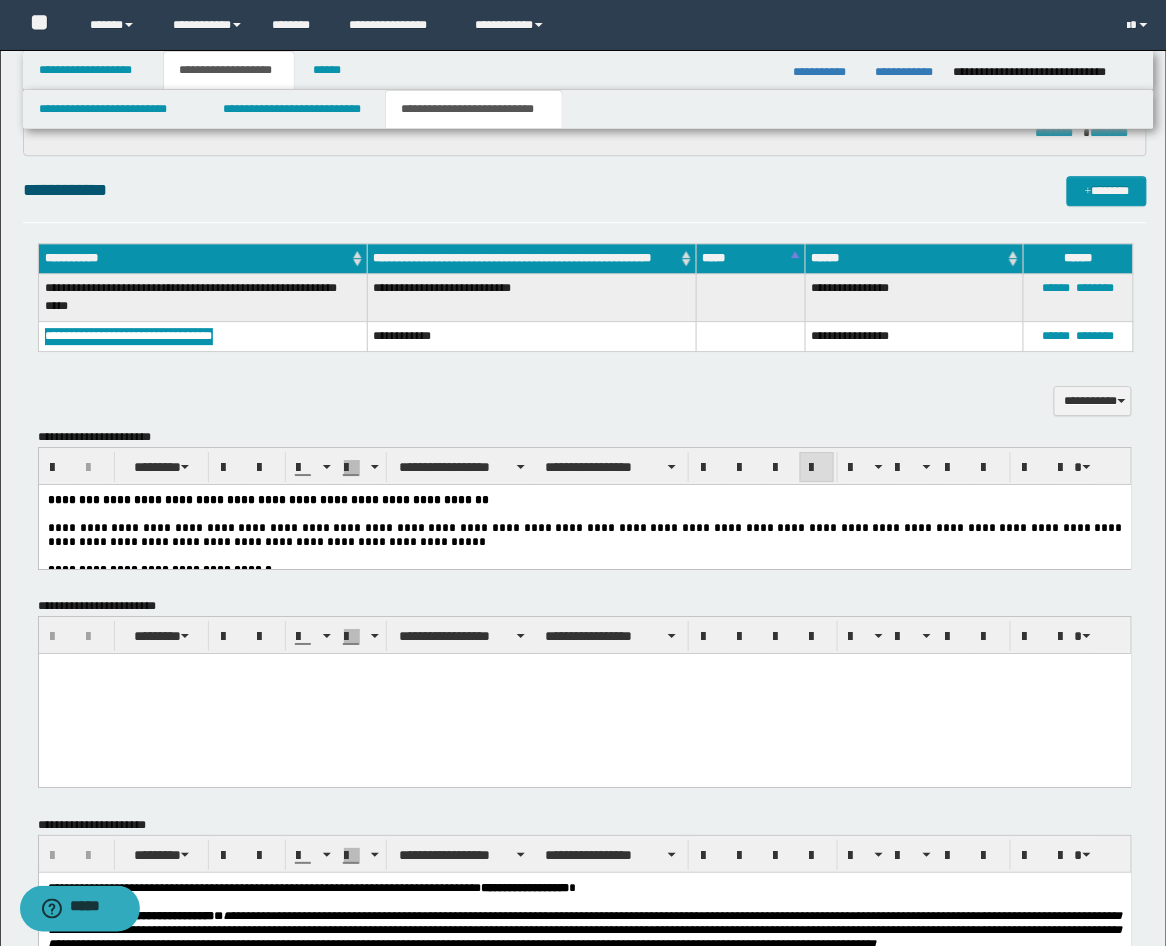 scroll, scrollTop: 1315, scrollLeft: 0, axis: vertical 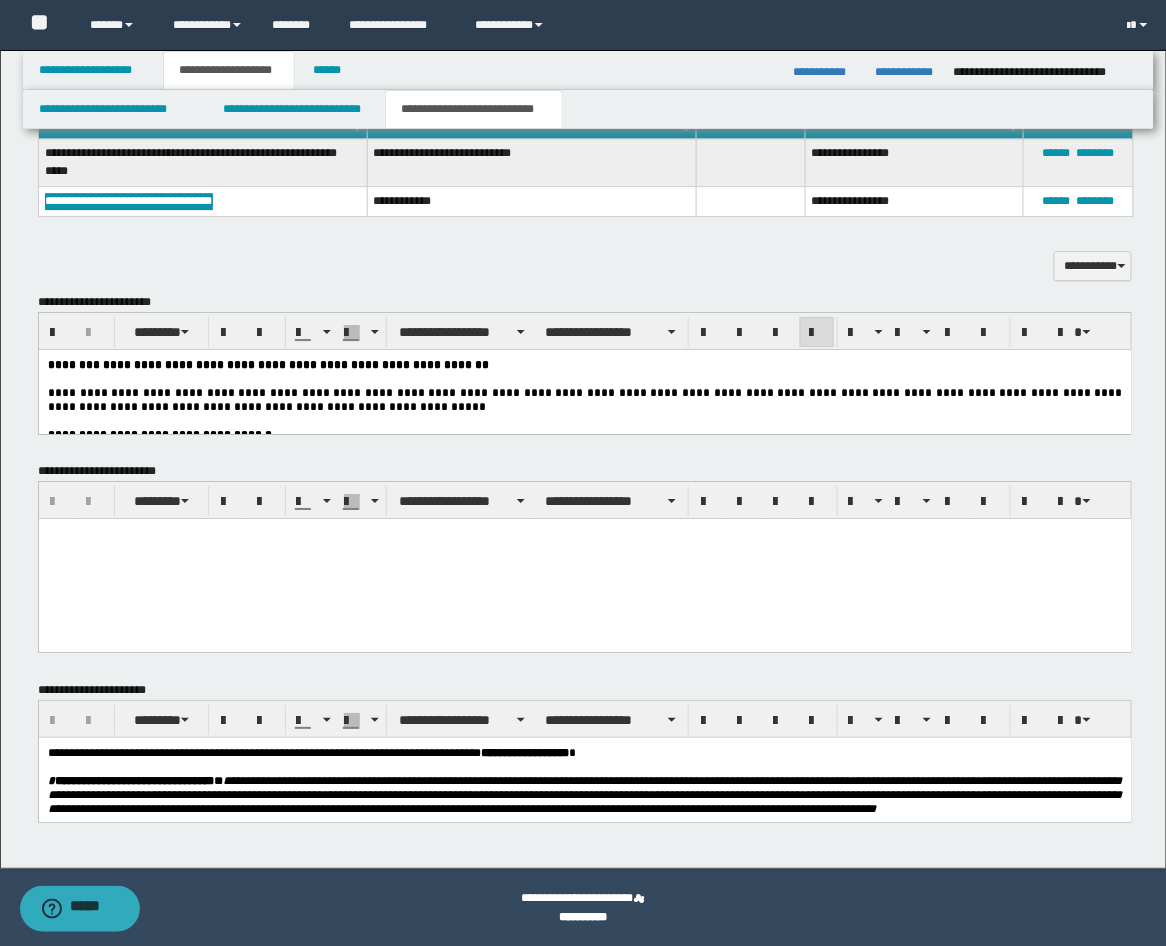 click on "**********" at bounding box center [586, 399] 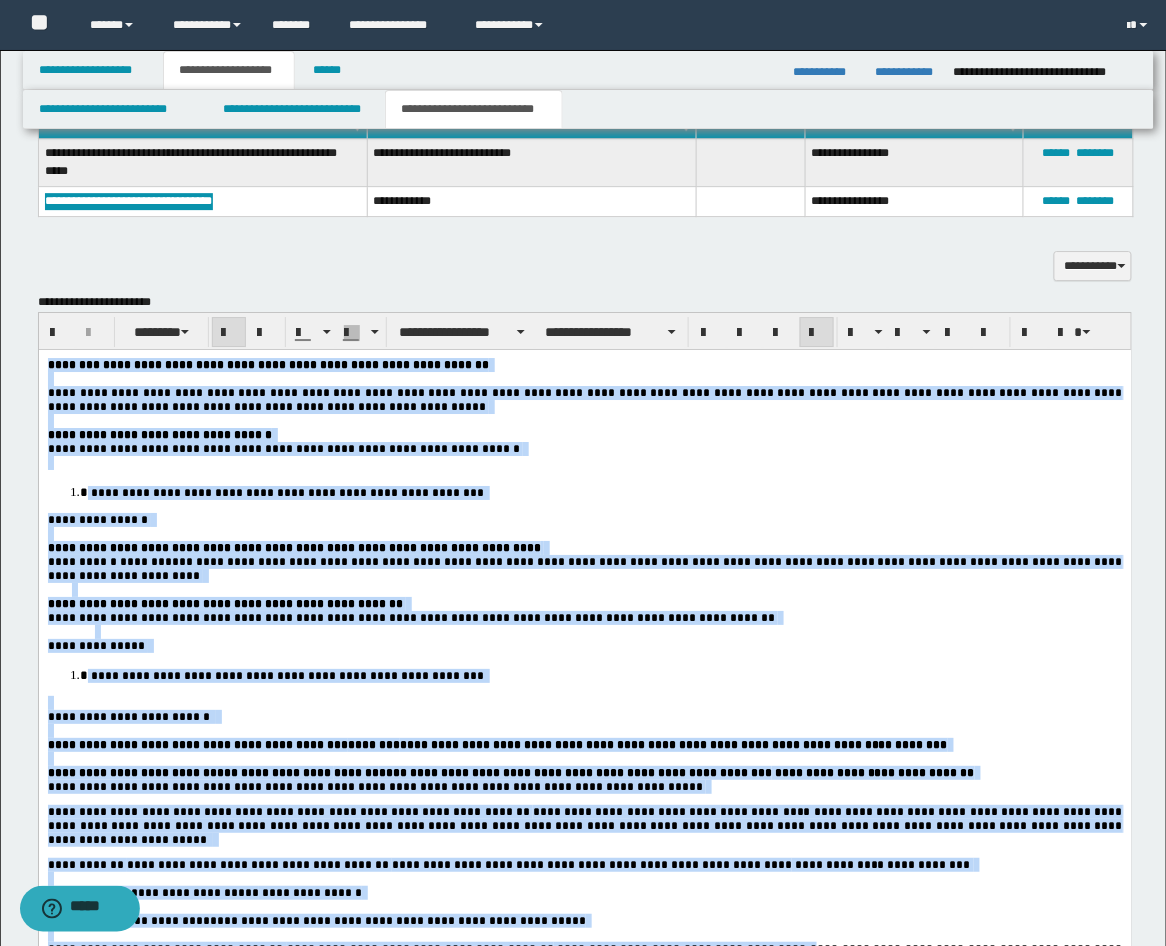 scroll, scrollTop: 2796, scrollLeft: 0, axis: vertical 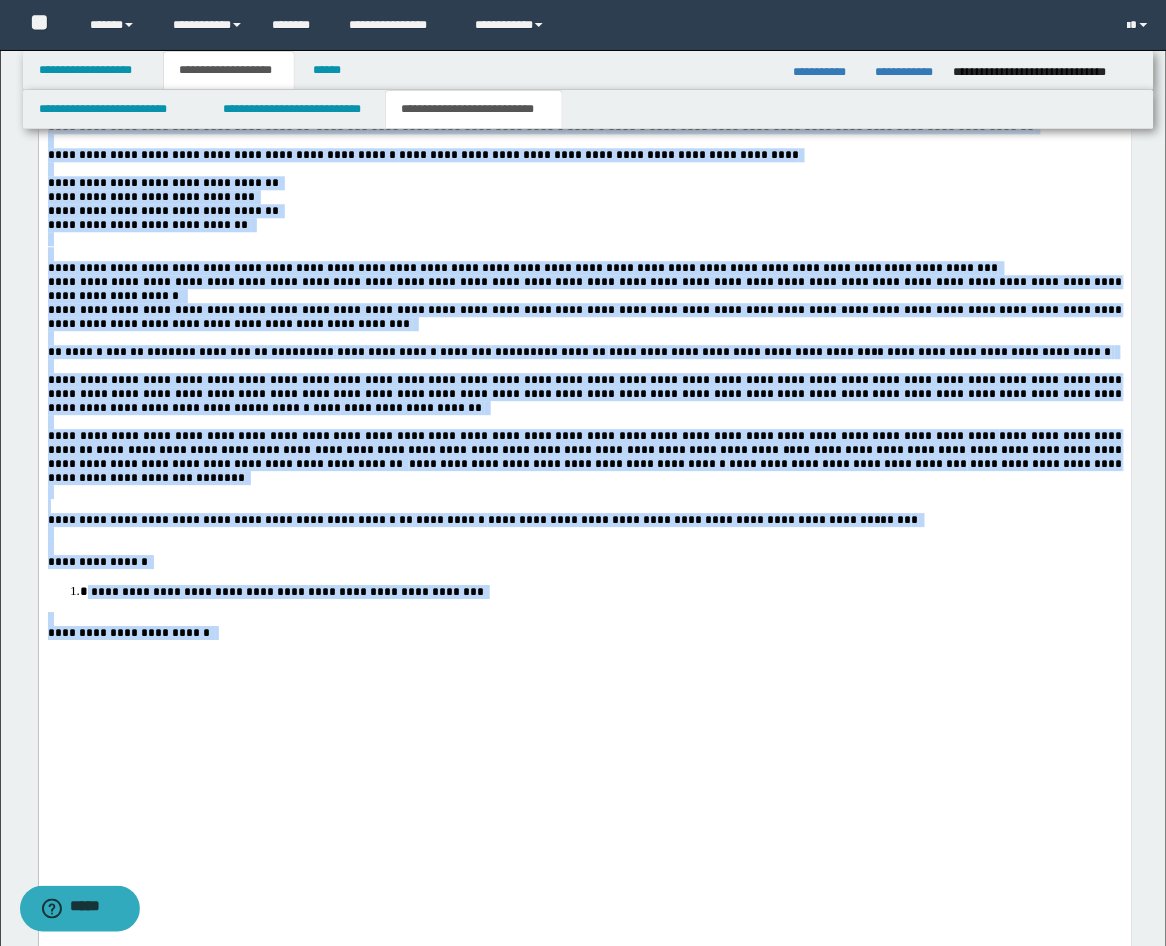 drag, startPoint x: 48, startPoint y: -1116, endPoint x: 772, endPoint y: 896, distance: 2138.2983 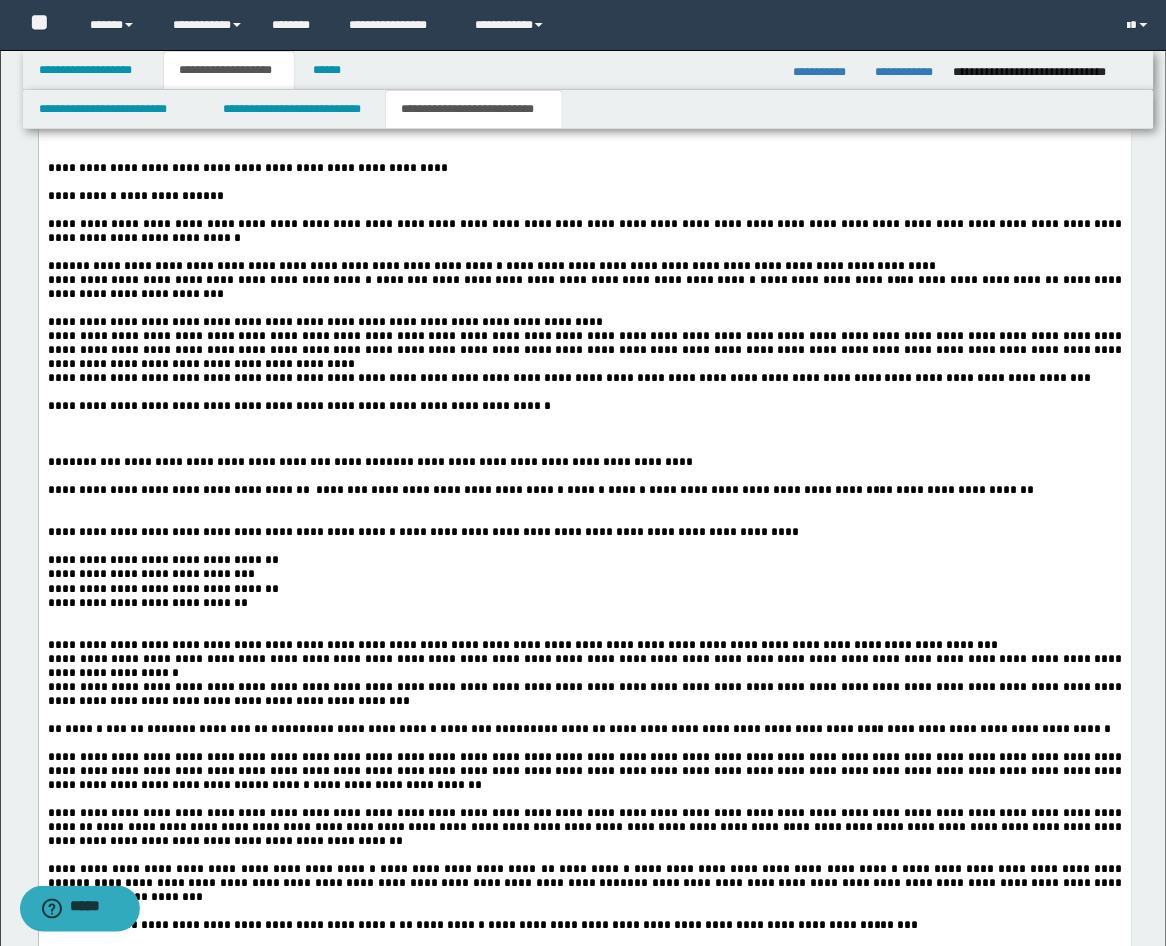 scroll, scrollTop: 2407, scrollLeft: 0, axis: vertical 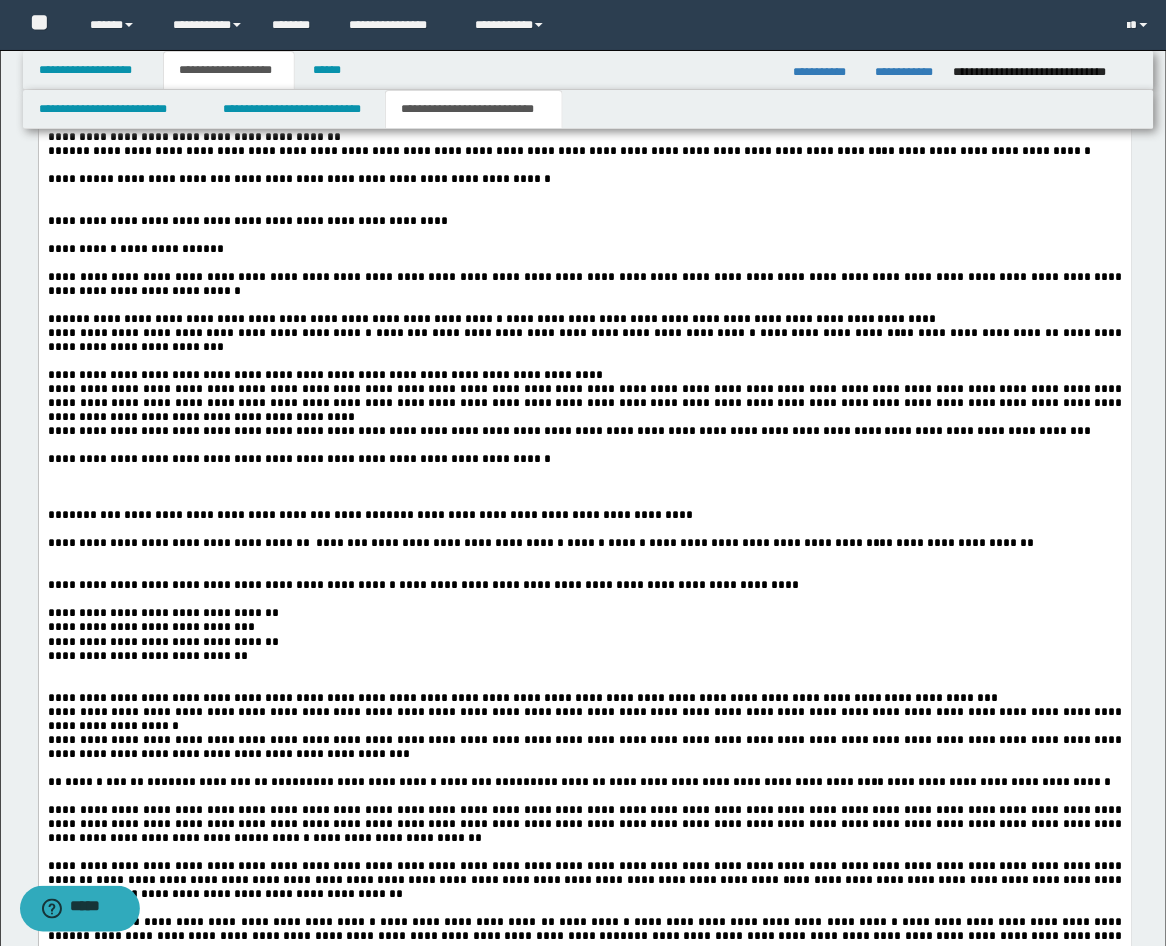 click at bounding box center [584, 503] 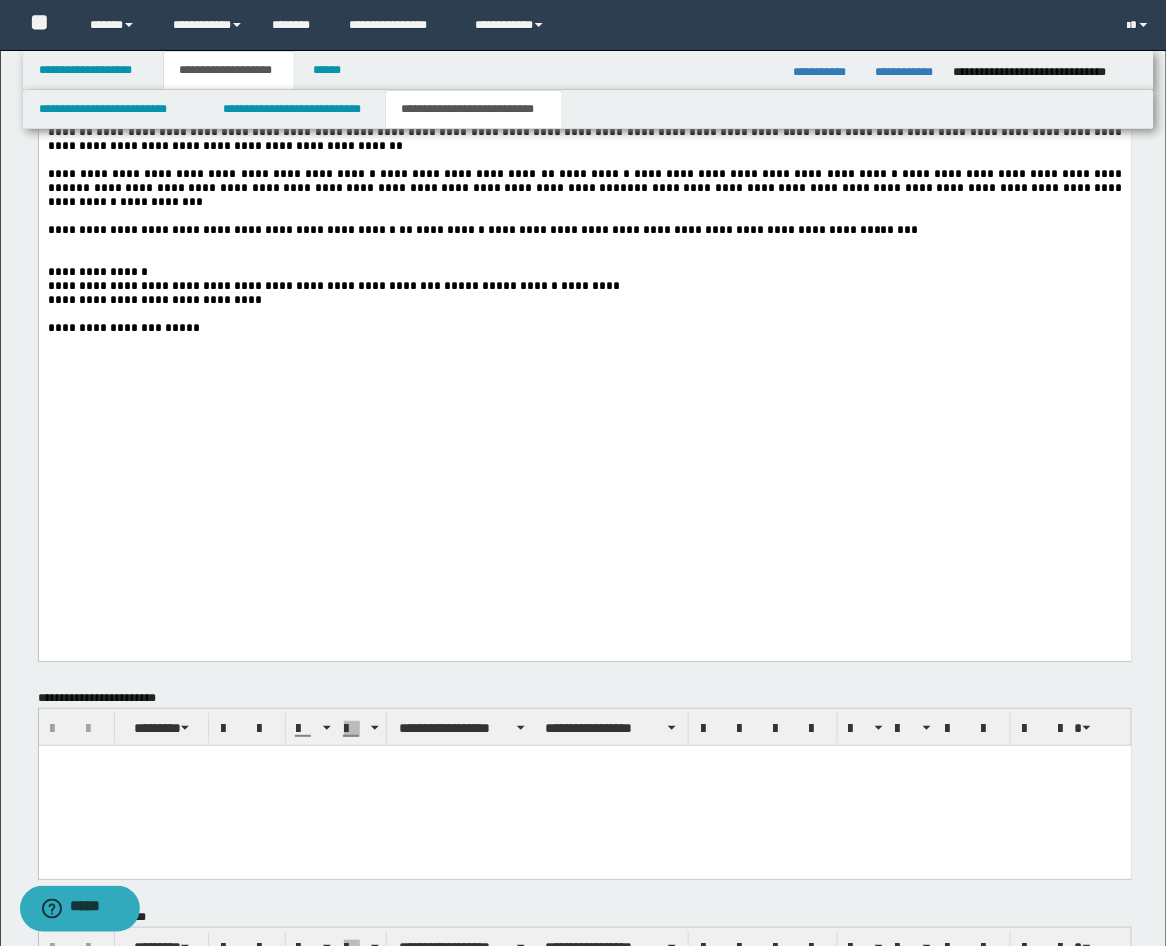 scroll, scrollTop: 3148, scrollLeft: 0, axis: vertical 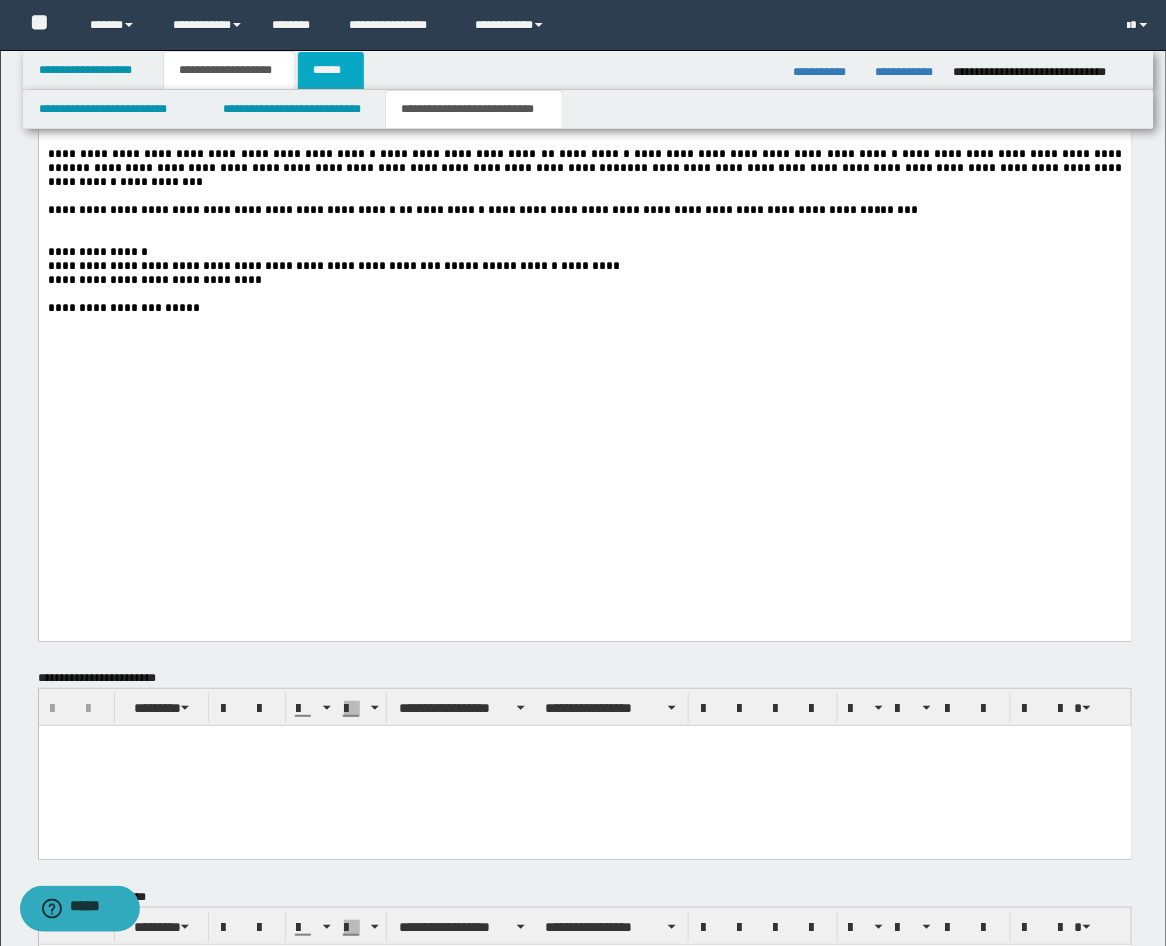 click on "******" at bounding box center [331, 70] 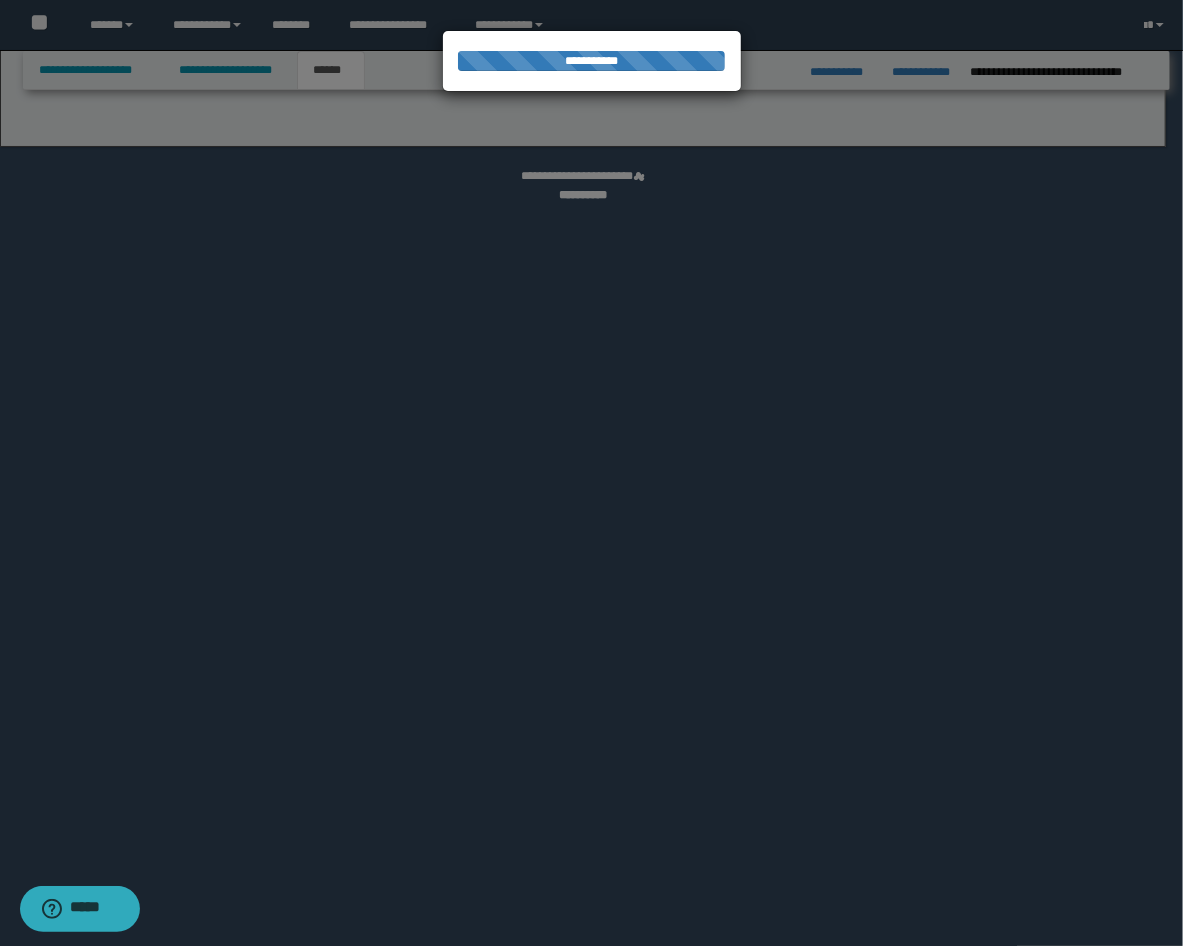 select on "*" 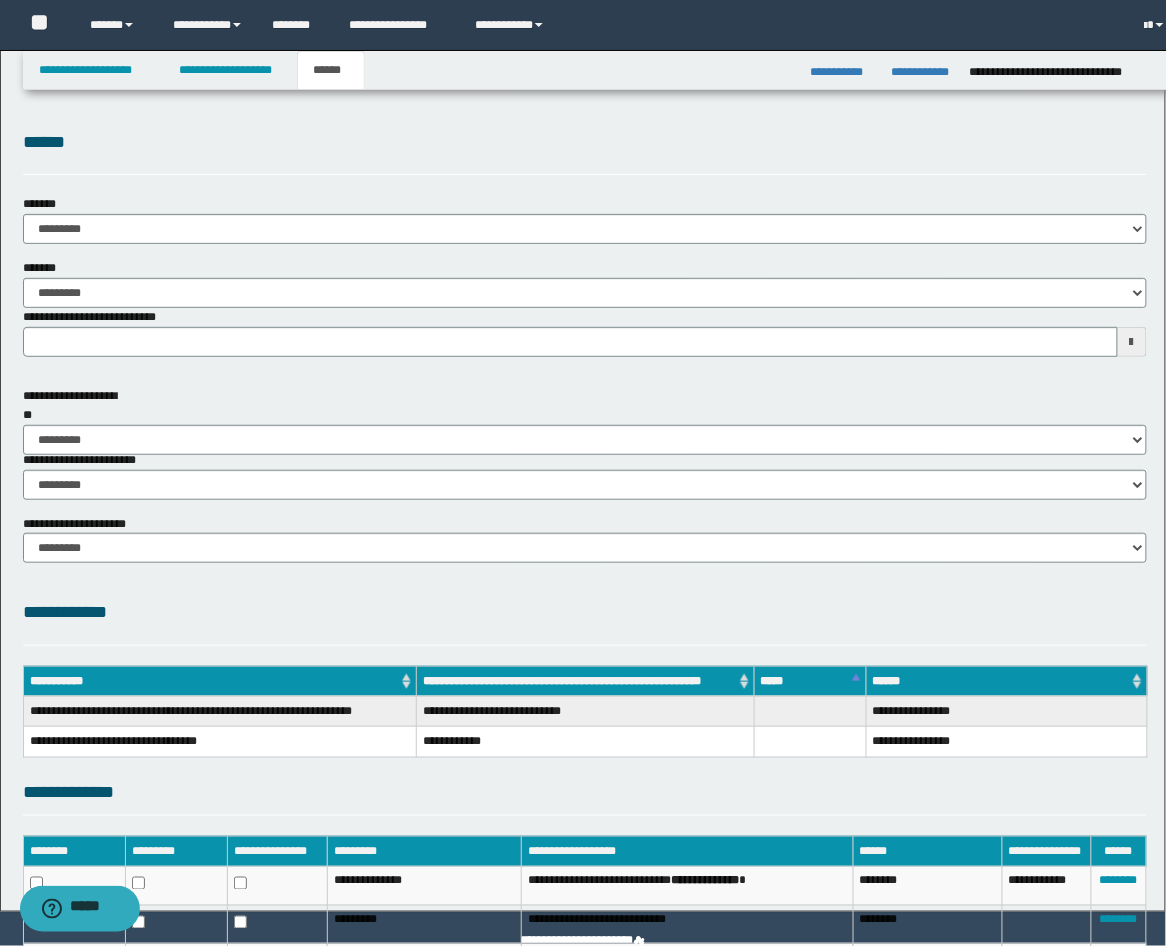 scroll, scrollTop: 0, scrollLeft: 0, axis: both 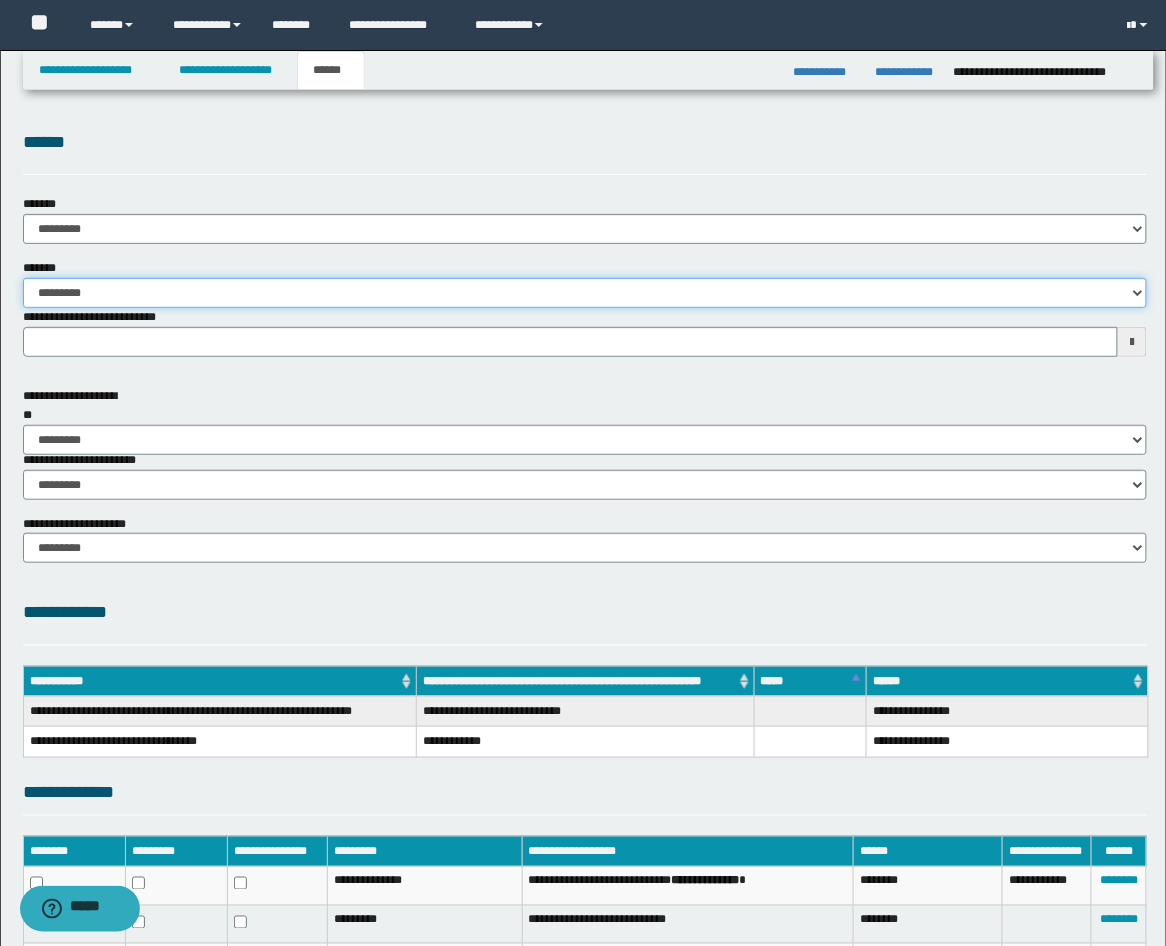 click on "**********" at bounding box center (585, 293) 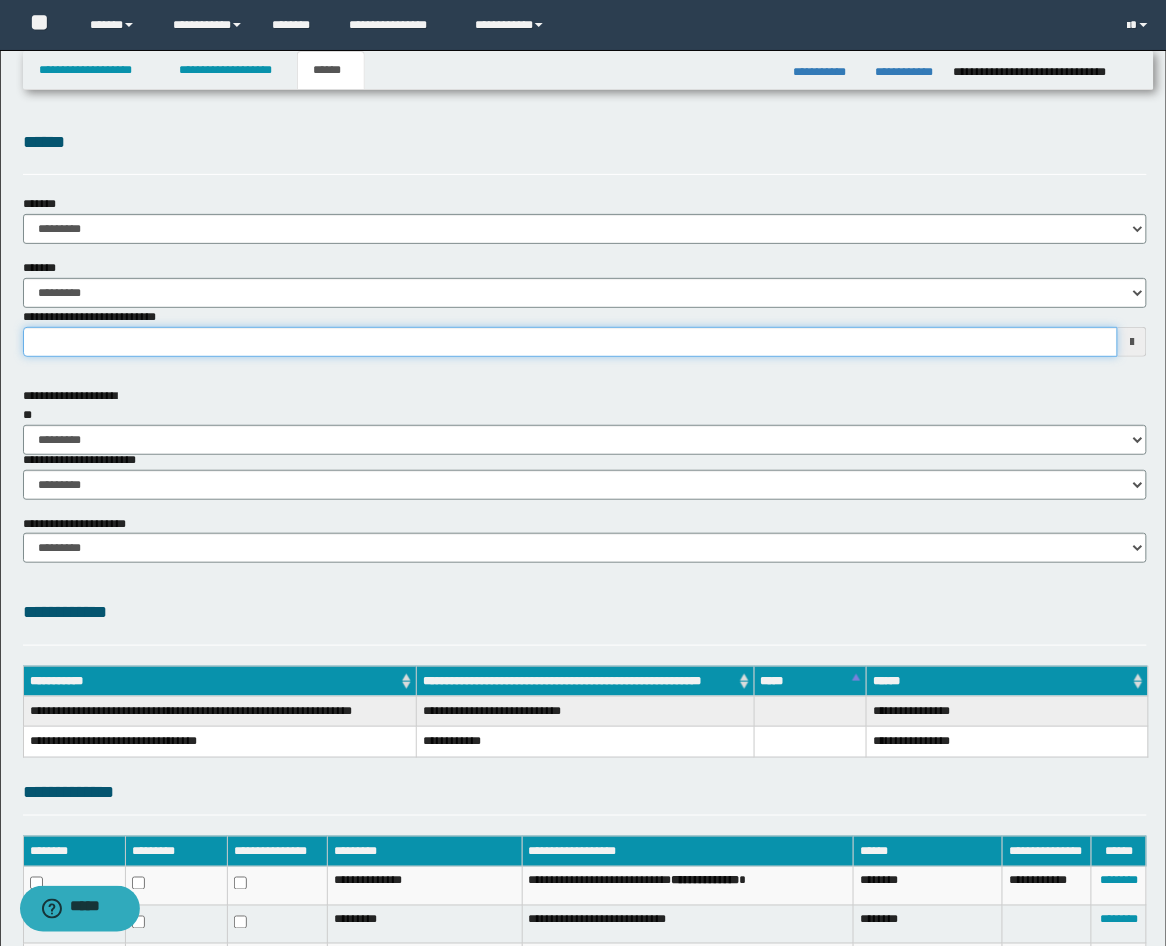 click on "**********" at bounding box center [571, 342] 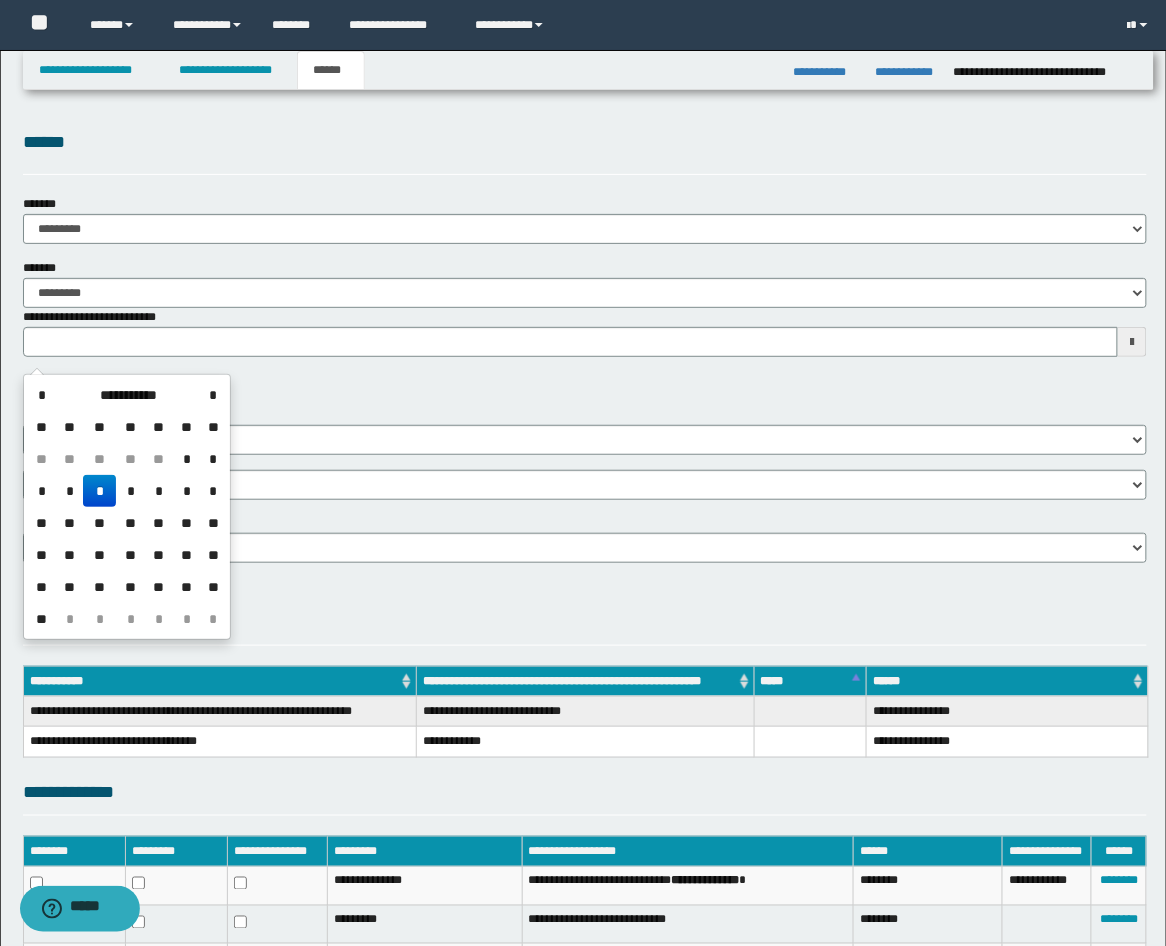 click on "*" at bounding box center (130, 491) 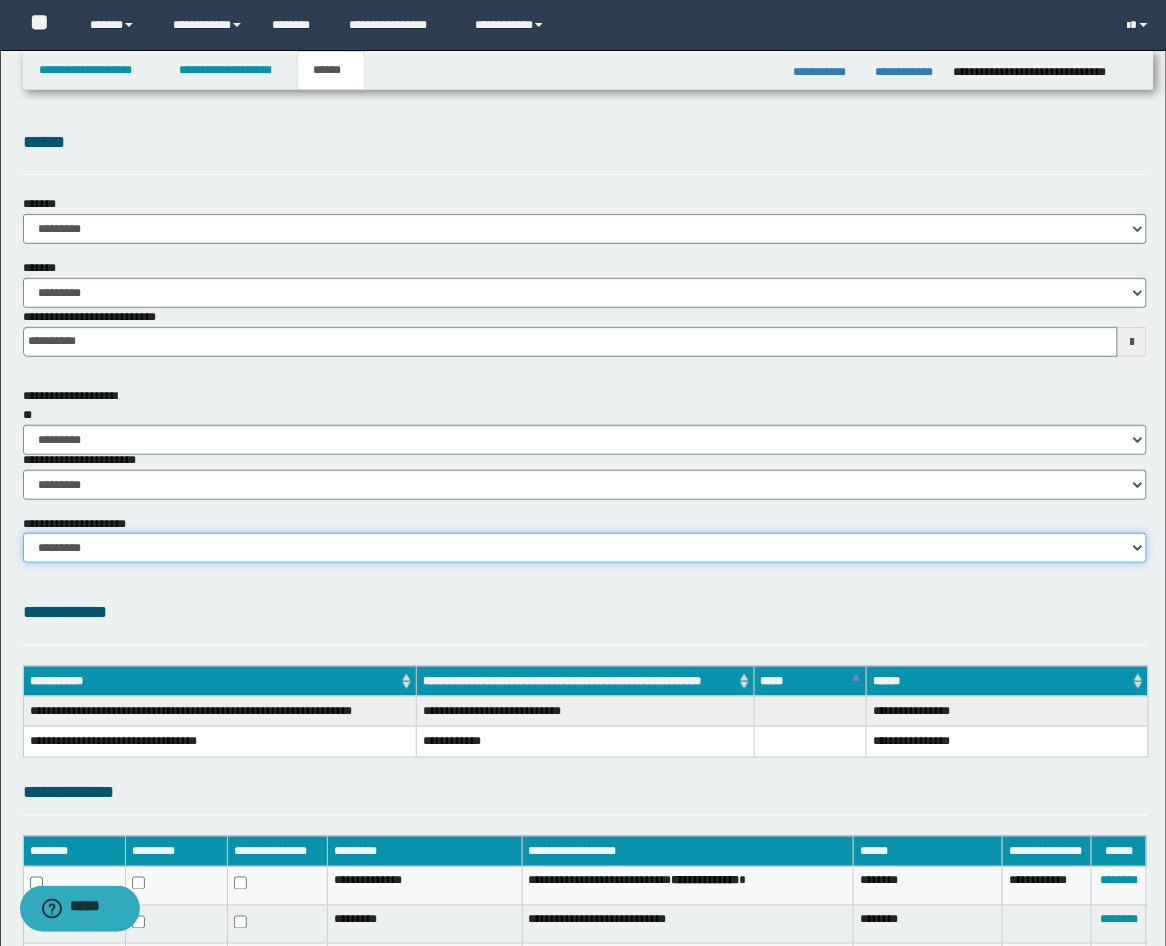 click on "*********
**" at bounding box center (585, 548) 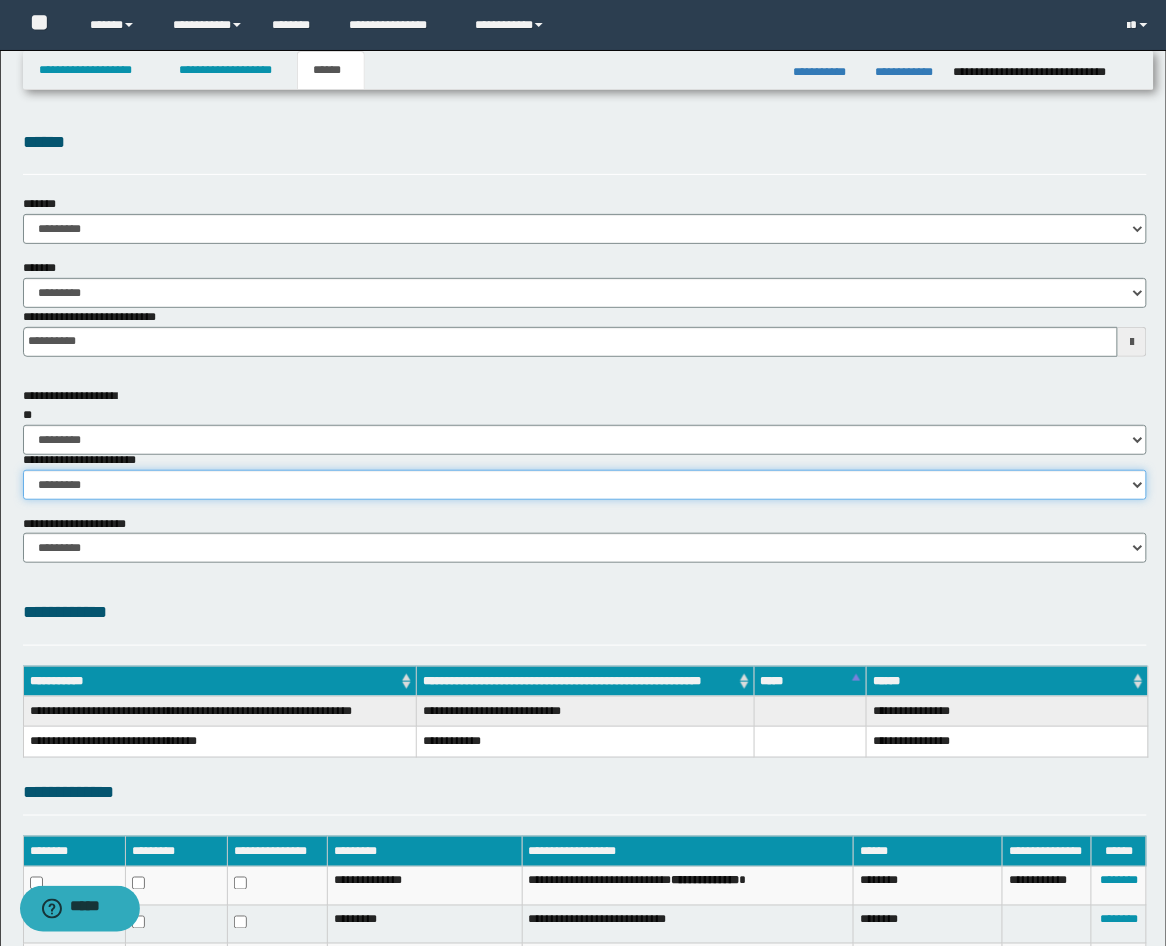 click on "*********
*********
*********" at bounding box center [585, 485] 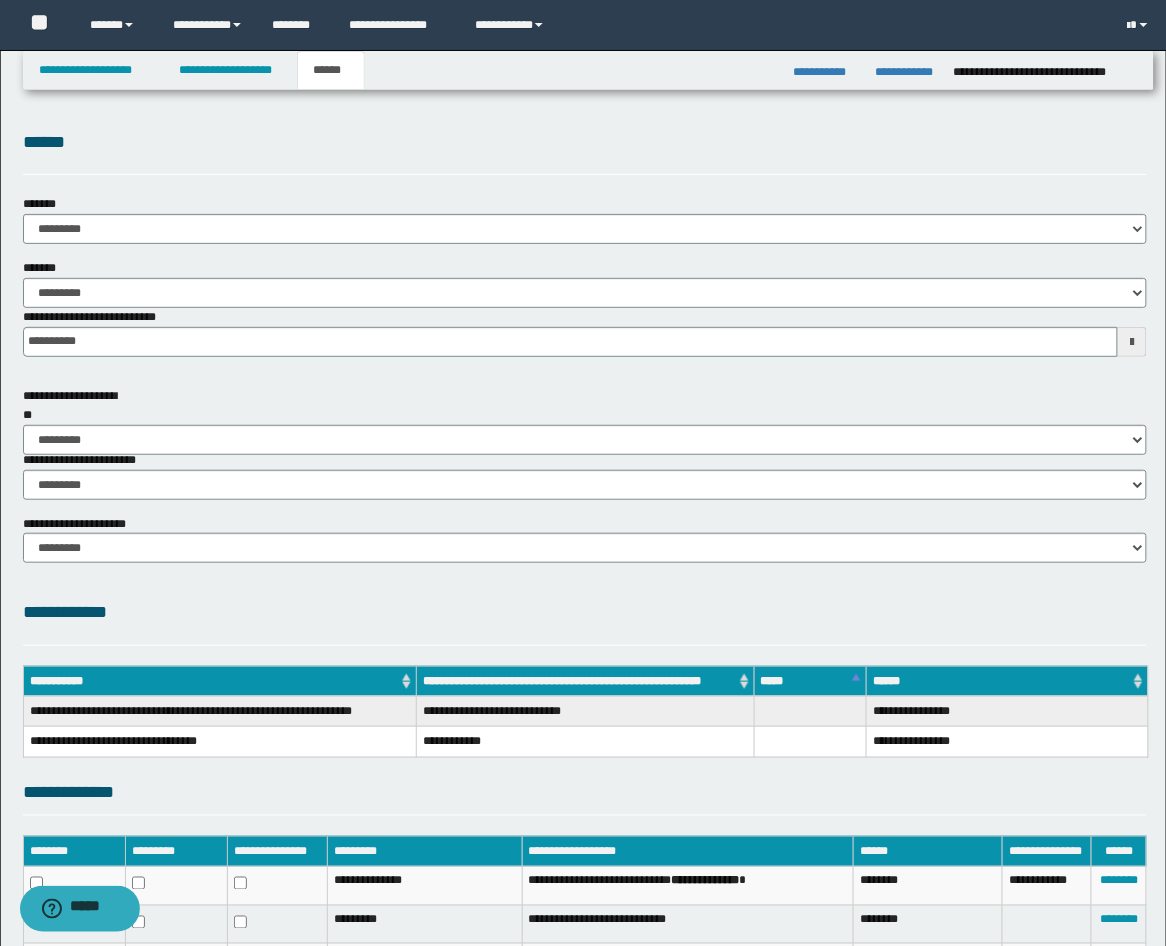 click on "**********" at bounding box center [585, 612] 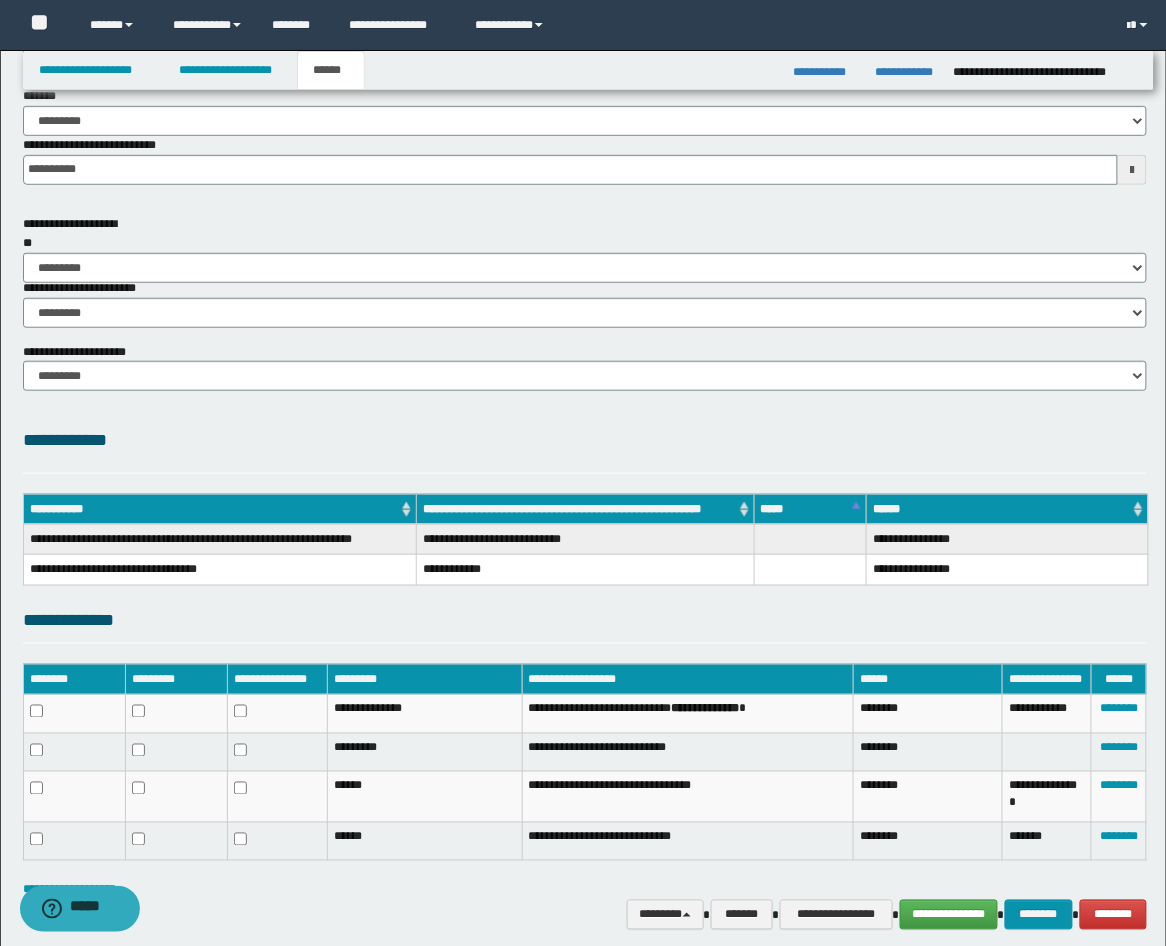 scroll, scrollTop: 252, scrollLeft: 0, axis: vertical 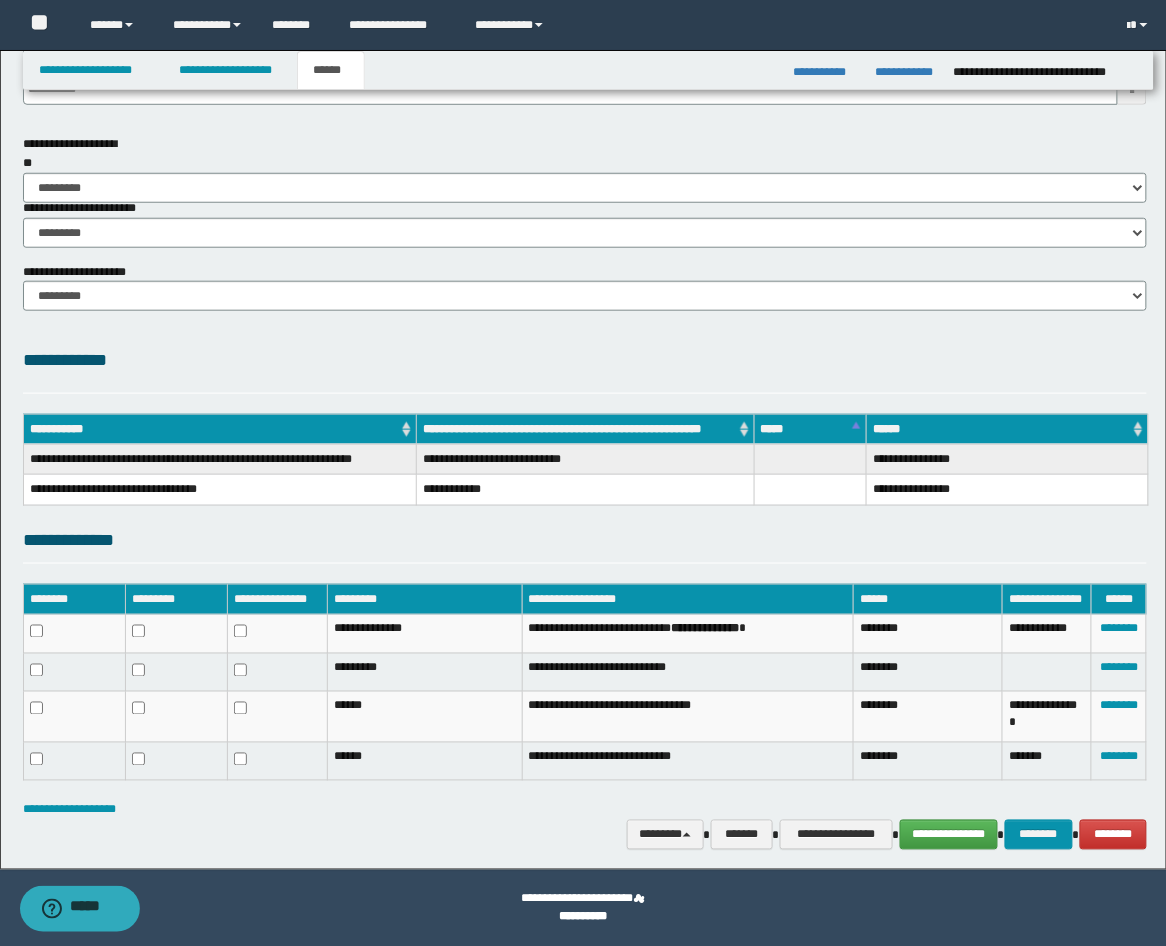 click on "**********" at bounding box center (585, 810) 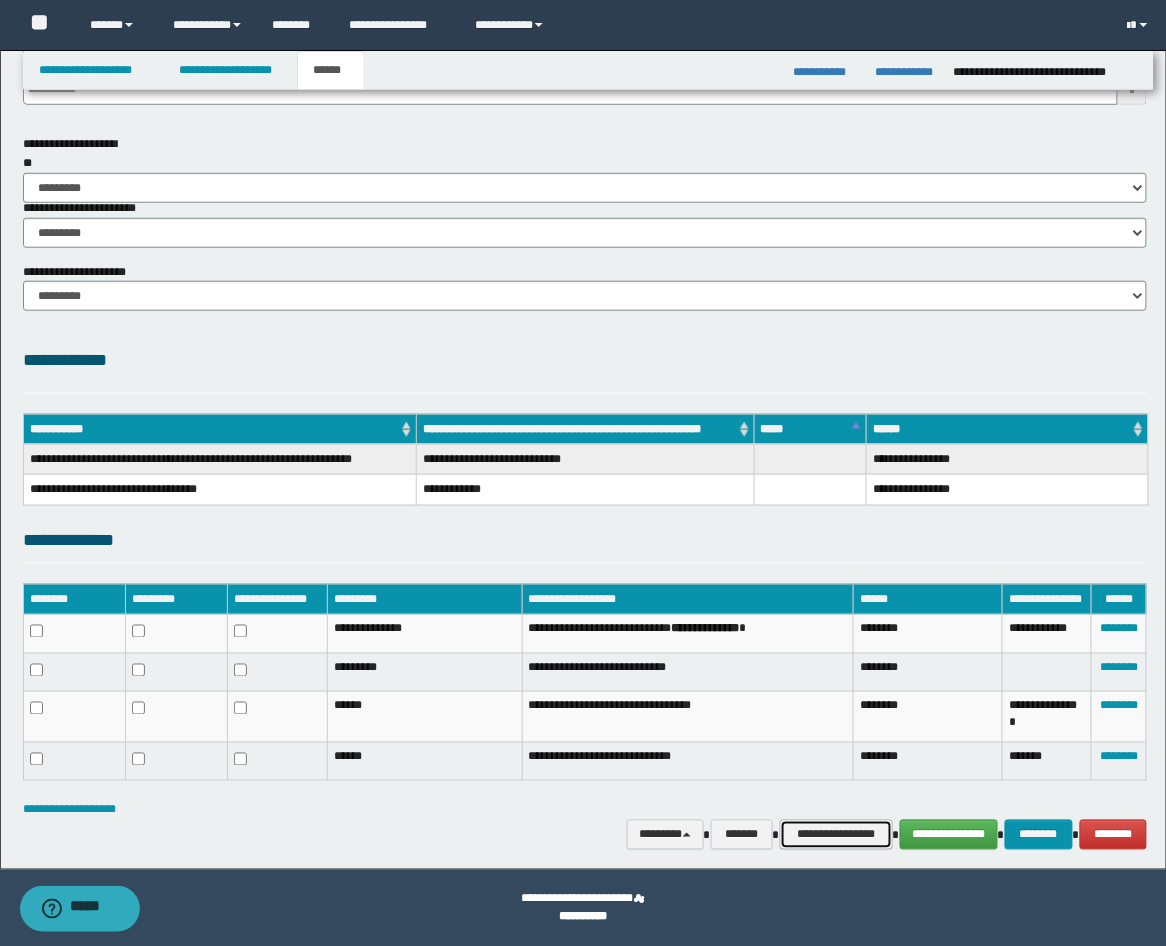 click on "**********" at bounding box center [836, 835] 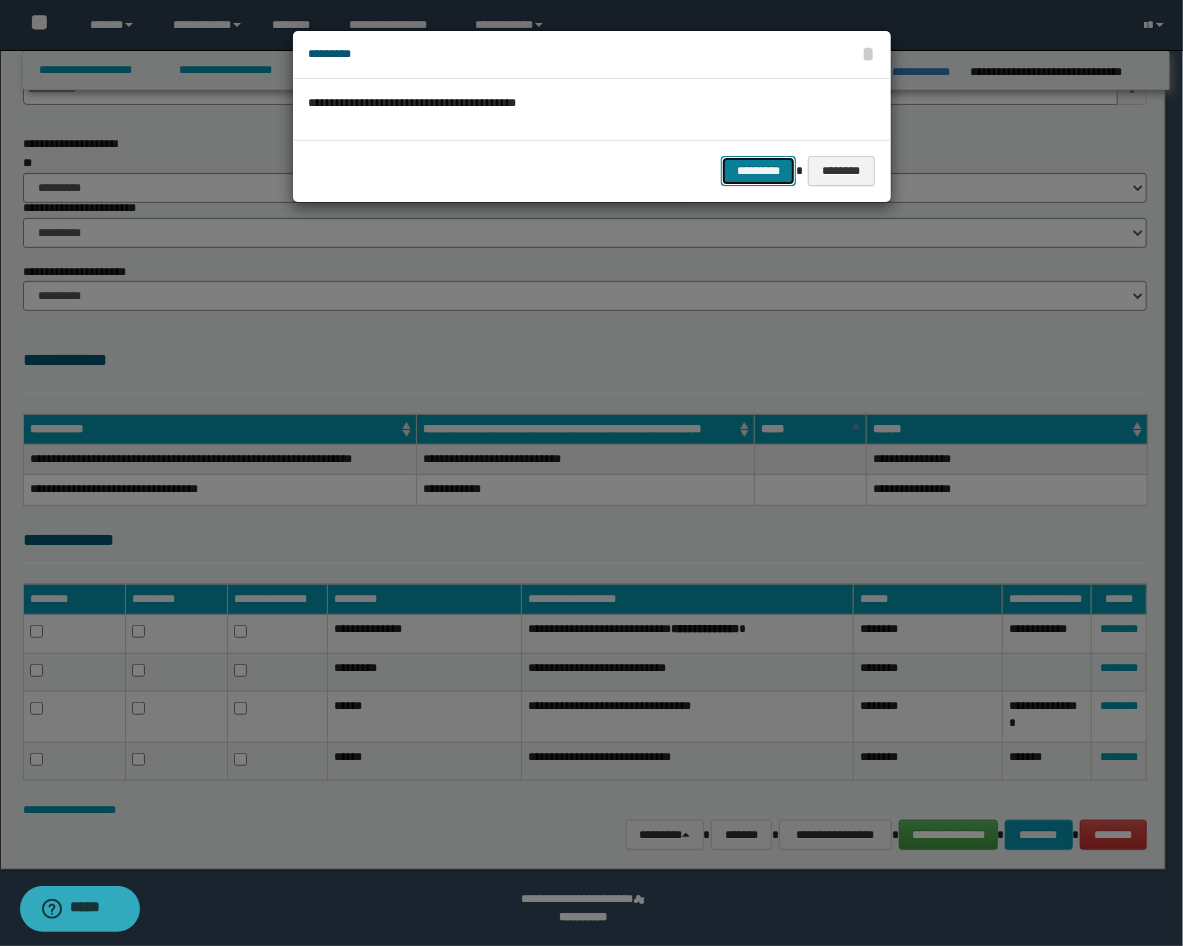 click on "*********" at bounding box center [758, 171] 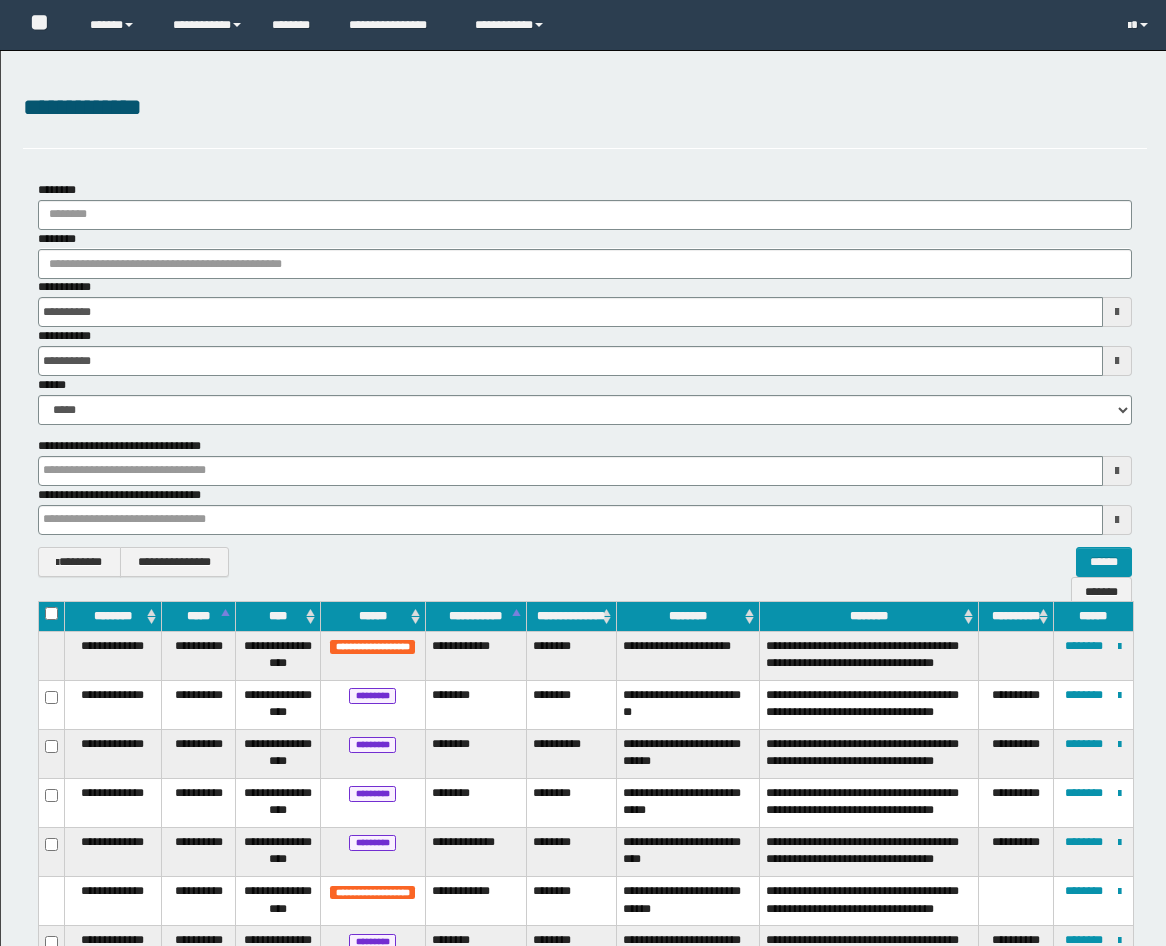 scroll, scrollTop: 2297, scrollLeft: 0, axis: vertical 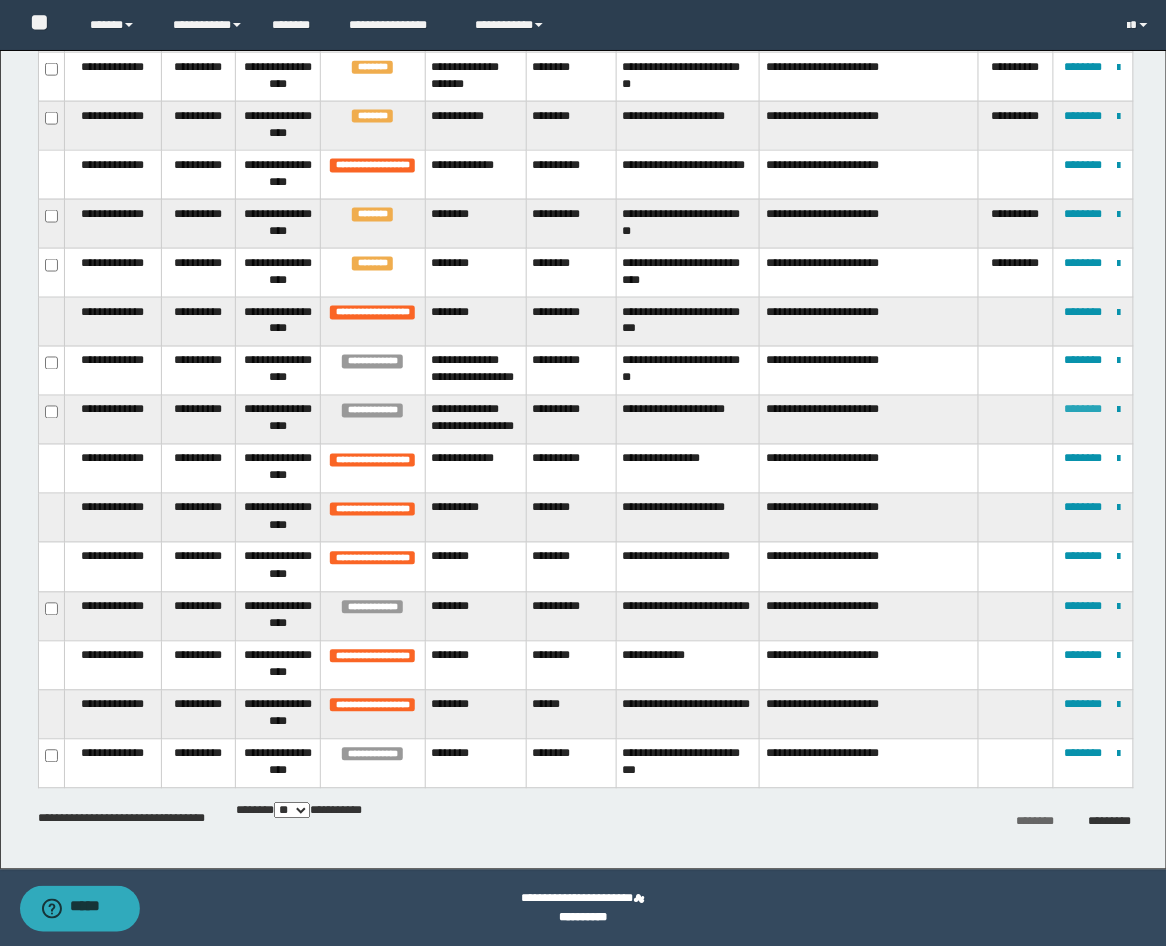 click on "********" at bounding box center (1084, 410) 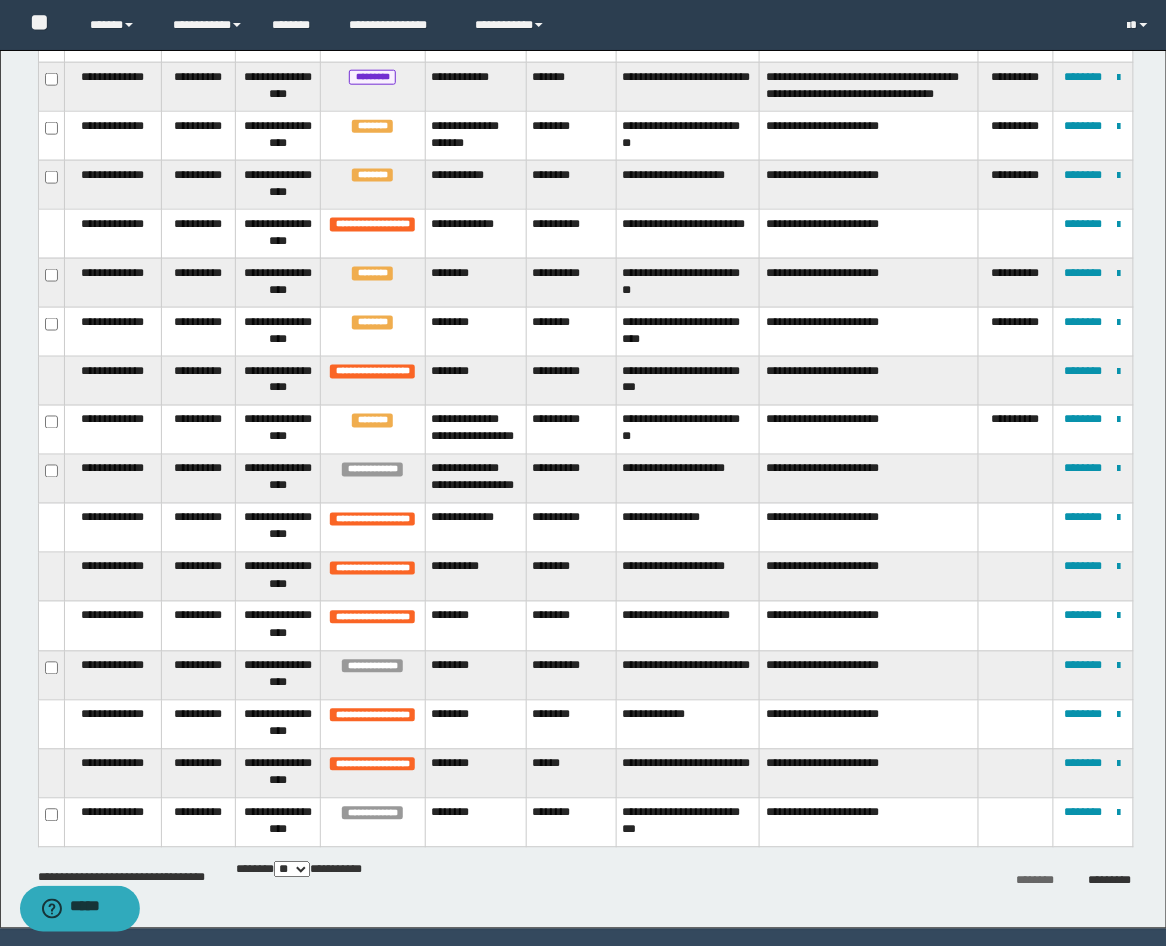 scroll, scrollTop: 2297, scrollLeft: 0, axis: vertical 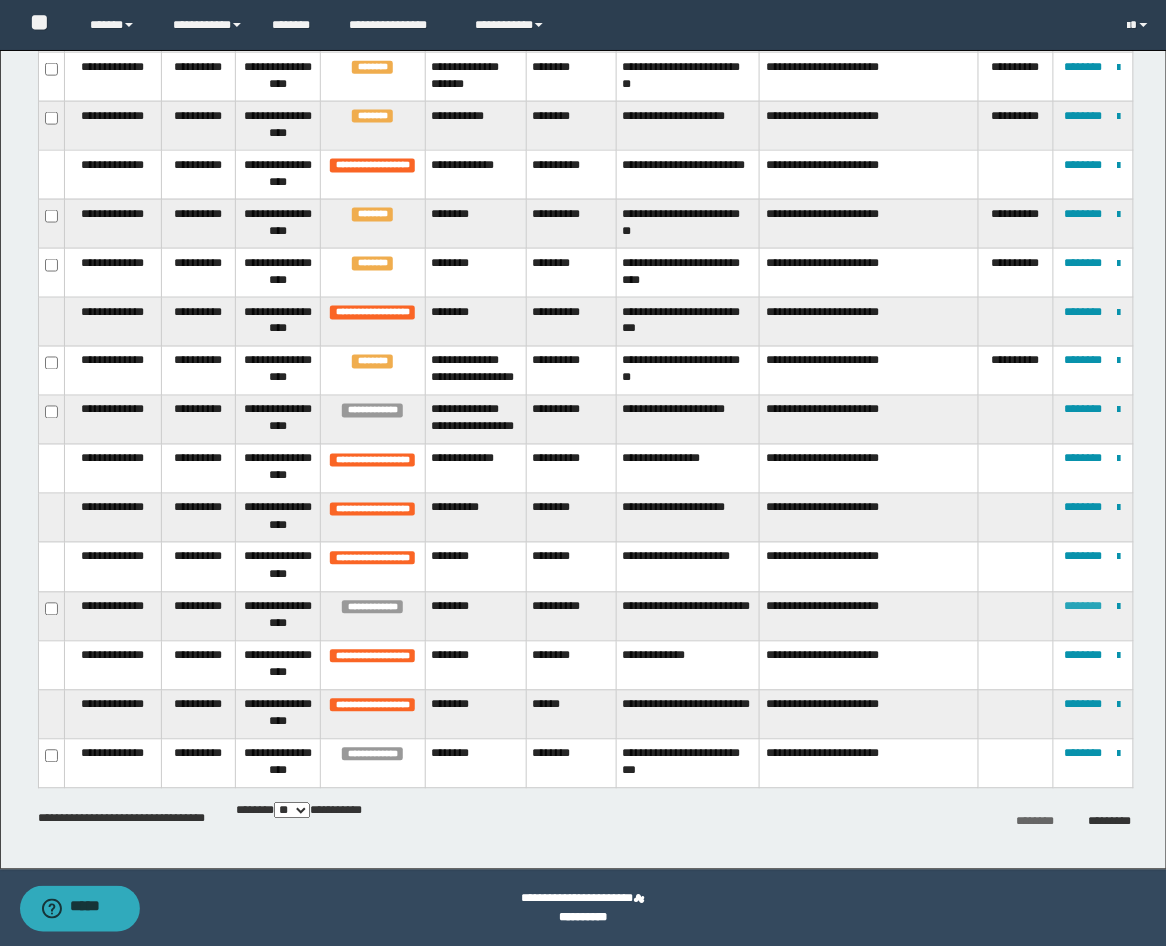 click on "********" at bounding box center (1084, 607) 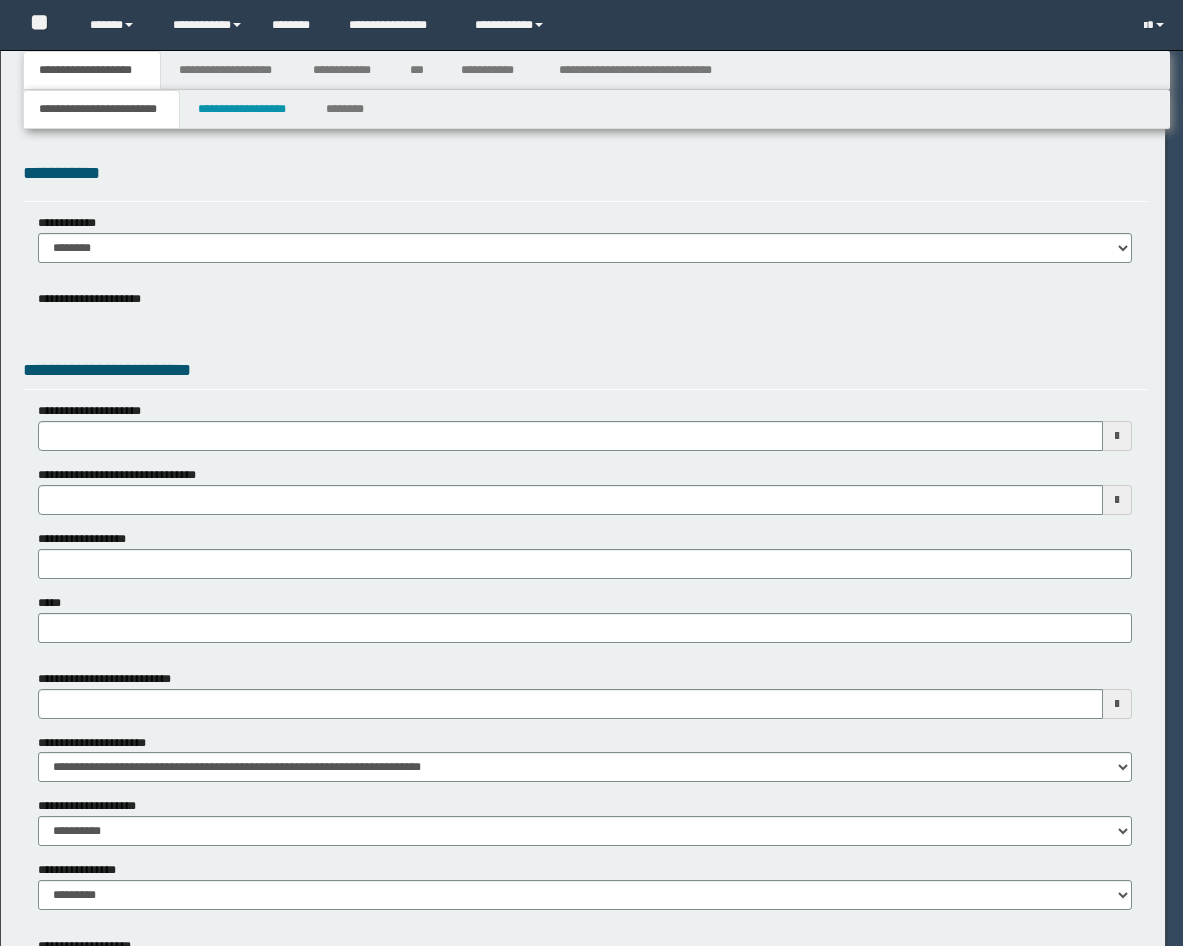 scroll, scrollTop: 0, scrollLeft: 0, axis: both 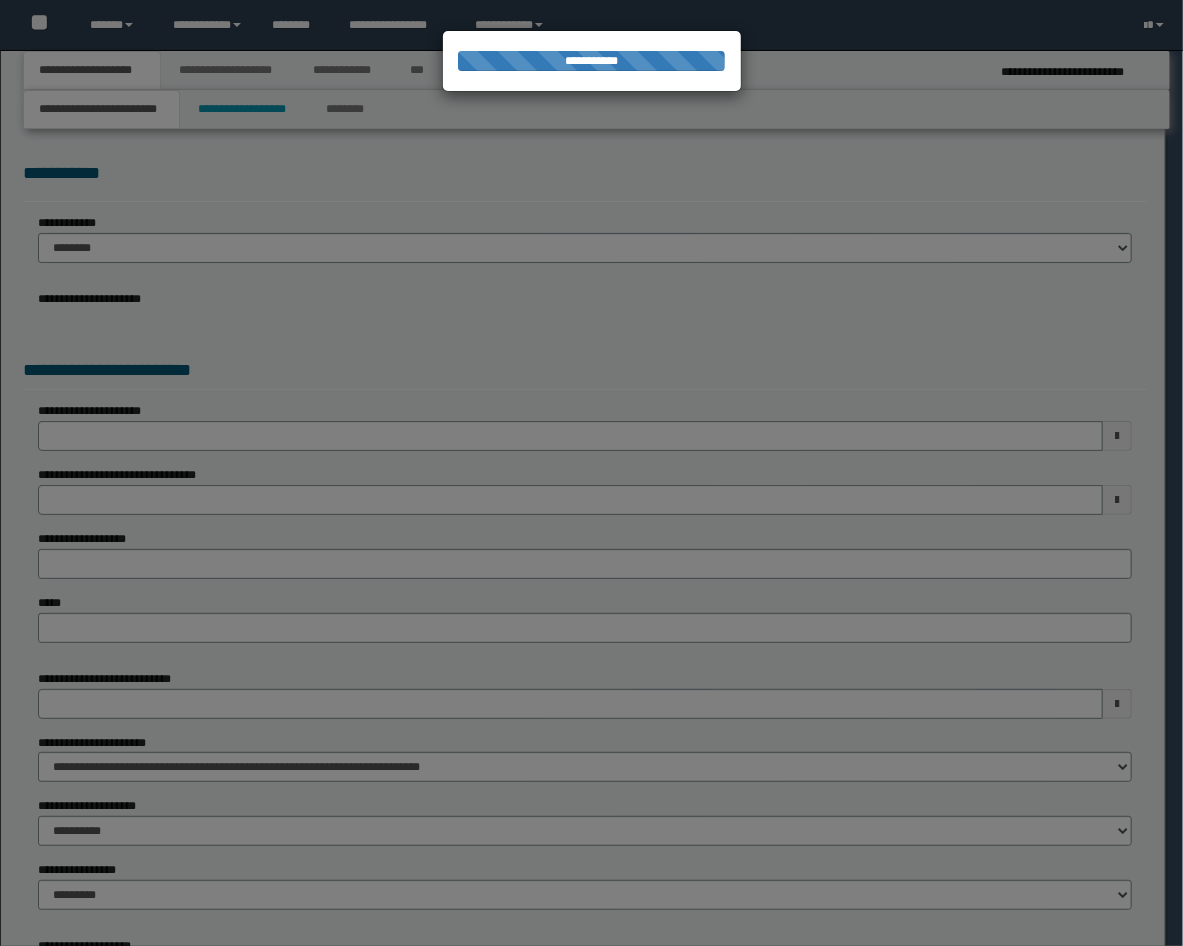 select on "*" 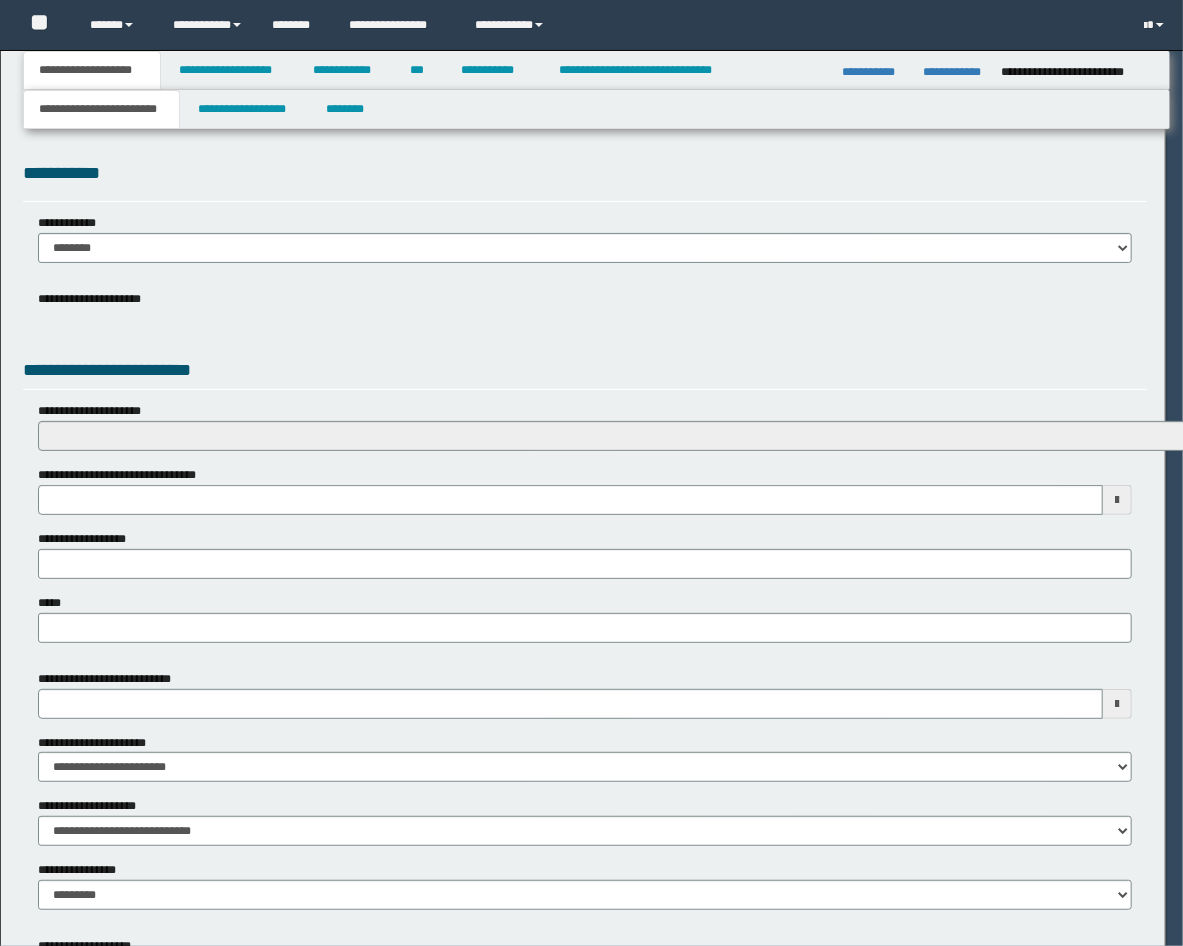 scroll, scrollTop: 0, scrollLeft: 0, axis: both 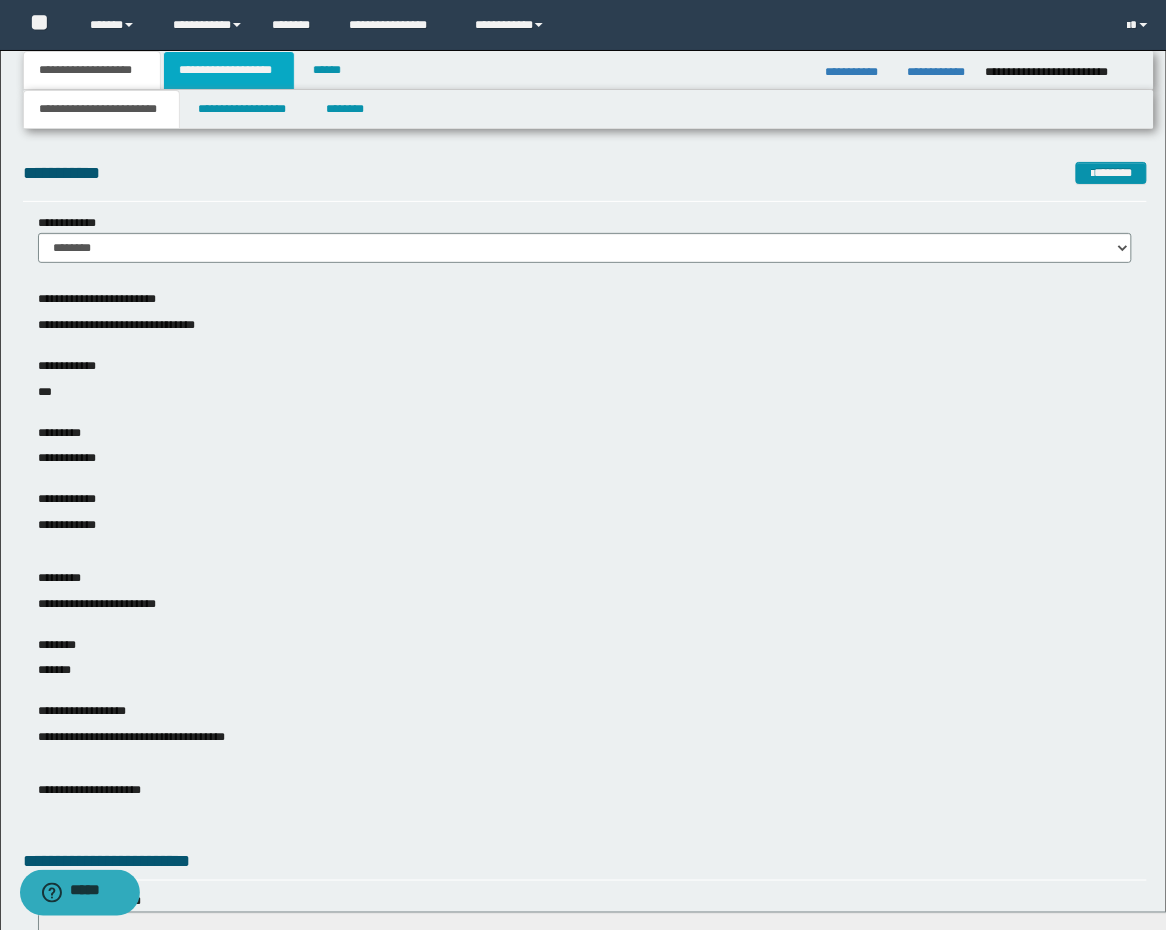 click on "**********" at bounding box center (229, 70) 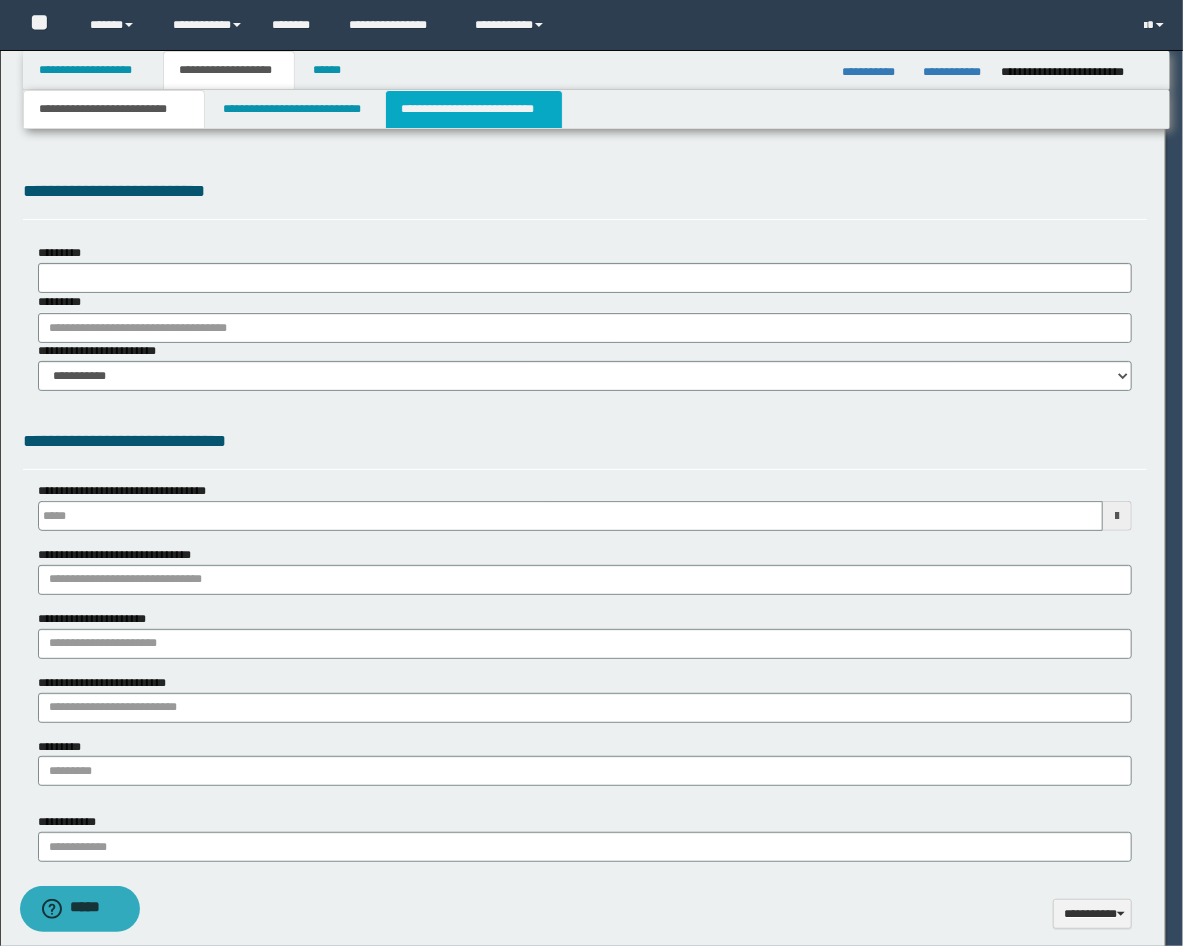 type on "**********" 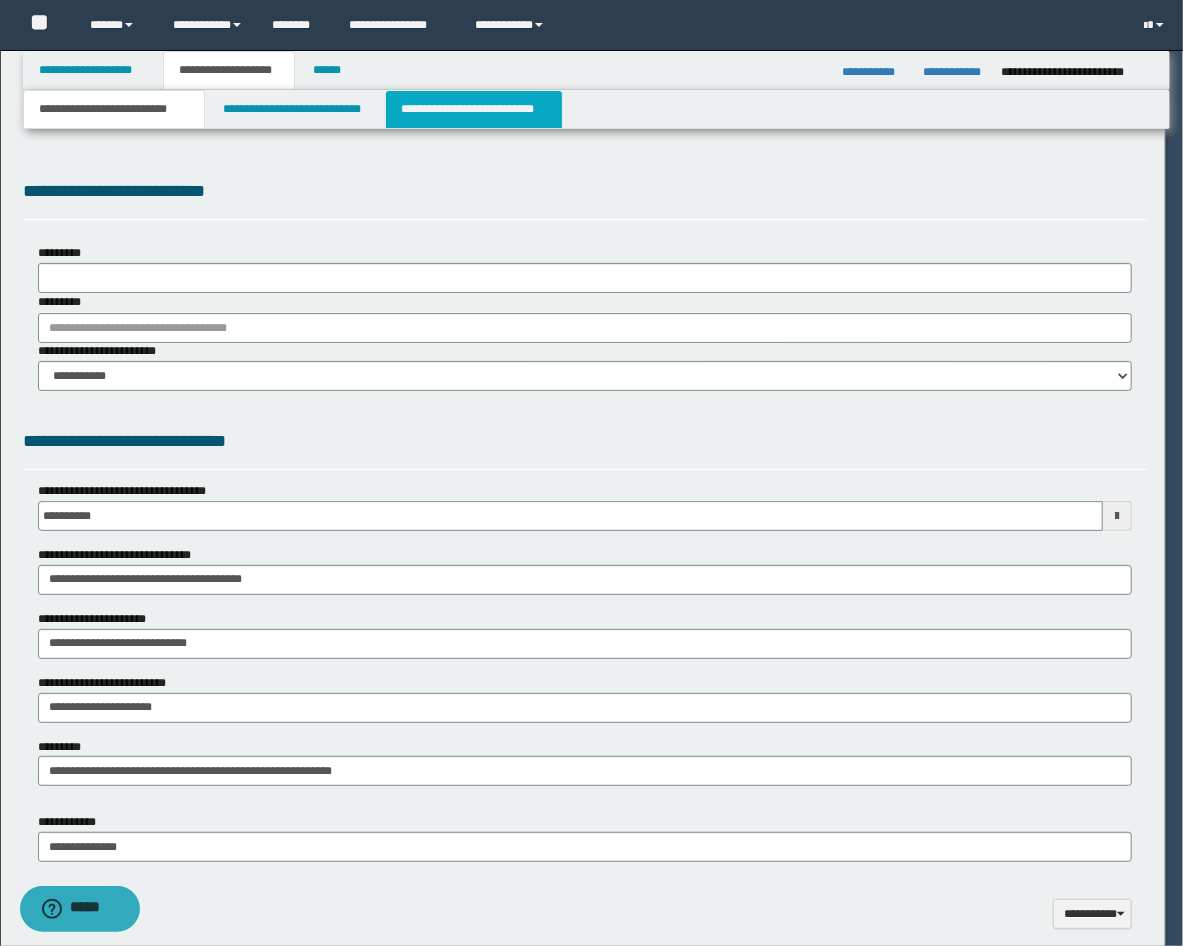 scroll, scrollTop: 0, scrollLeft: 0, axis: both 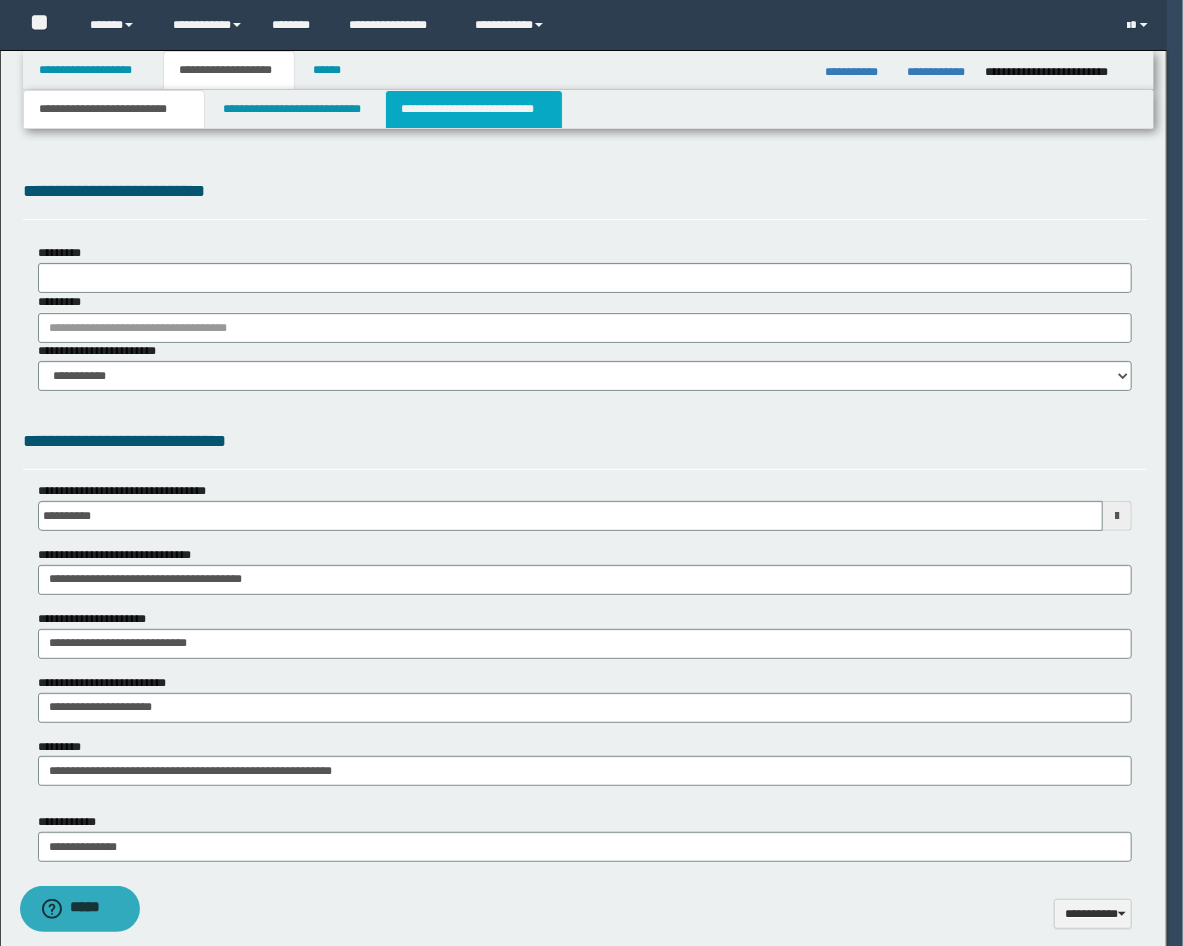 type on "**********" 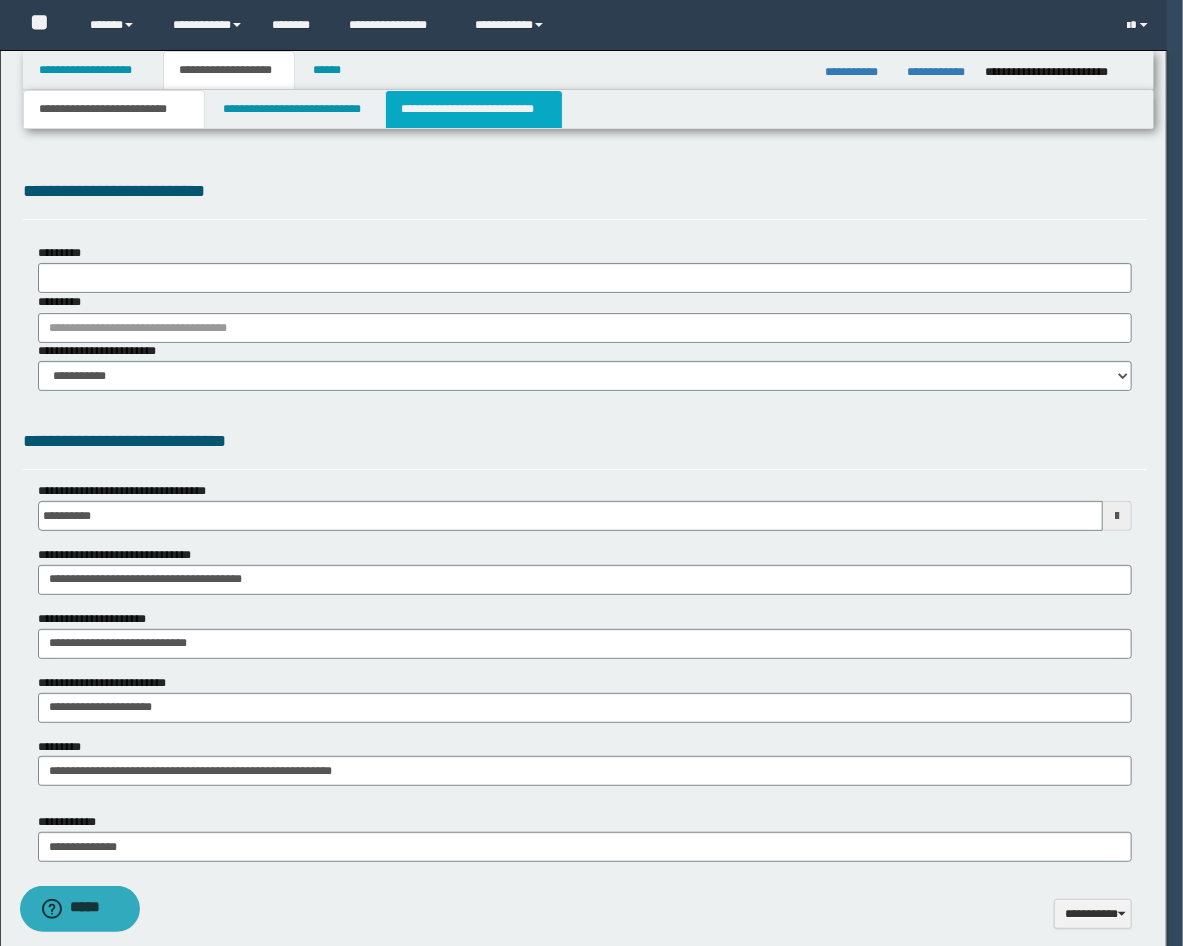 select on "*" 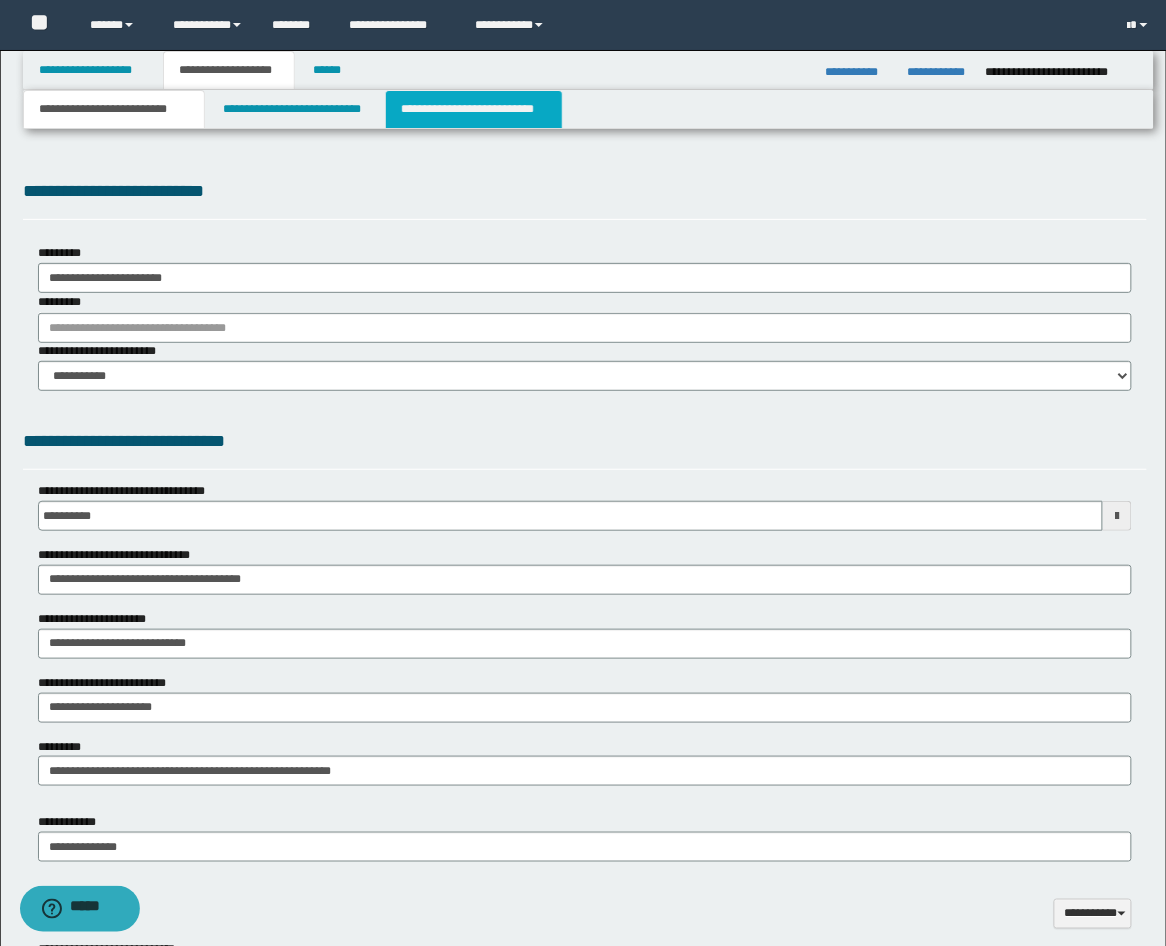 click on "**********" at bounding box center (474, 109) 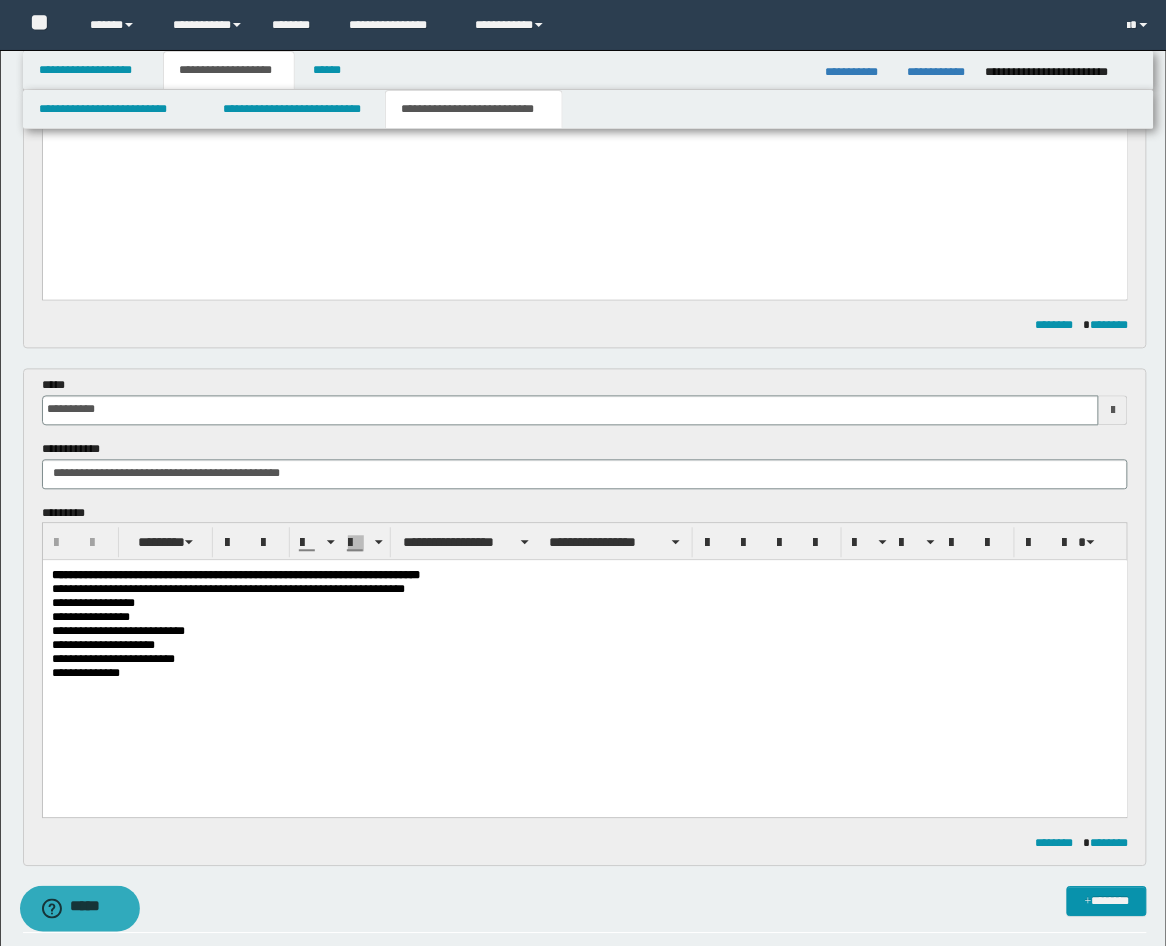 scroll, scrollTop: 741, scrollLeft: 0, axis: vertical 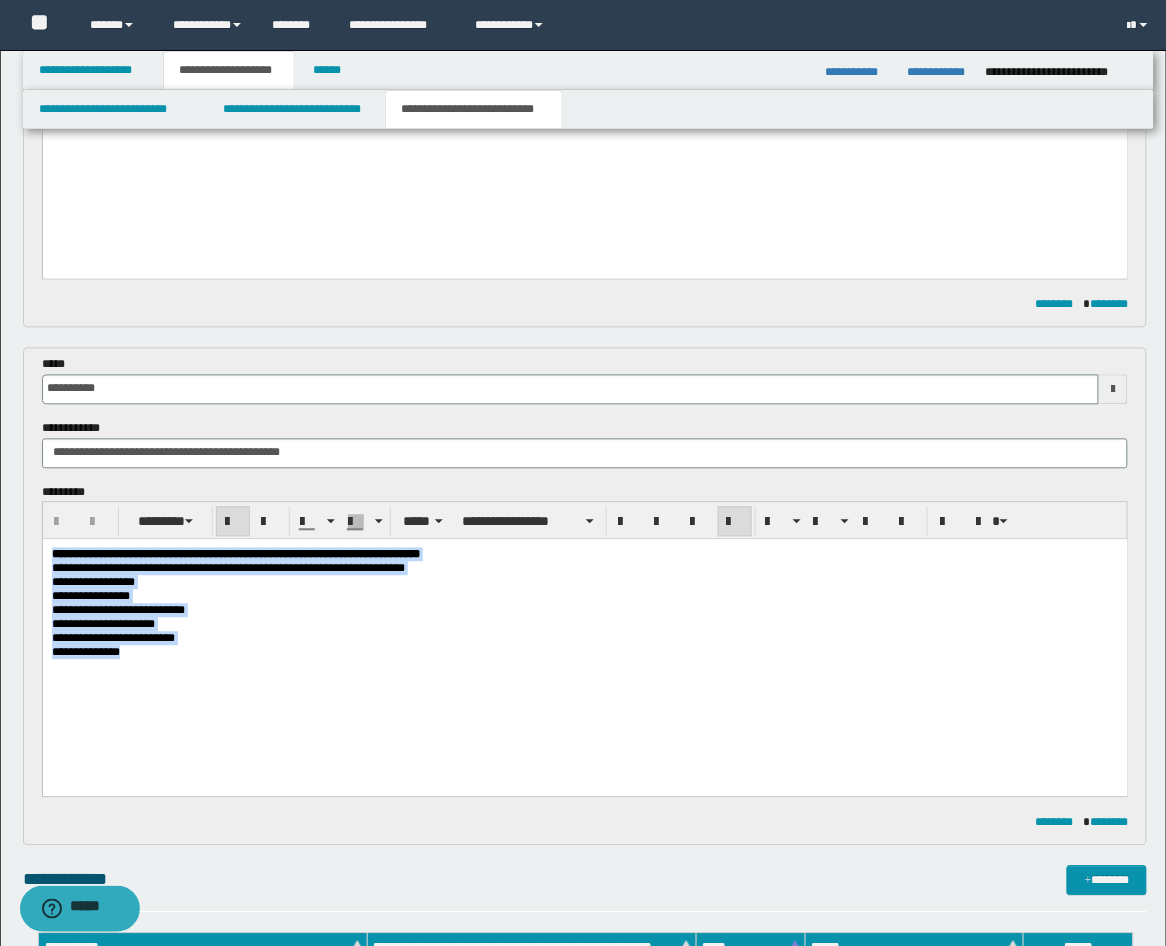 drag, startPoint x: 164, startPoint y: 681, endPoint x: -10, endPoint y: 542, distance: 222.70384 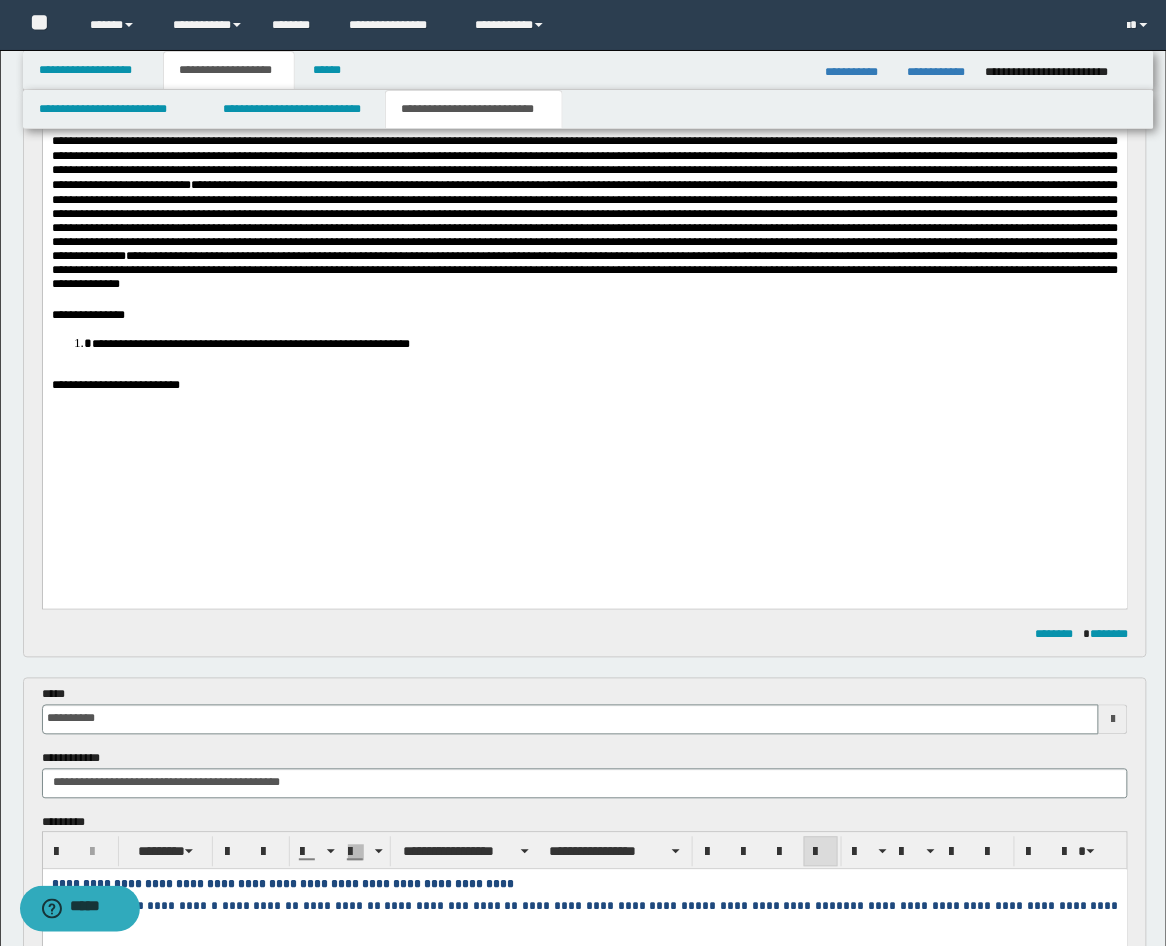 scroll, scrollTop: 370, scrollLeft: 0, axis: vertical 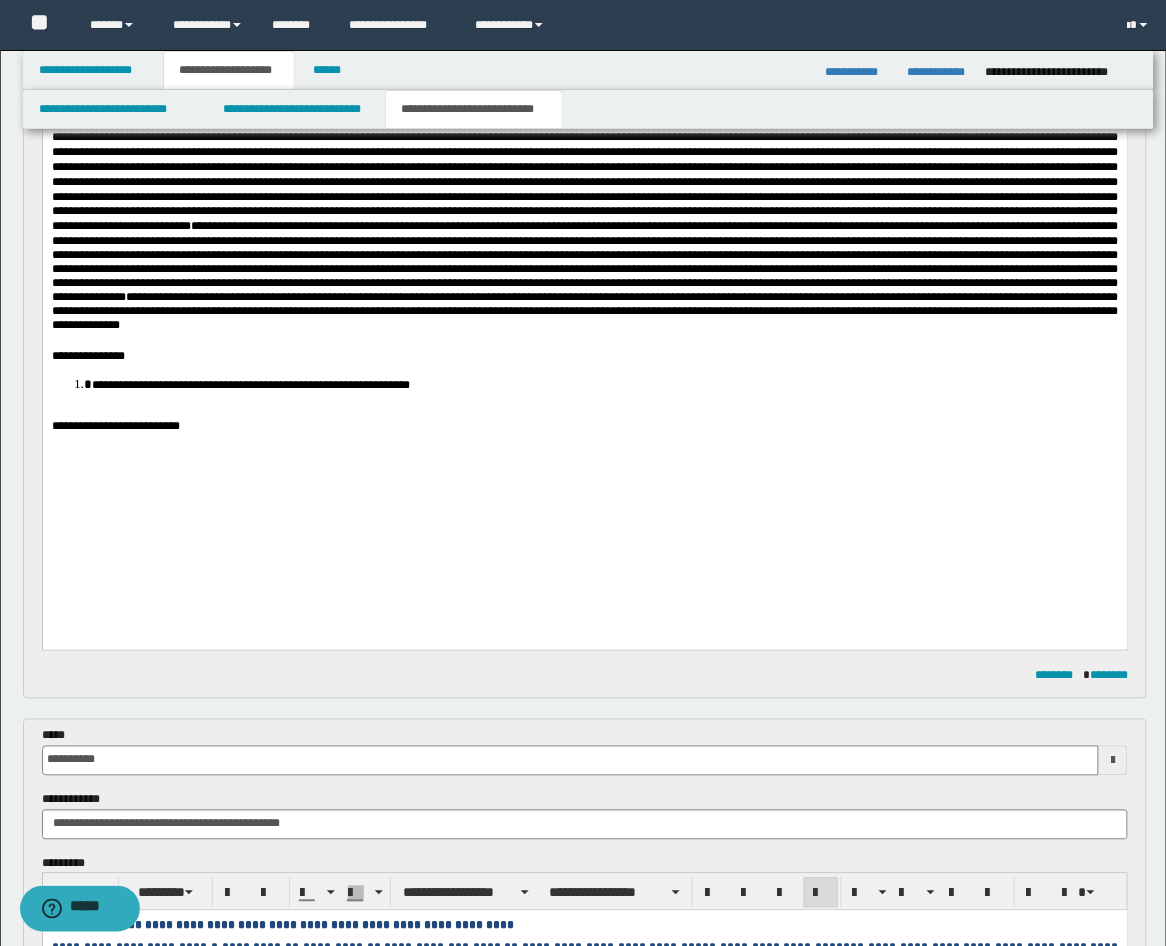 click at bounding box center (584, 464) 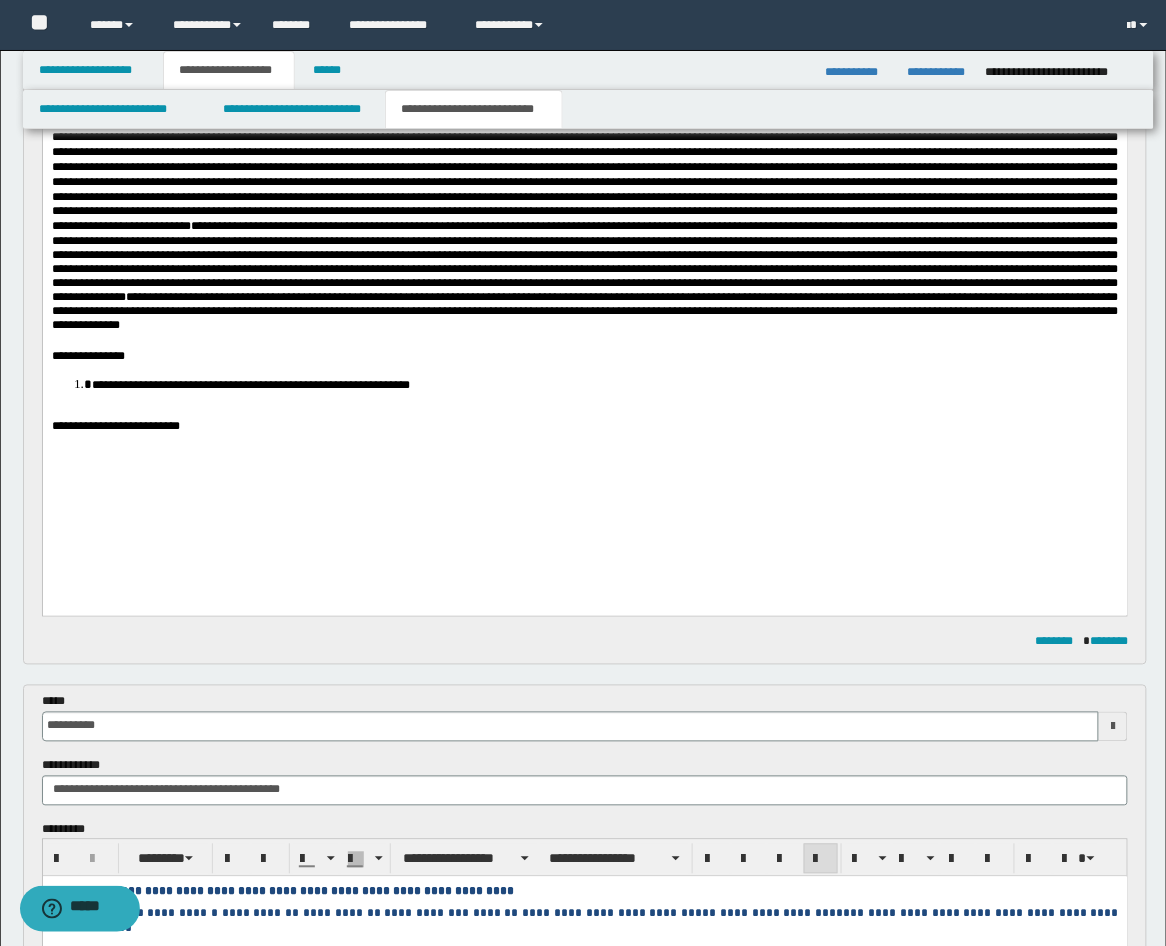 click at bounding box center [584, 412] 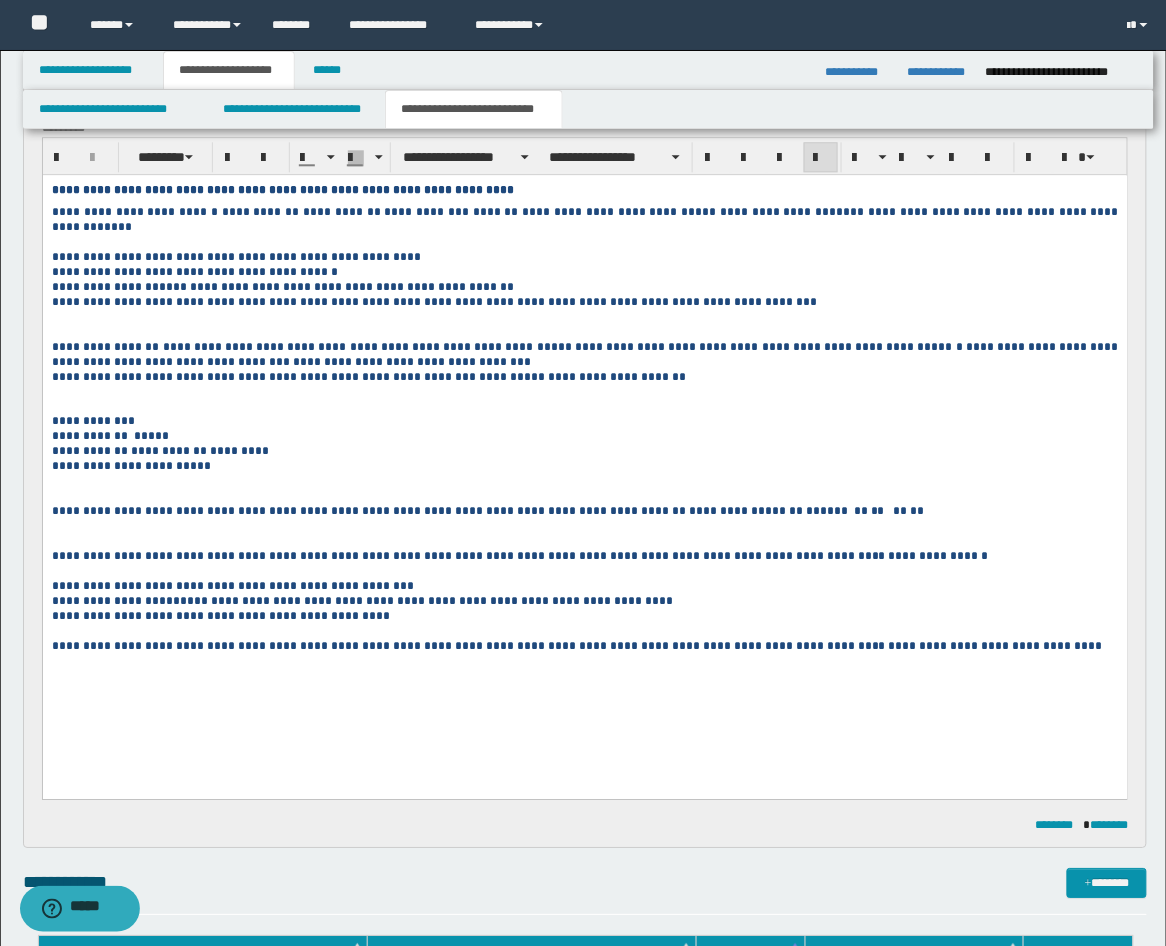 scroll, scrollTop: 1111, scrollLeft: 0, axis: vertical 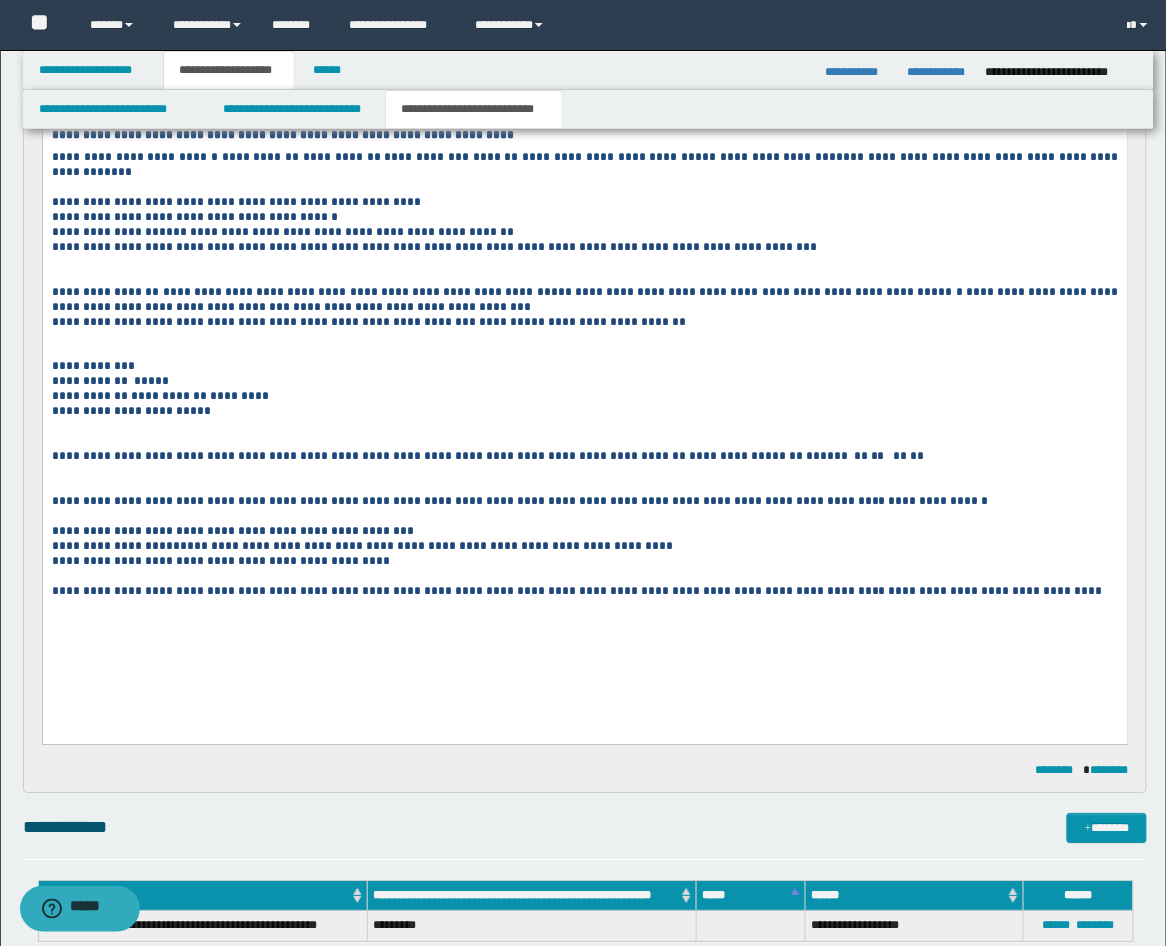click at bounding box center [584, 277] 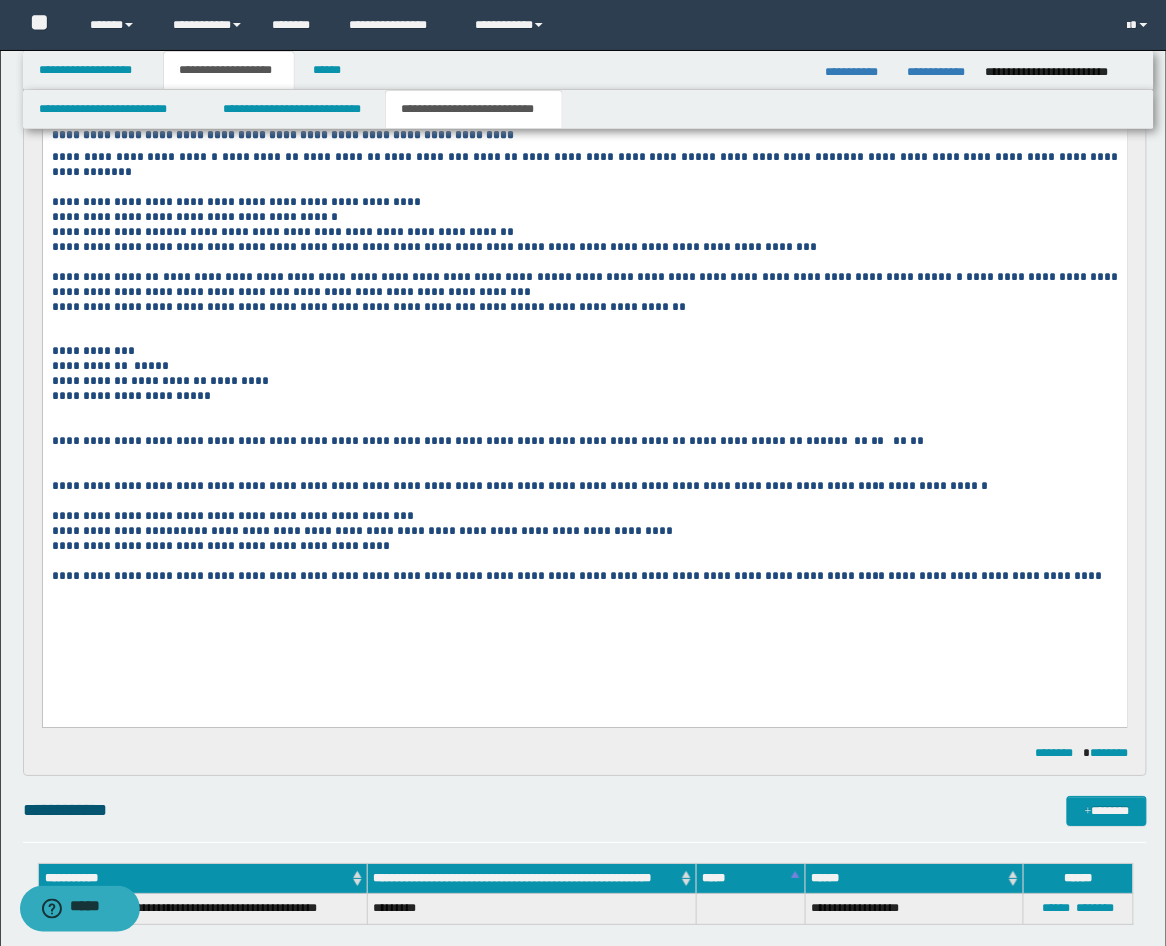 click at bounding box center (584, 336) 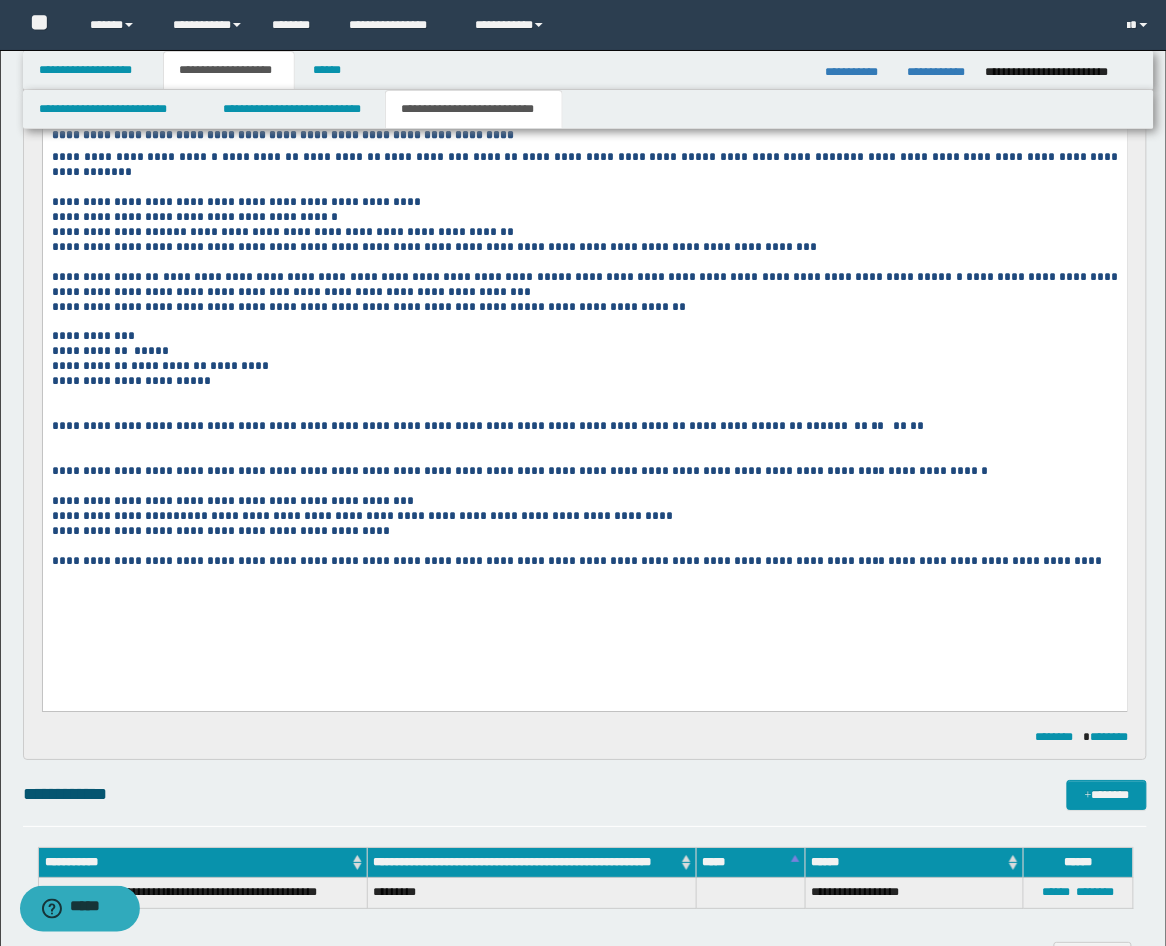 click at bounding box center (584, 411) 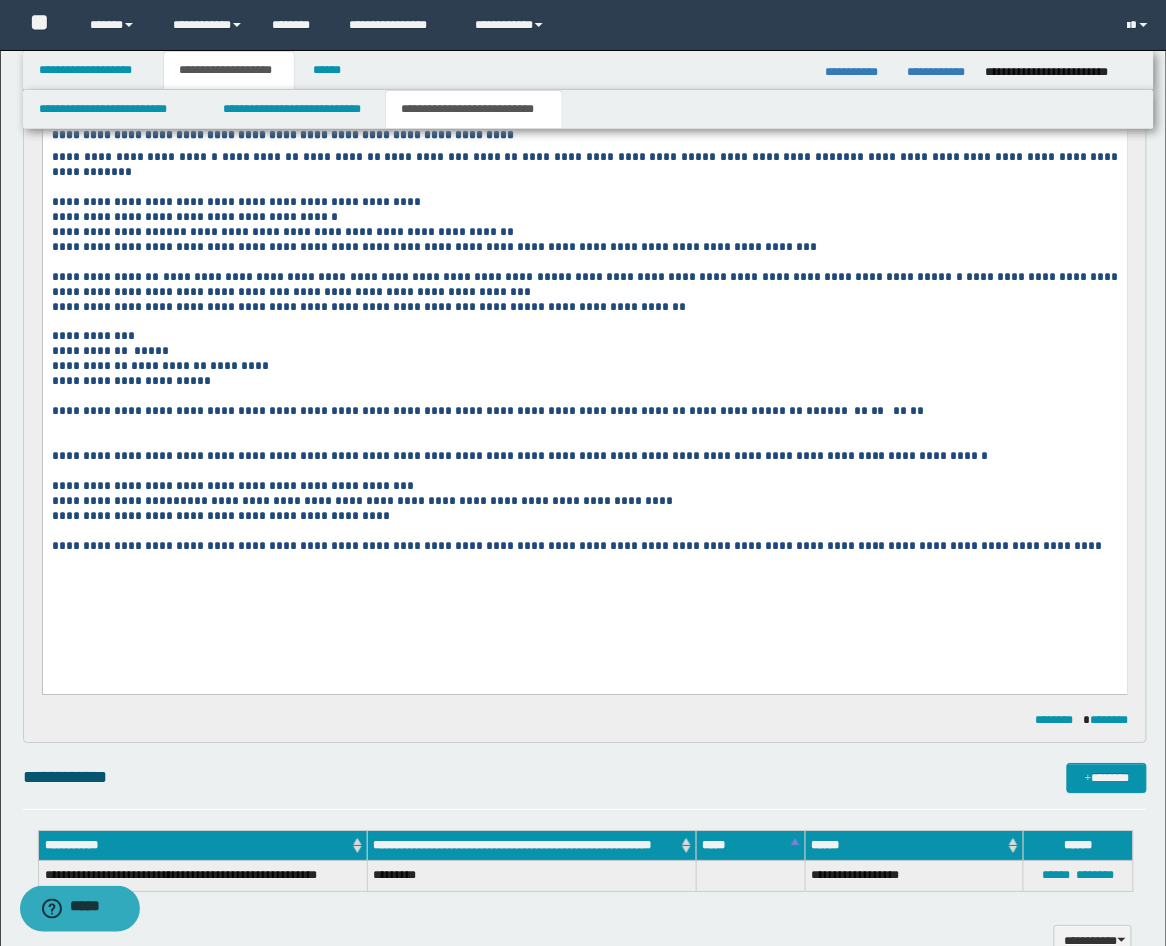 click at bounding box center [584, 441] 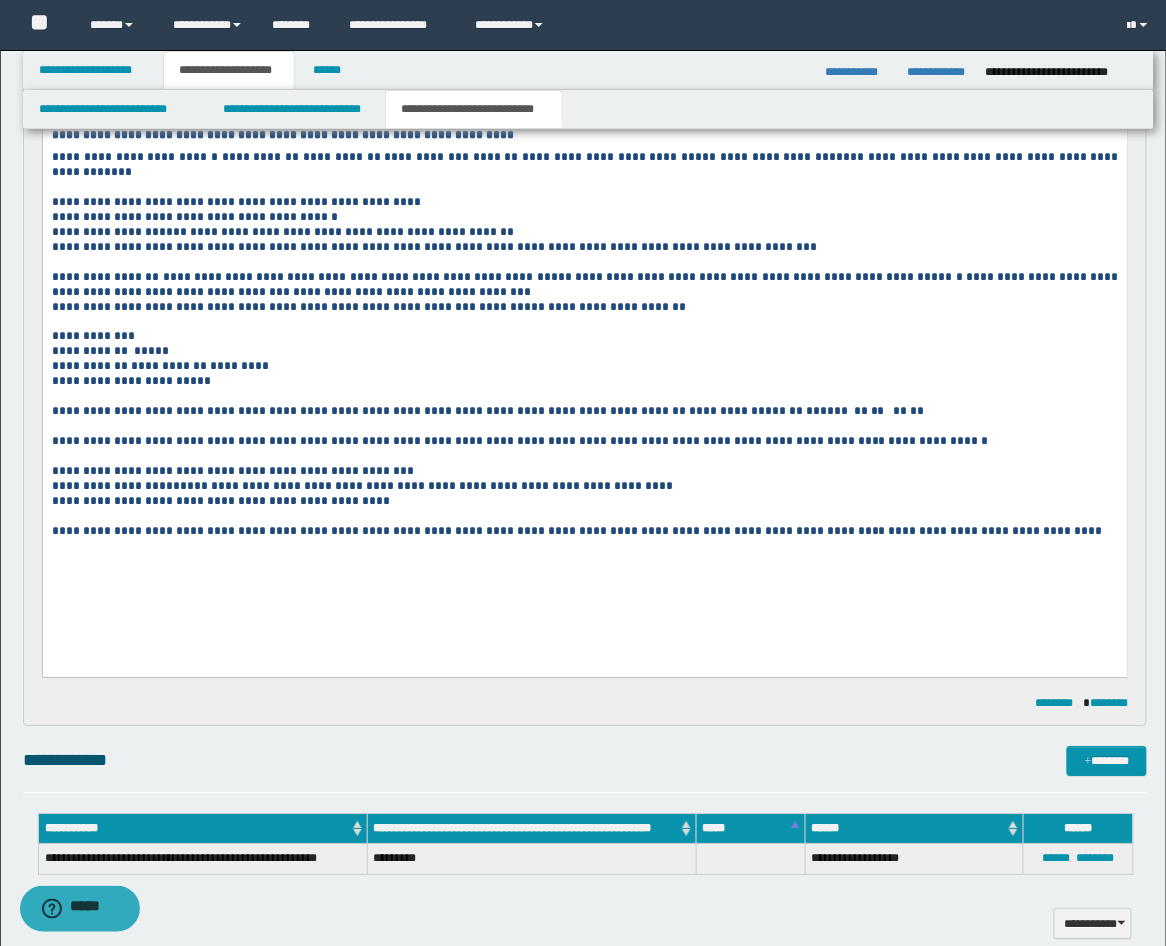 click on "**********" at bounding box center (584, 531) 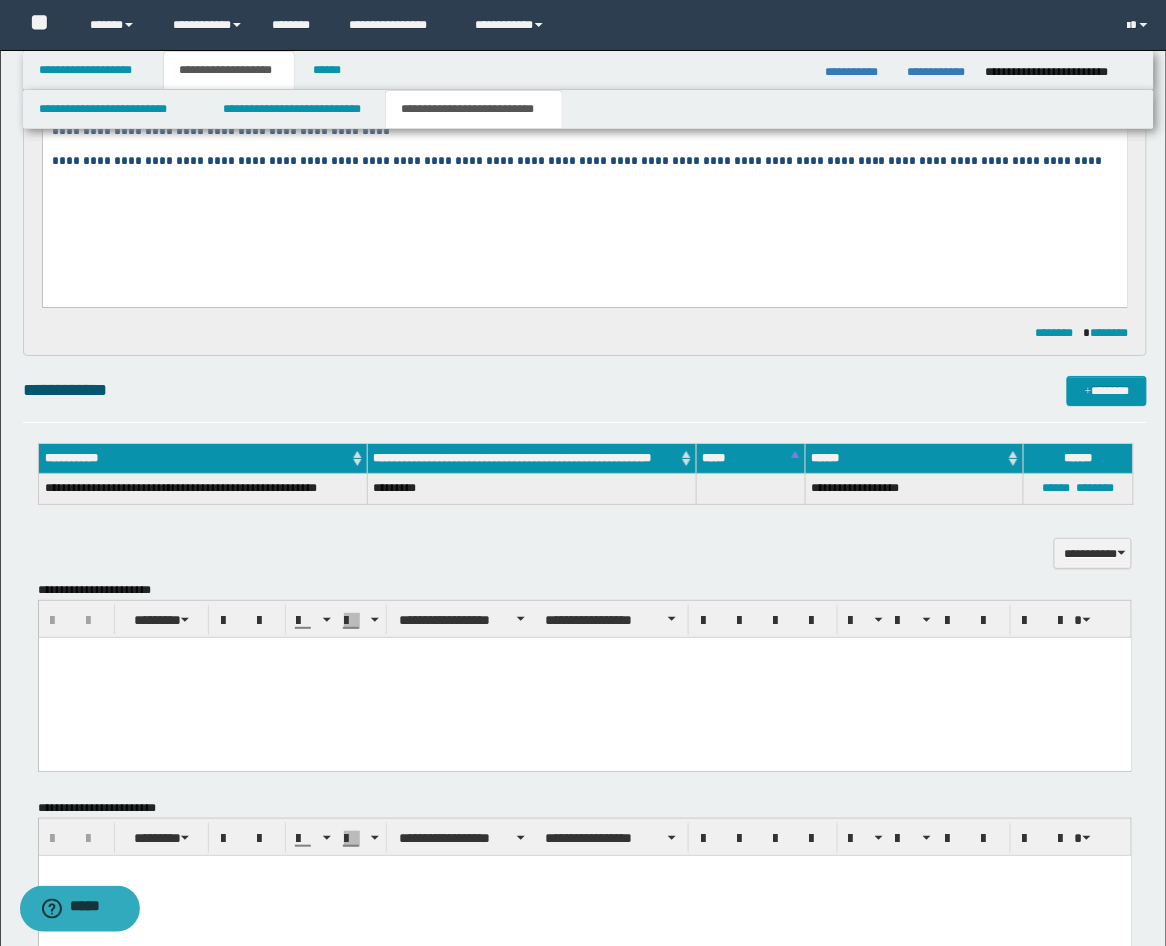 scroll, scrollTop: 1852, scrollLeft: 0, axis: vertical 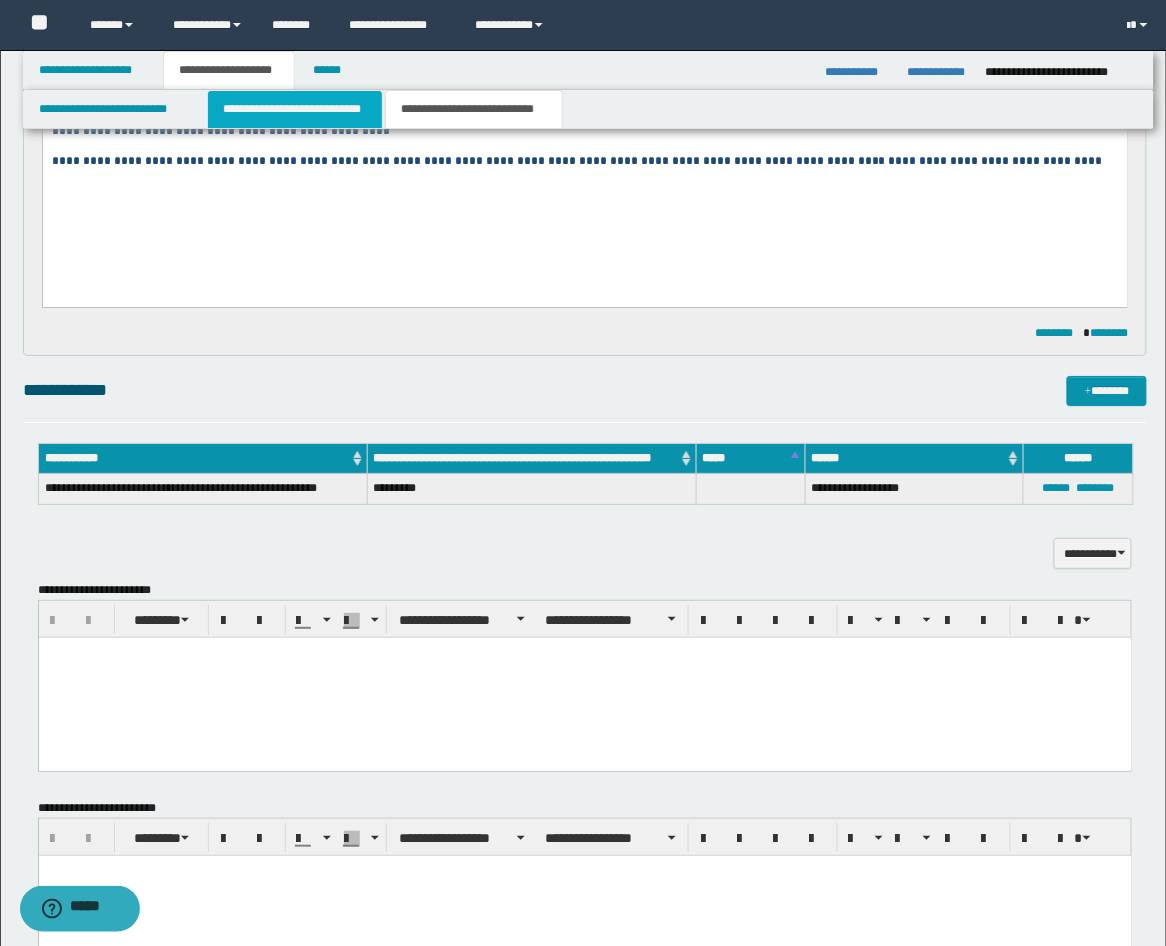click on "**********" at bounding box center [295, 109] 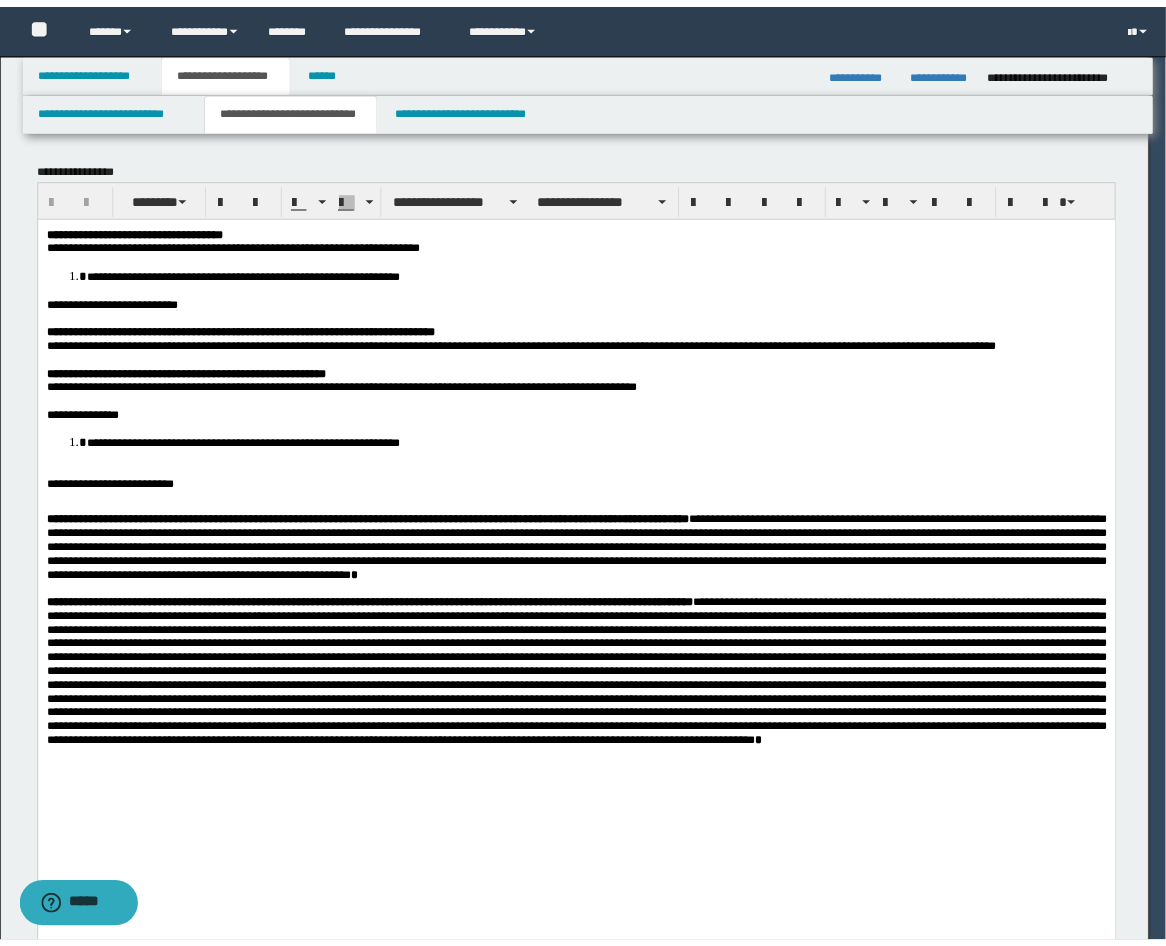 scroll, scrollTop: 0, scrollLeft: 0, axis: both 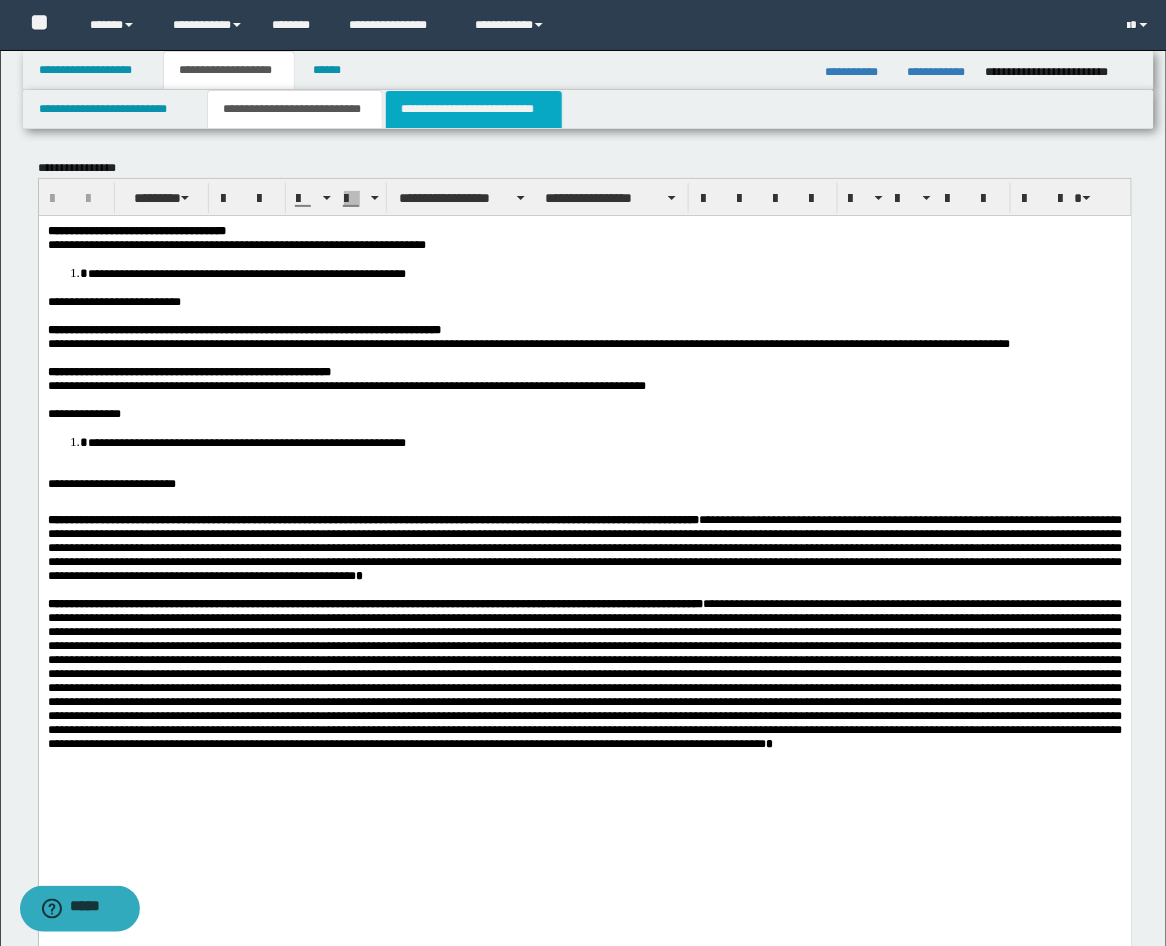 click on "**********" at bounding box center (474, 109) 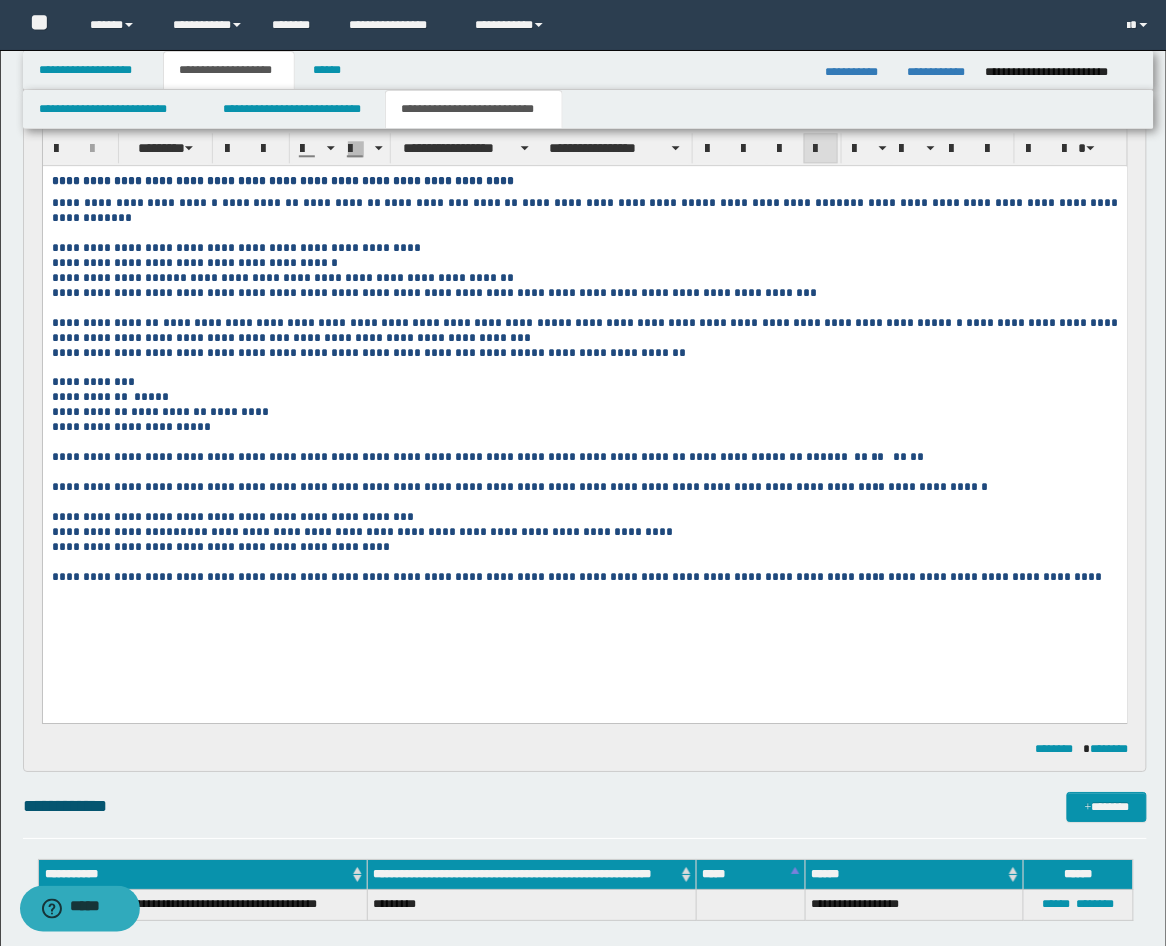 scroll, scrollTop: 1111, scrollLeft: 0, axis: vertical 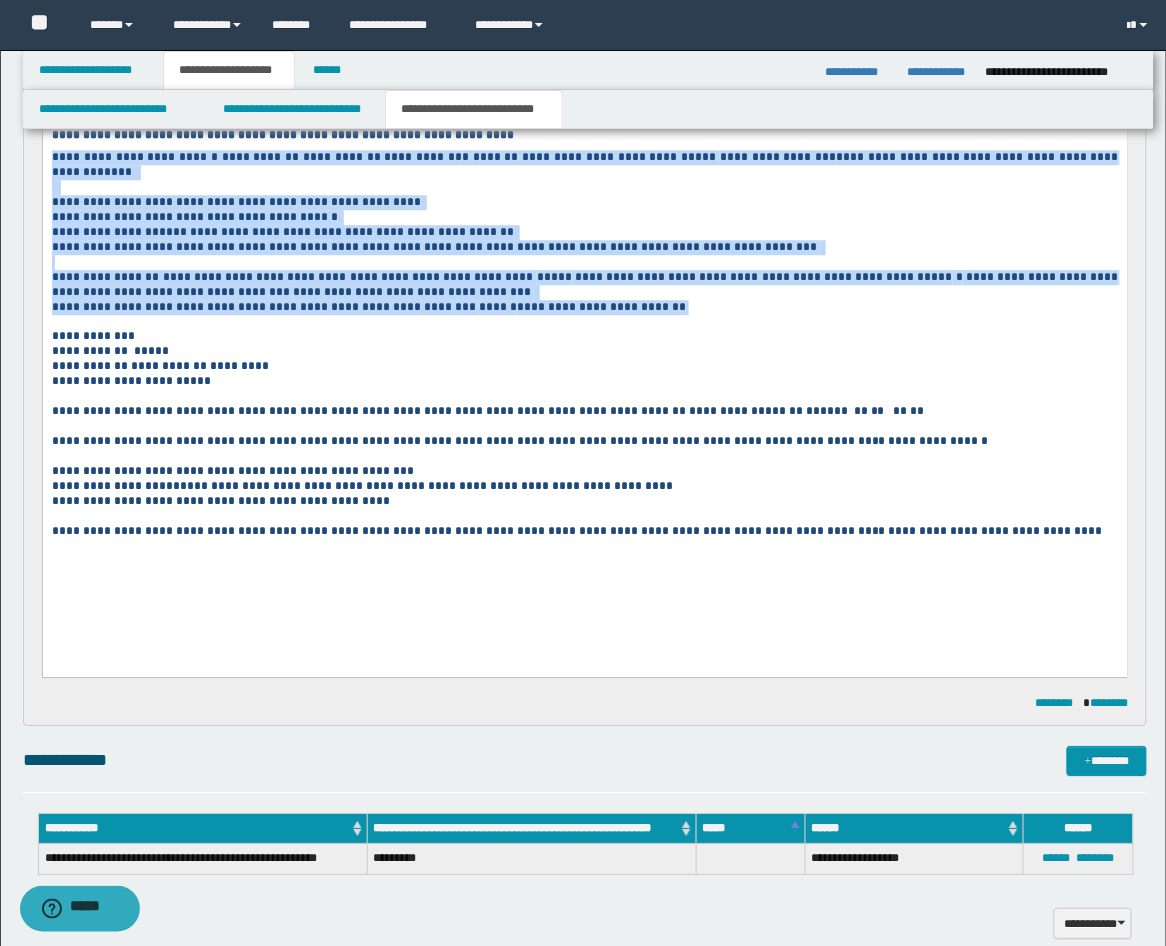 drag, startPoint x: 590, startPoint y: 310, endPoint x: 51, endPoint y: 149, distance: 562.5318 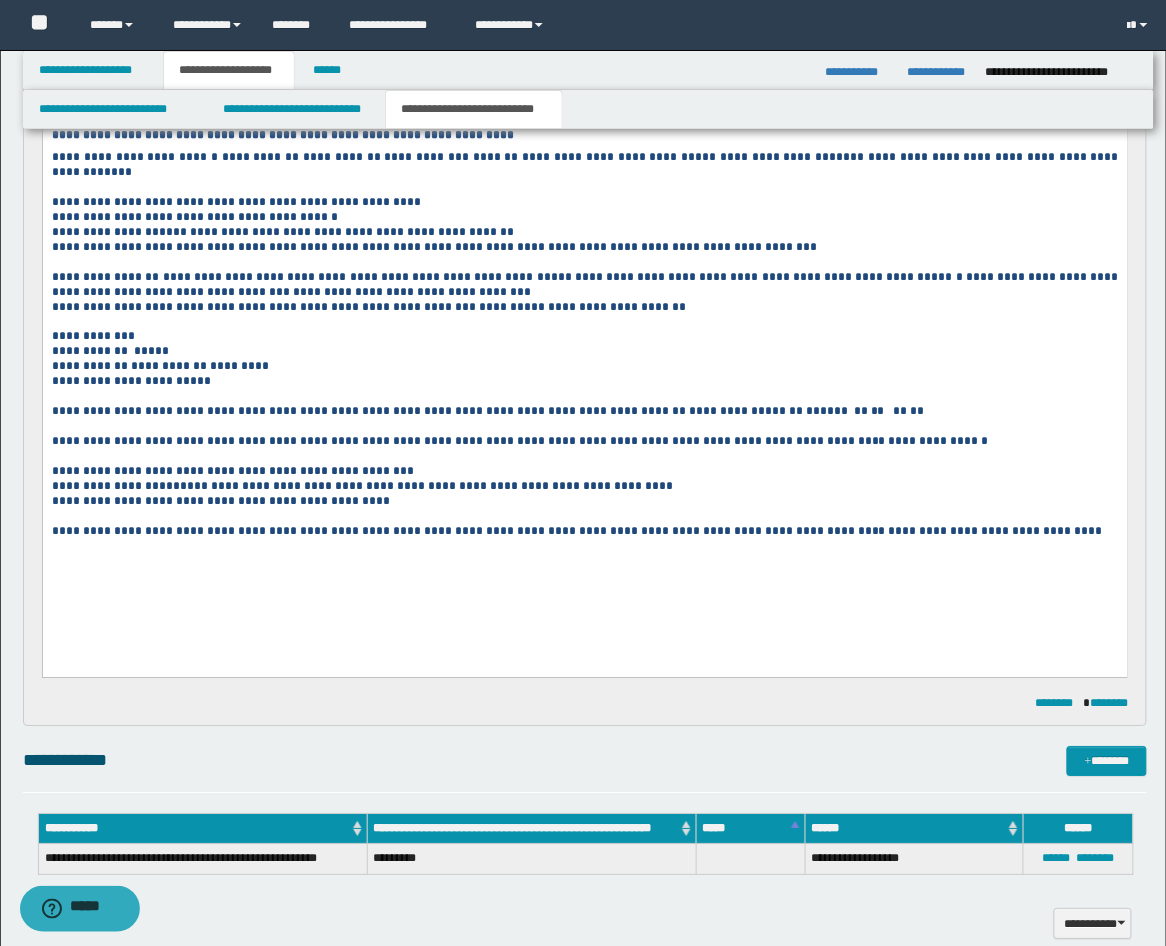 click on "**********" at bounding box center (584, 336) 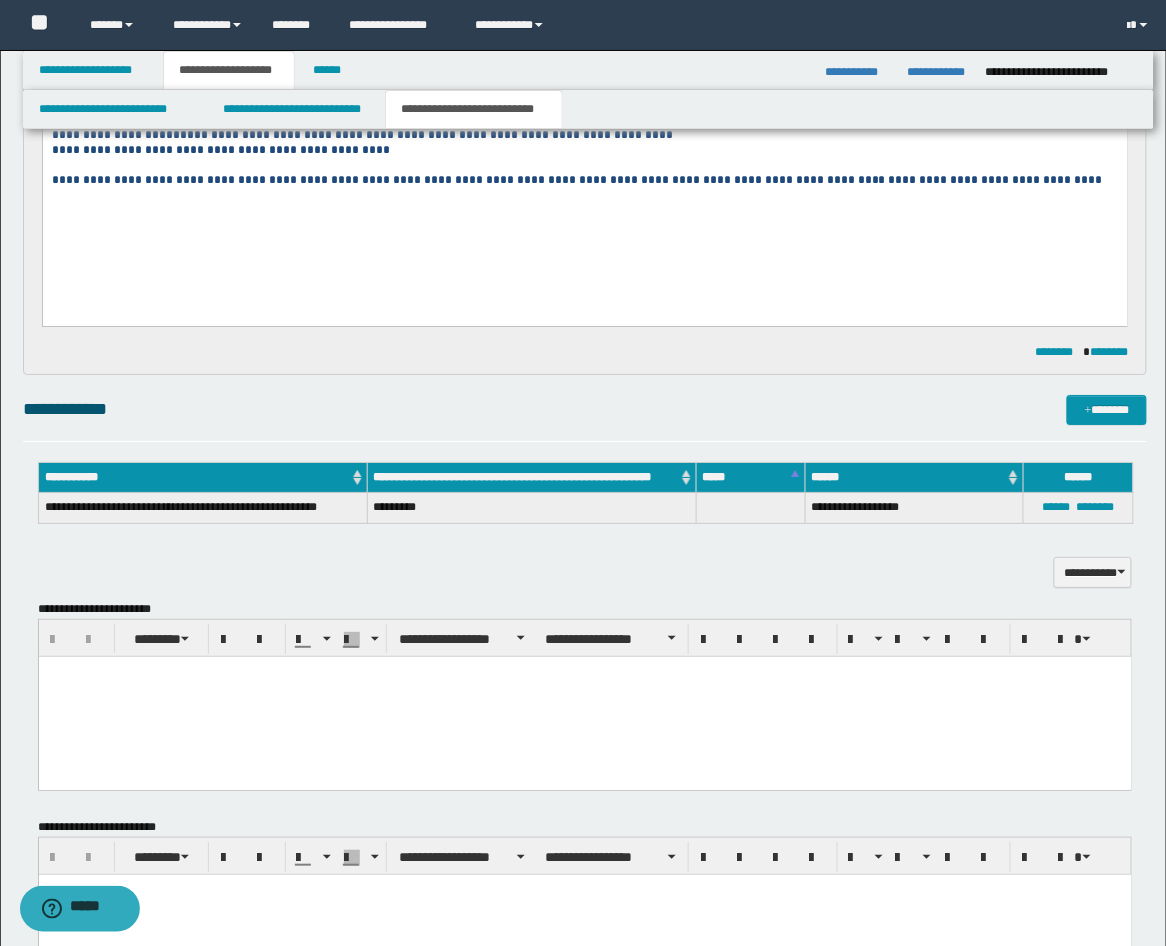 scroll, scrollTop: 1481, scrollLeft: 0, axis: vertical 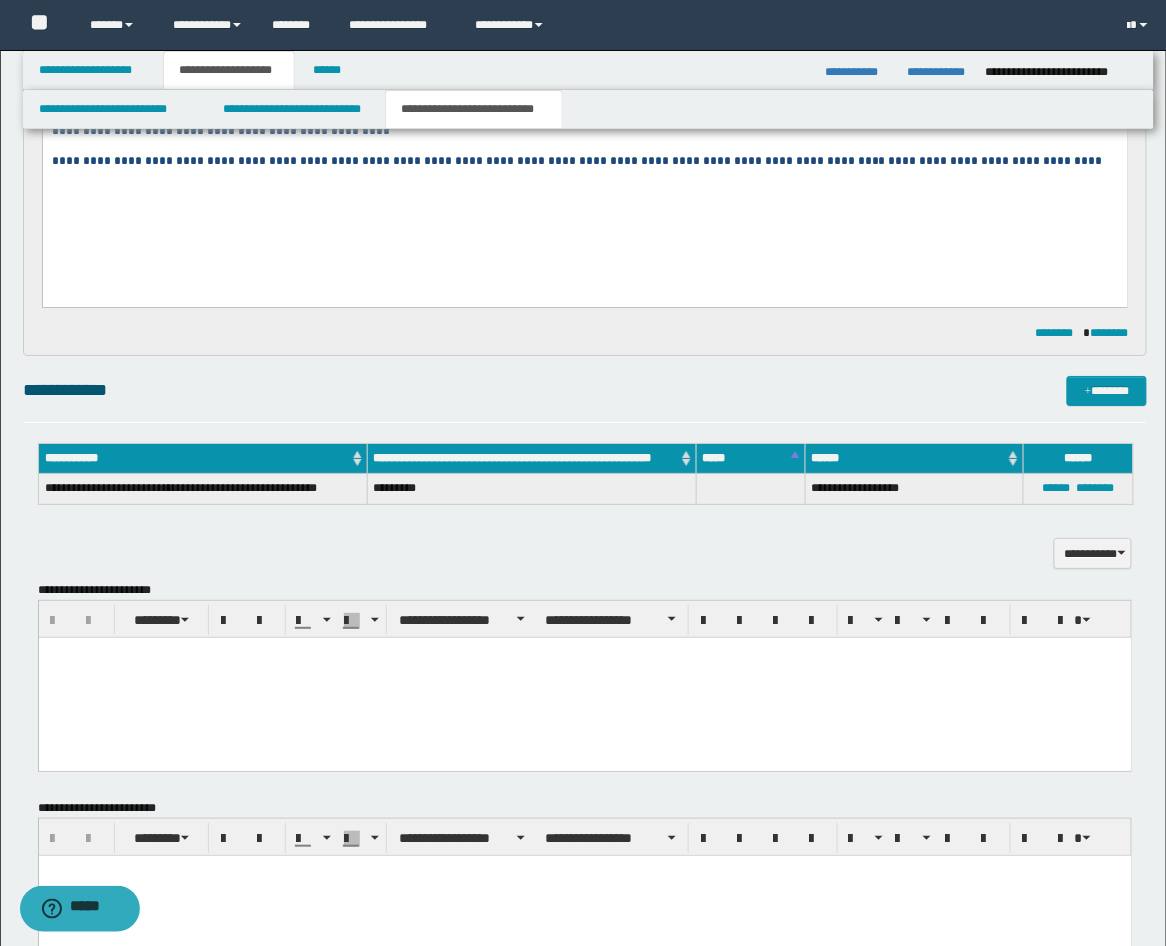 click at bounding box center [584, 677] 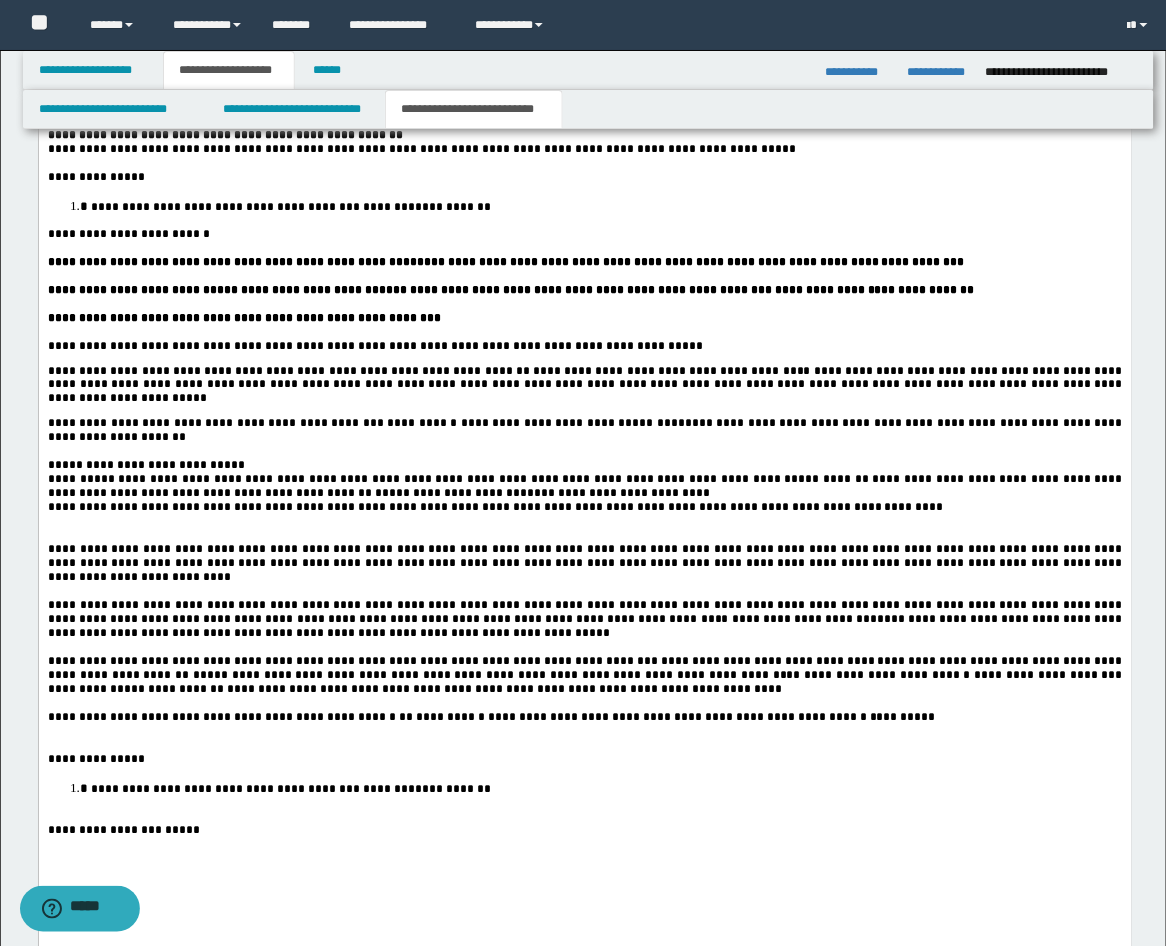 scroll, scrollTop: 2222, scrollLeft: 0, axis: vertical 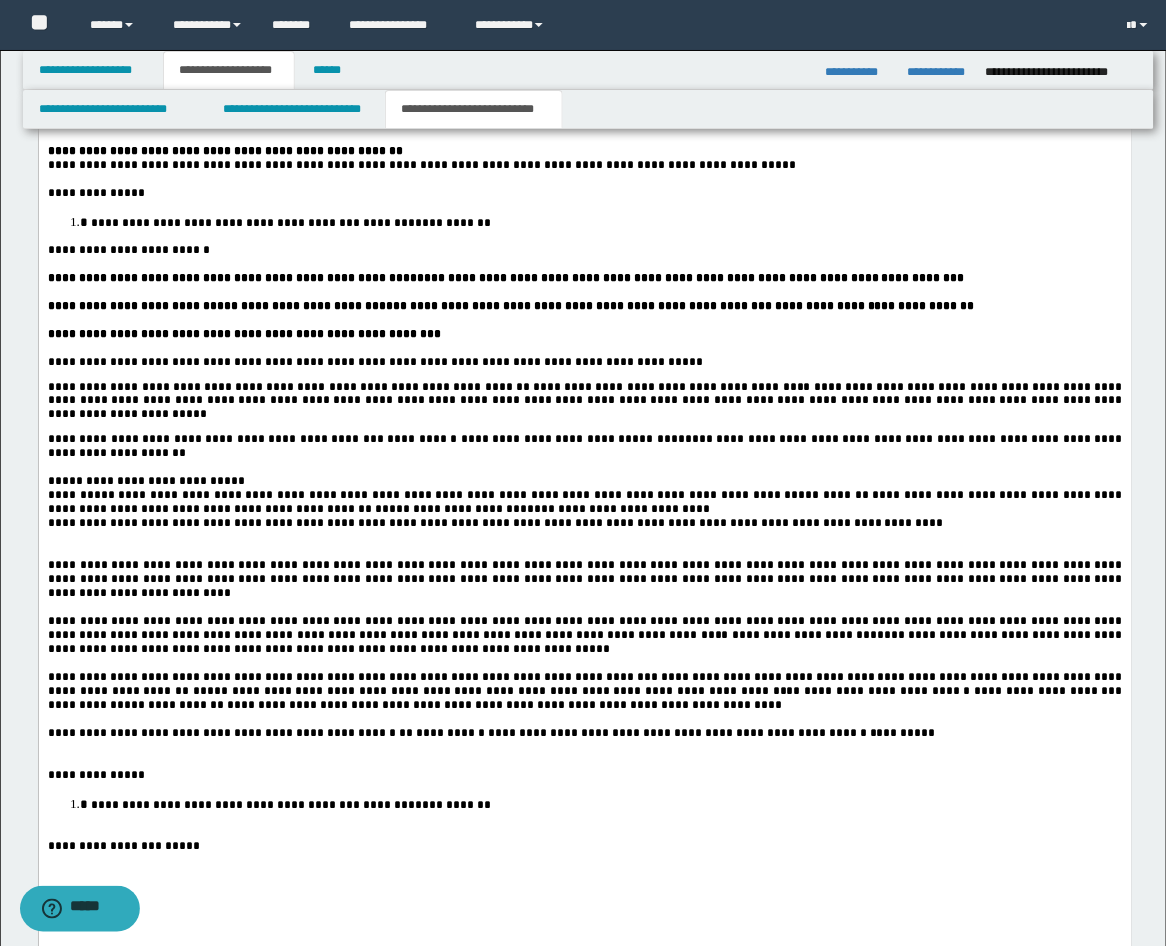 click at bounding box center (584, 552) 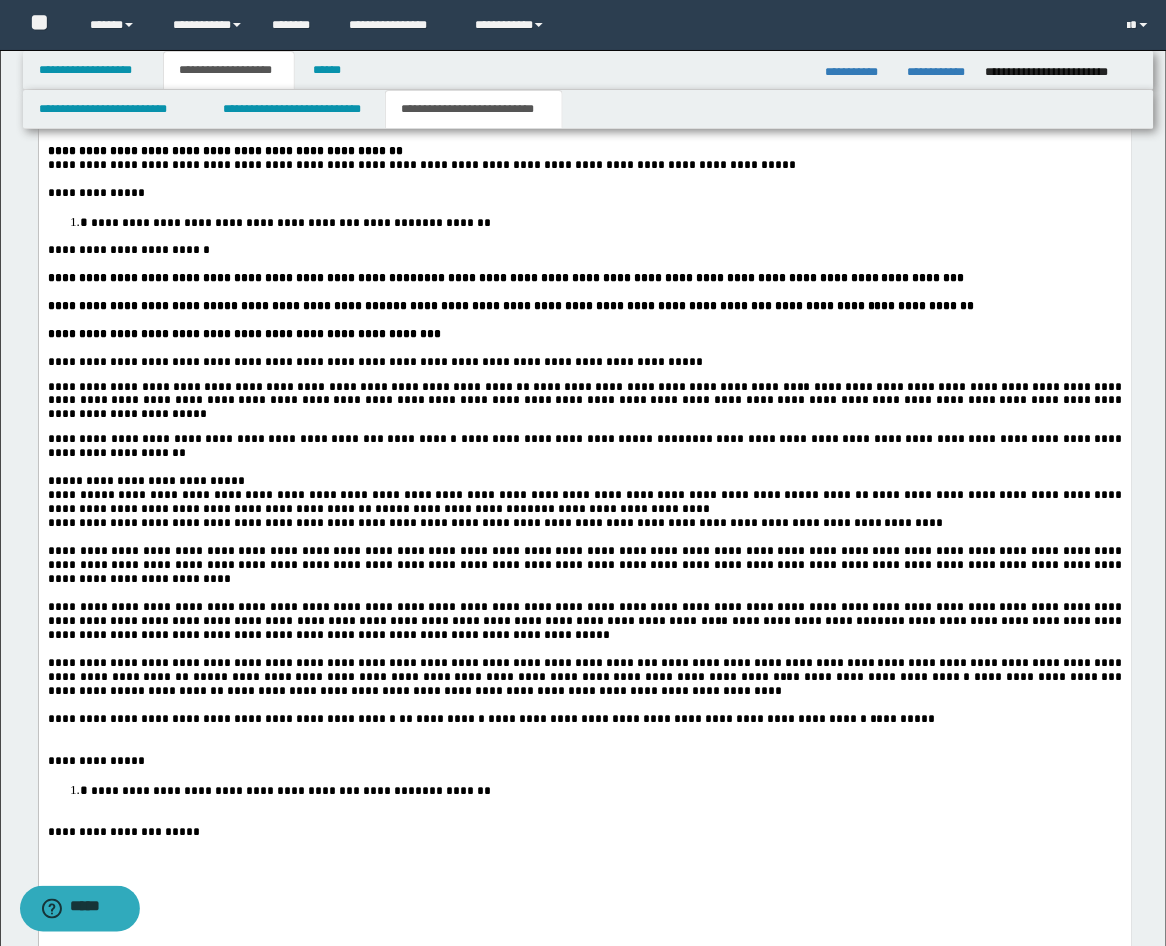 click on "**********" at bounding box center [496, 524] 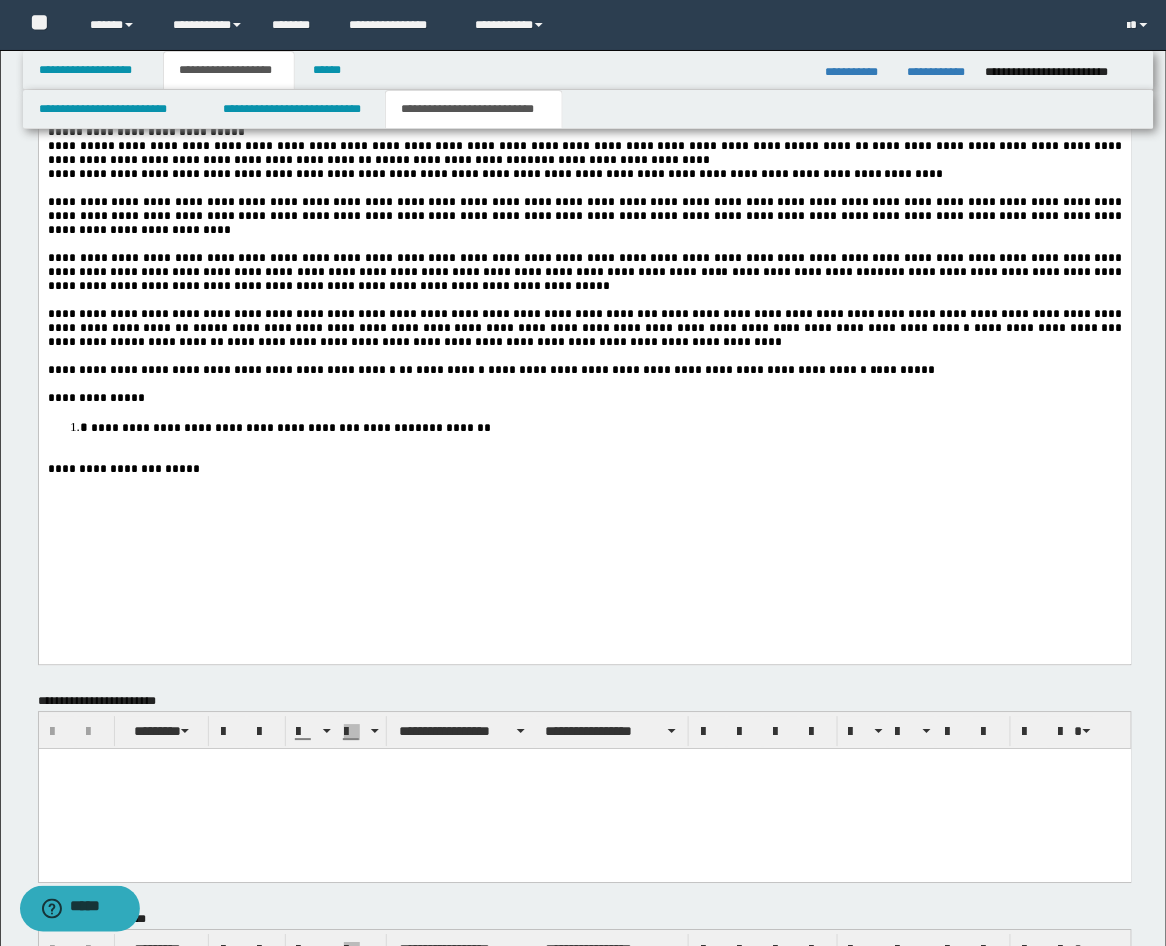 scroll, scrollTop: 2592, scrollLeft: 0, axis: vertical 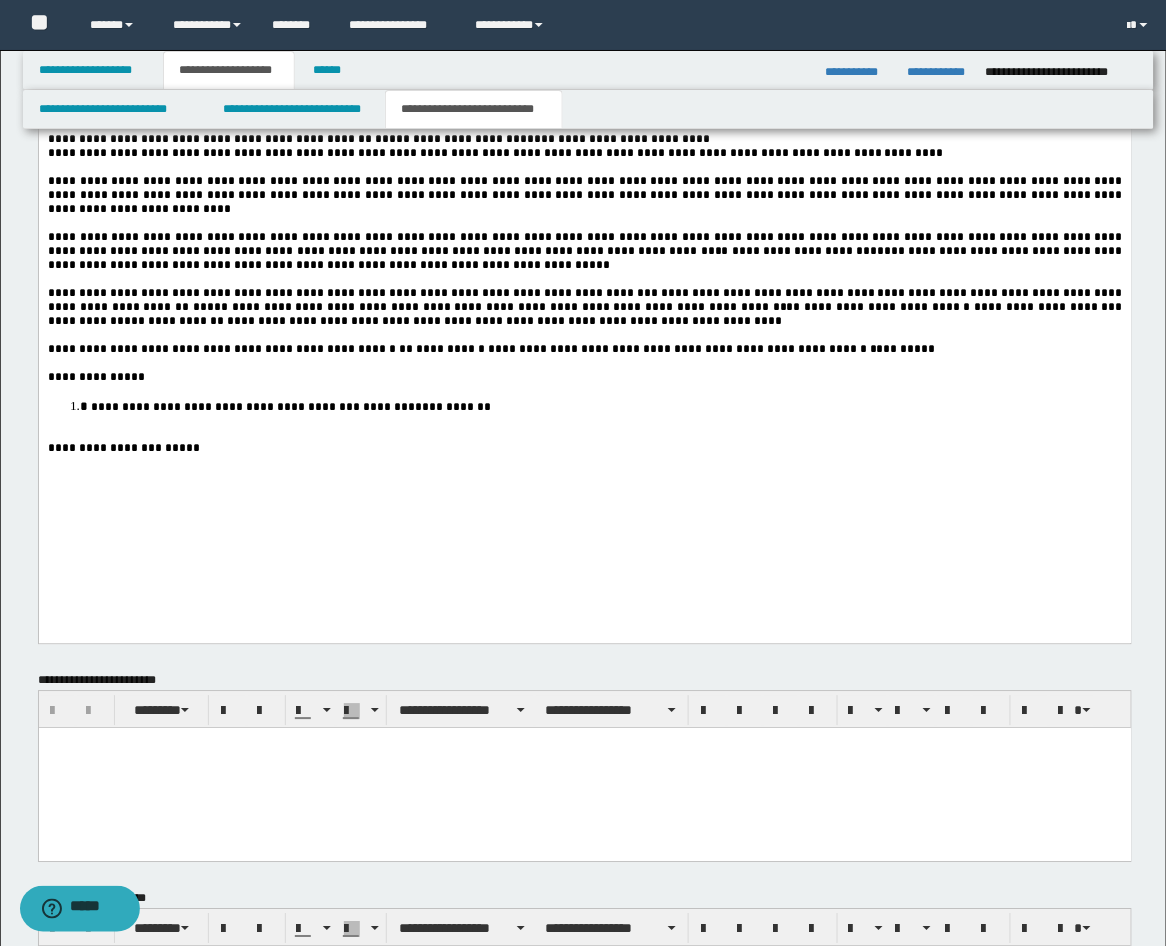 click at bounding box center [584, 435] 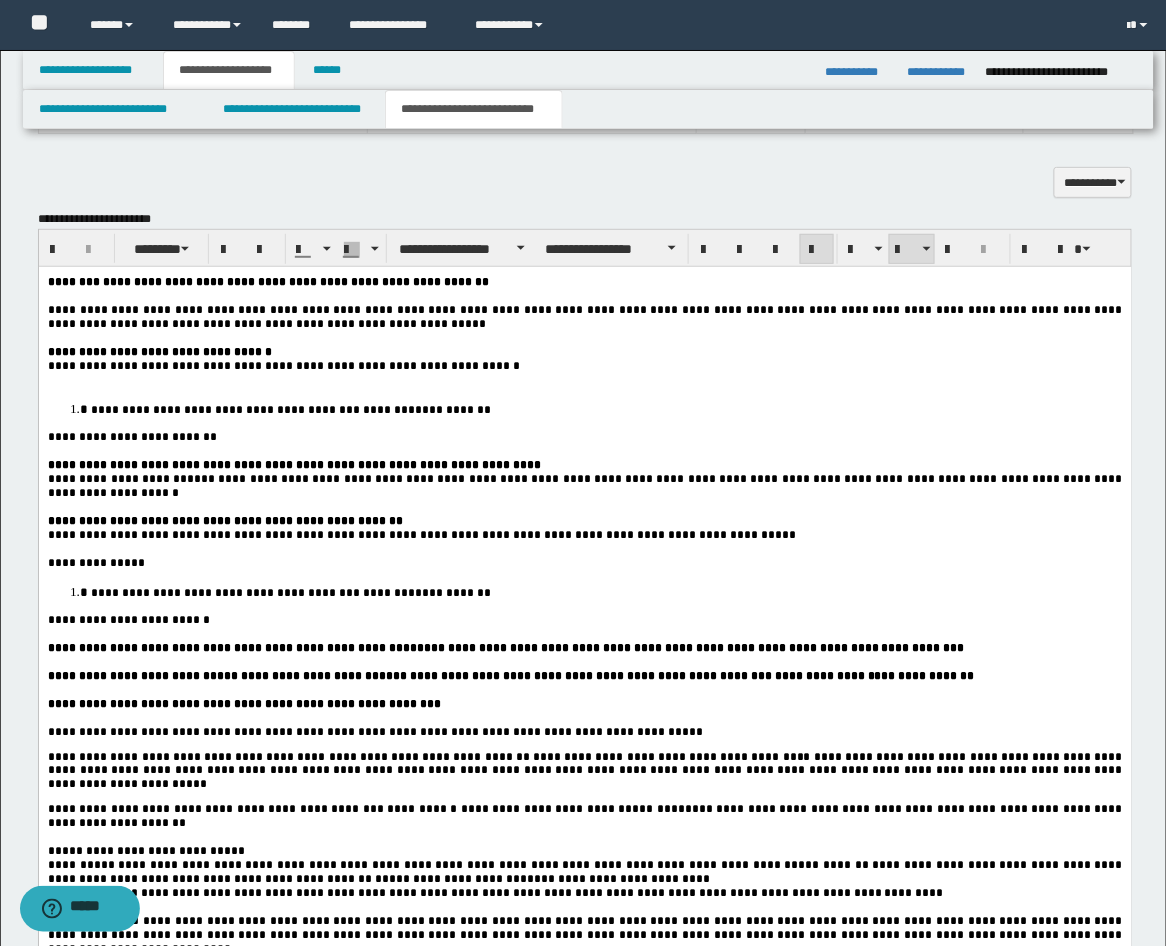 scroll, scrollTop: 1481, scrollLeft: 0, axis: vertical 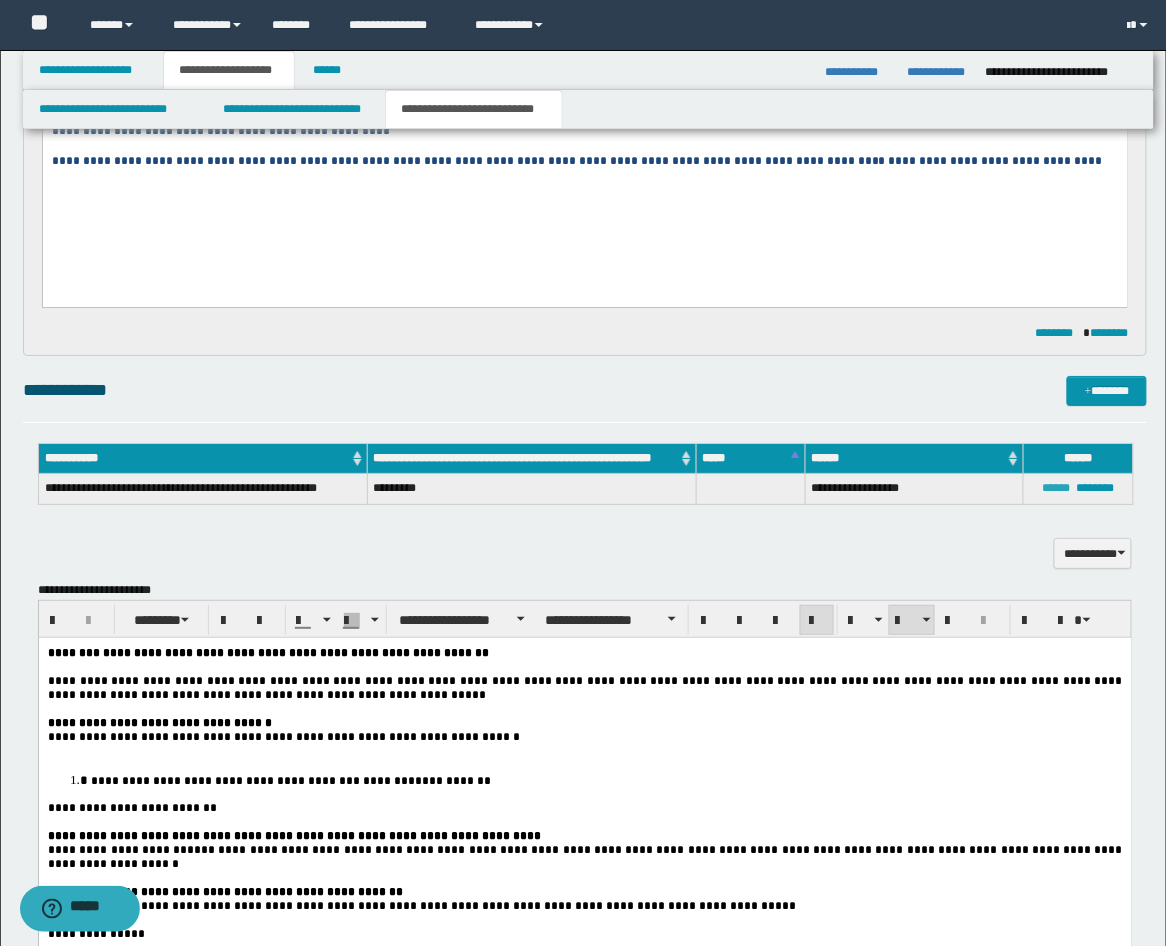 click on "******" at bounding box center (1056, 488) 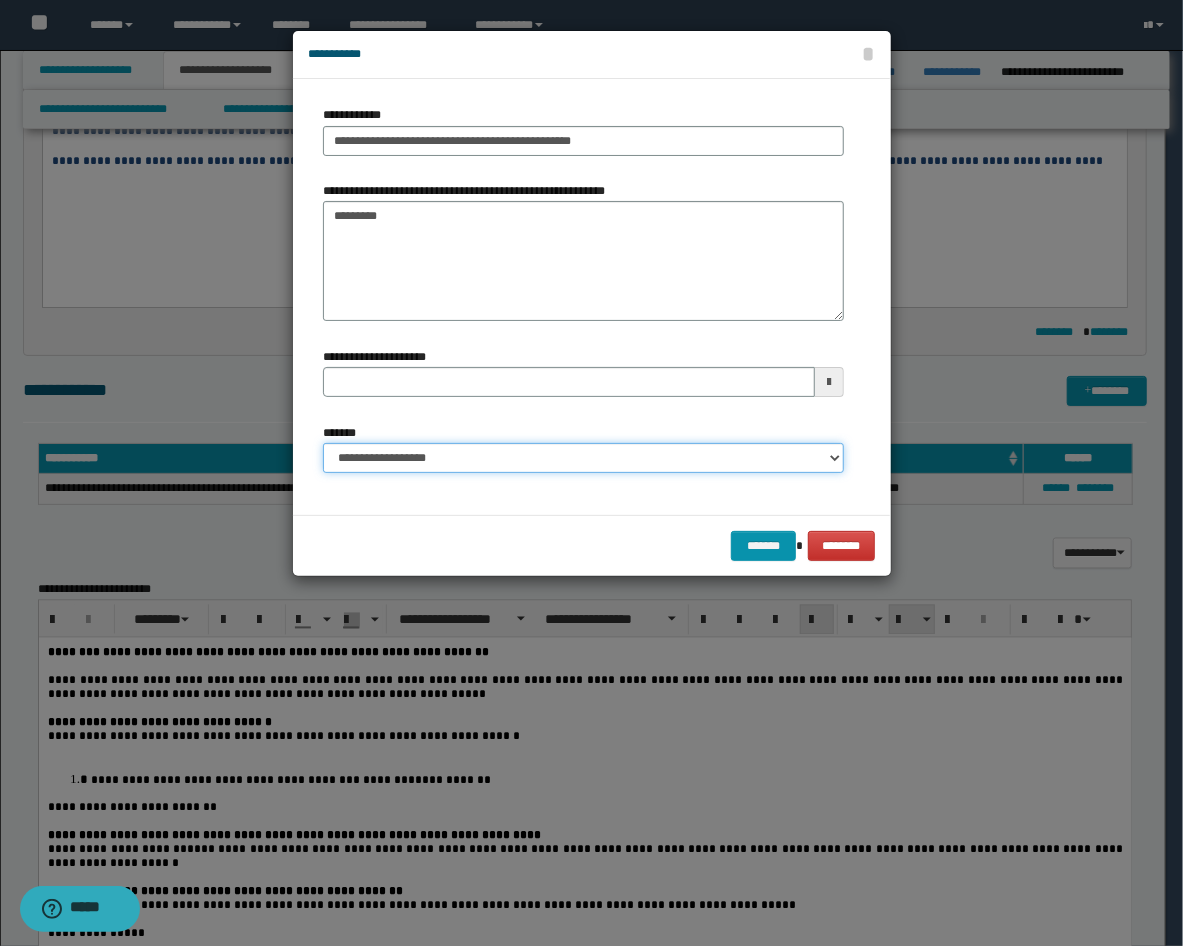 click on "**********" at bounding box center [583, 458] 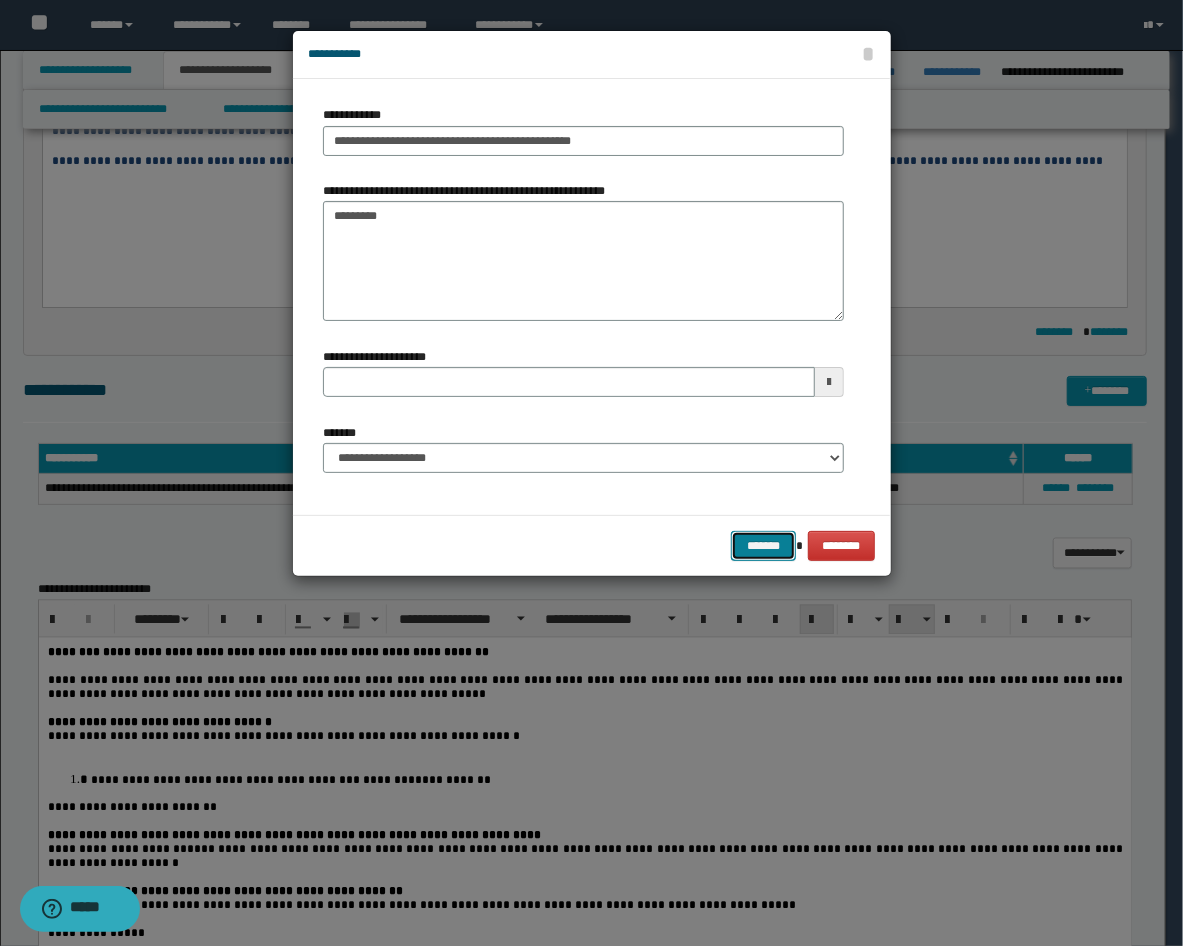 click on "*******" at bounding box center [763, 546] 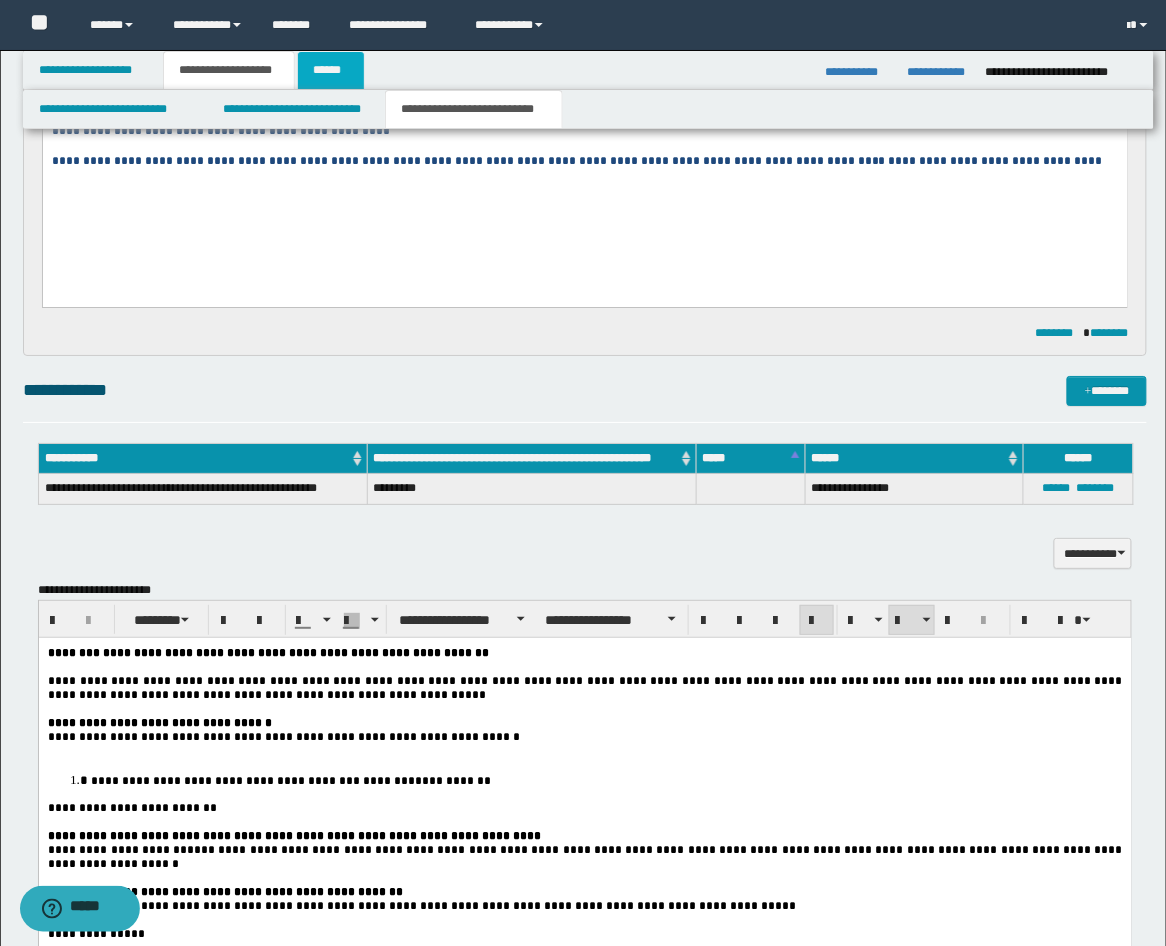 click on "******" at bounding box center [331, 70] 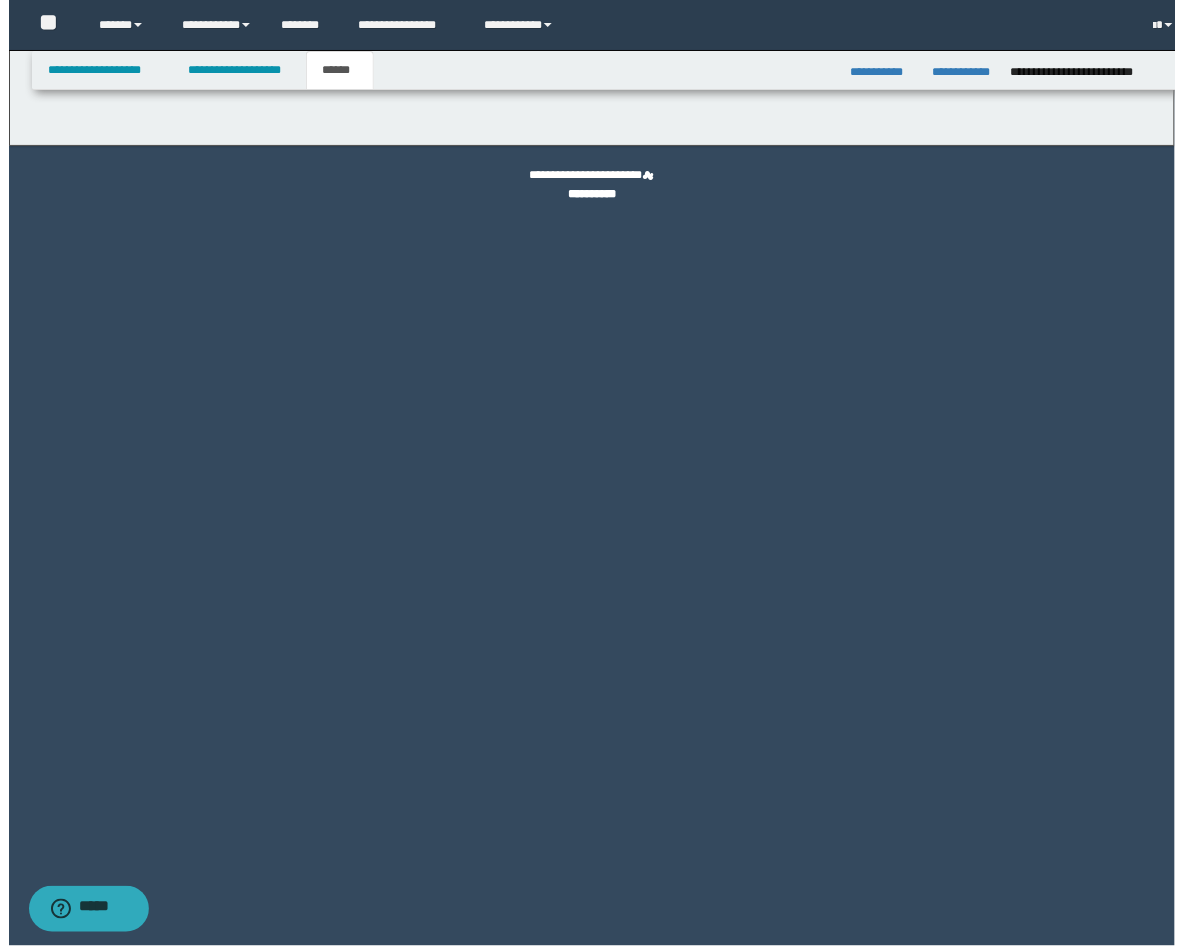 scroll, scrollTop: 0, scrollLeft: 0, axis: both 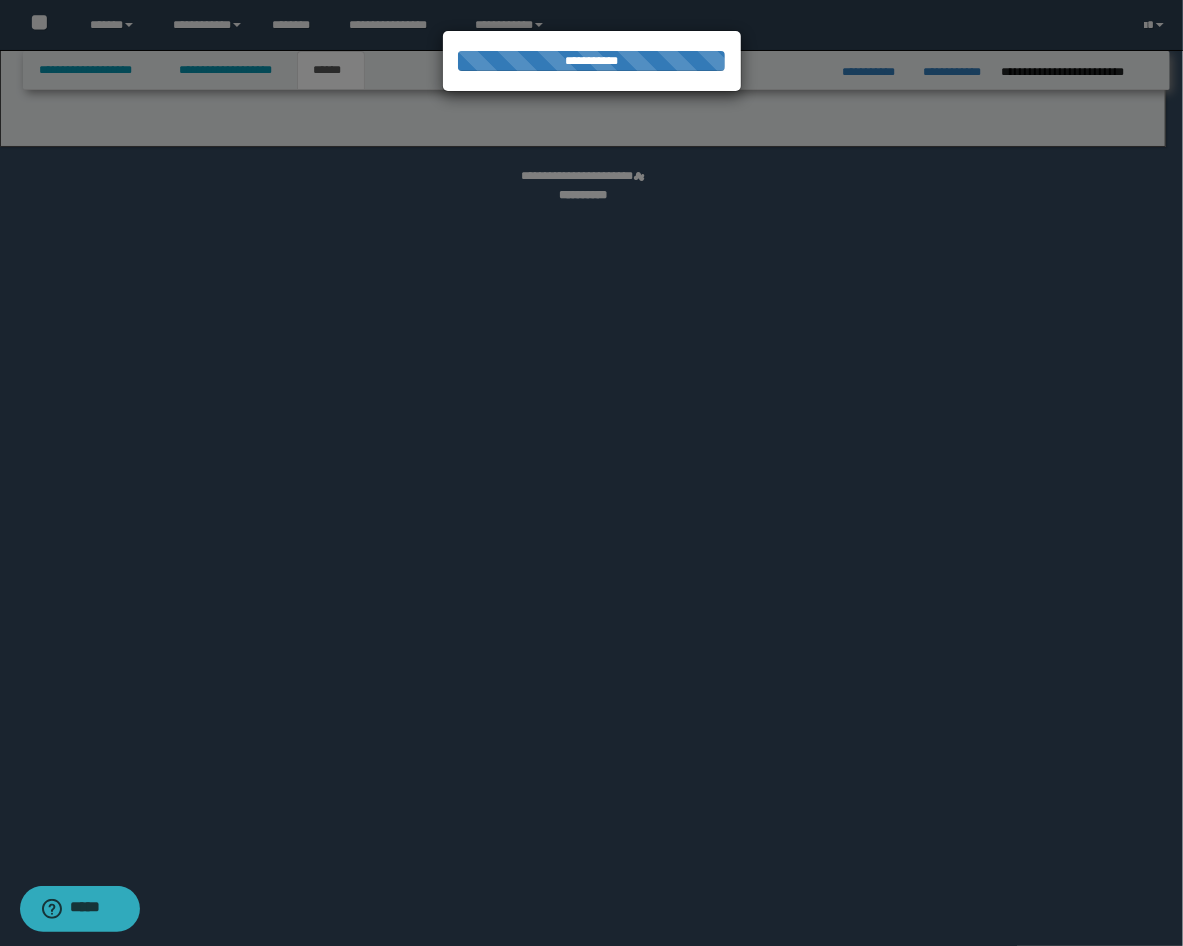 select on "*" 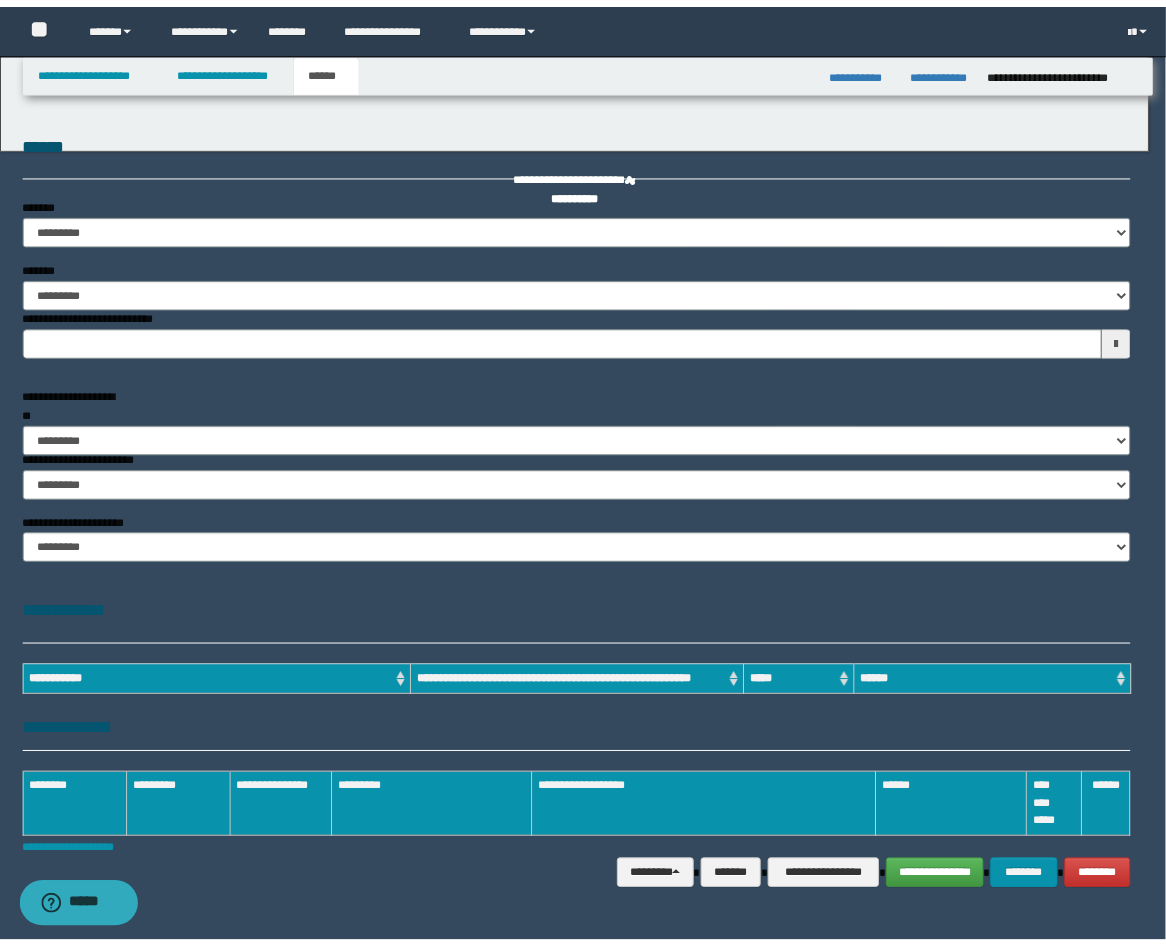scroll, scrollTop: 0, scrollLeft: 0, axis: both 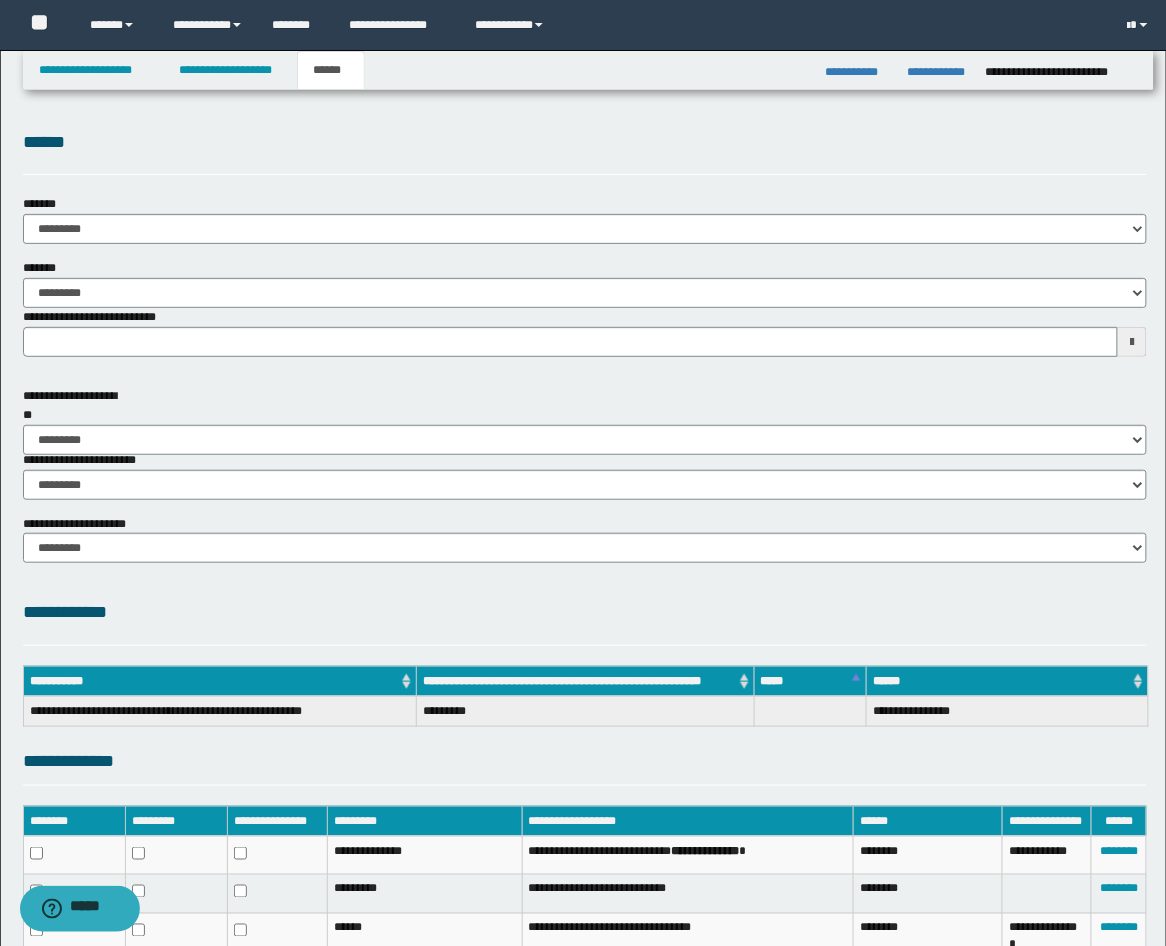 type 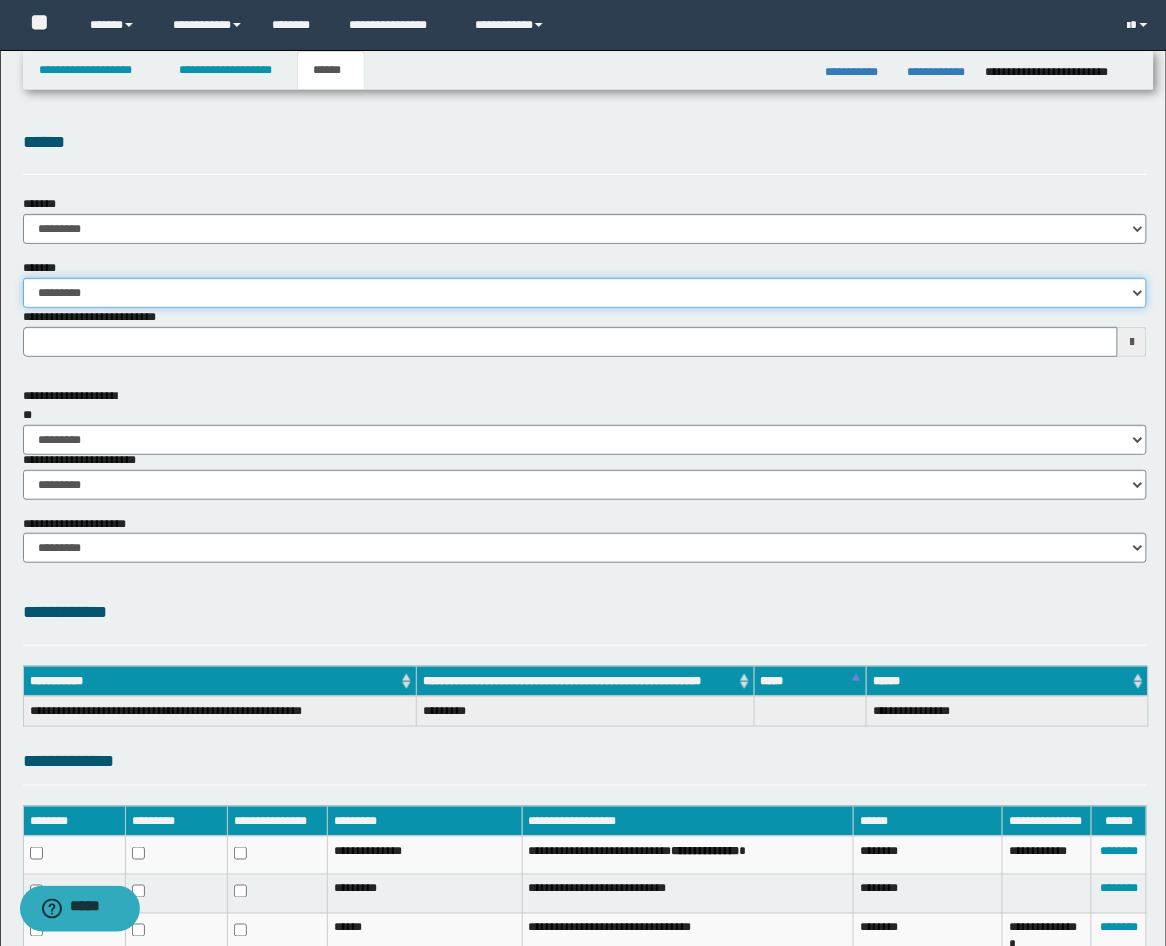 click on "**********" at bounding box center [585, 293] 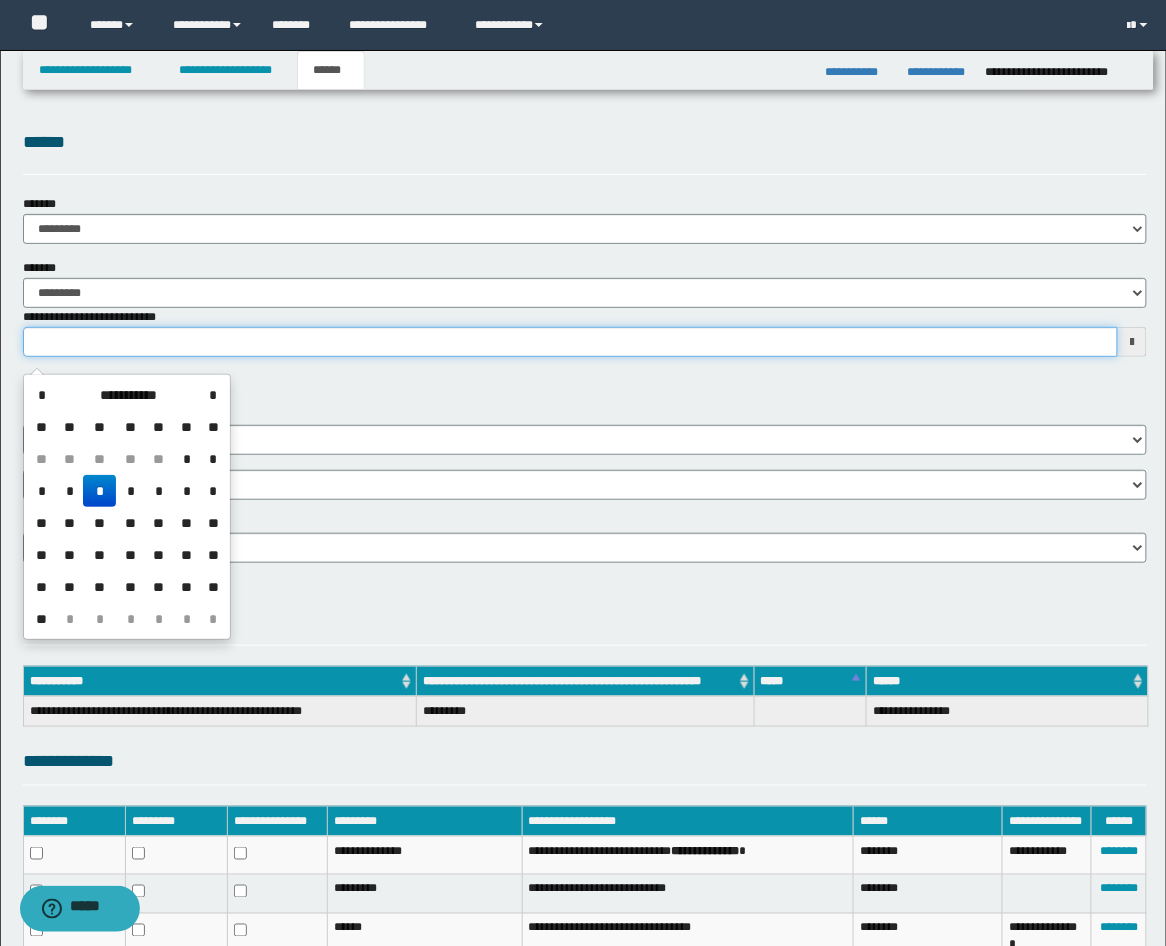 click on "**********" at bounding box center (571, 342) 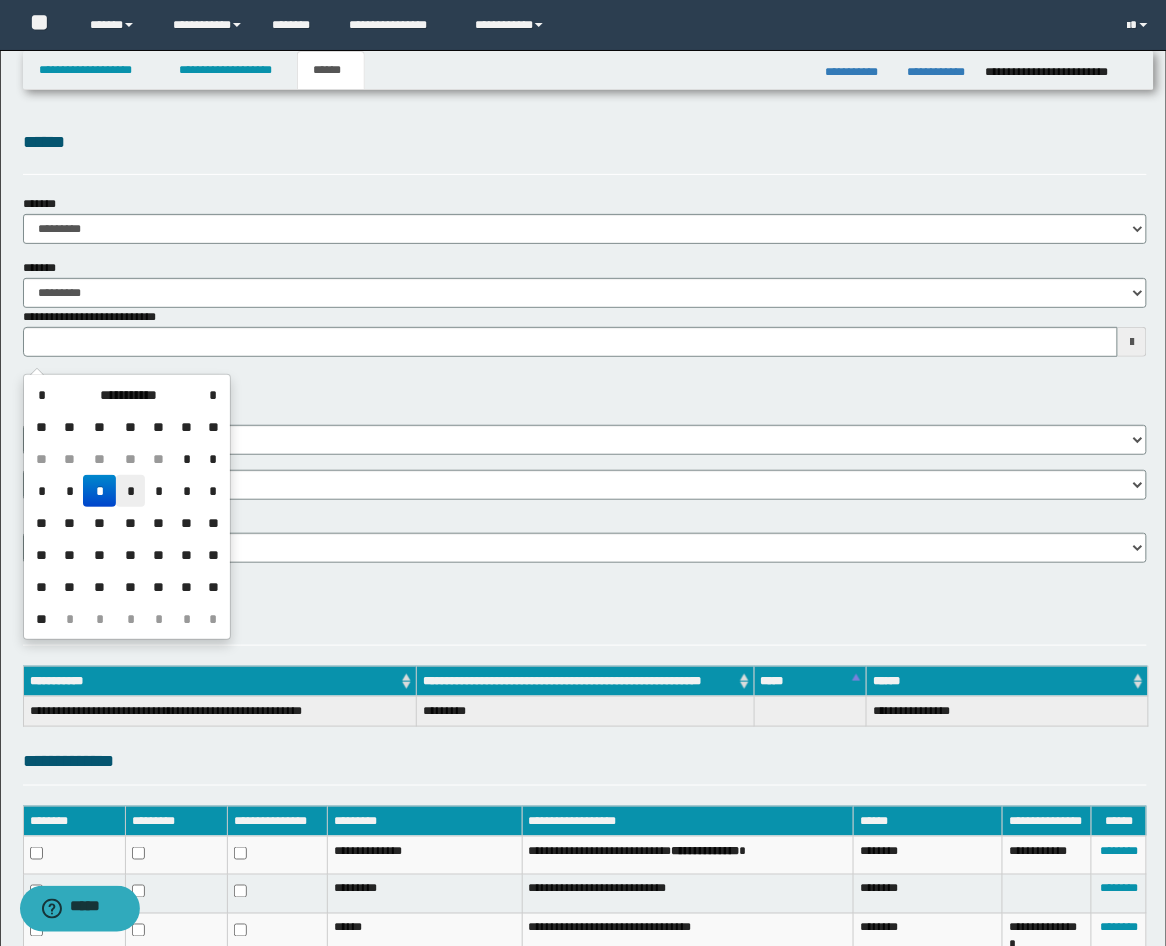 click on "*" at bounding box center [130, 491] 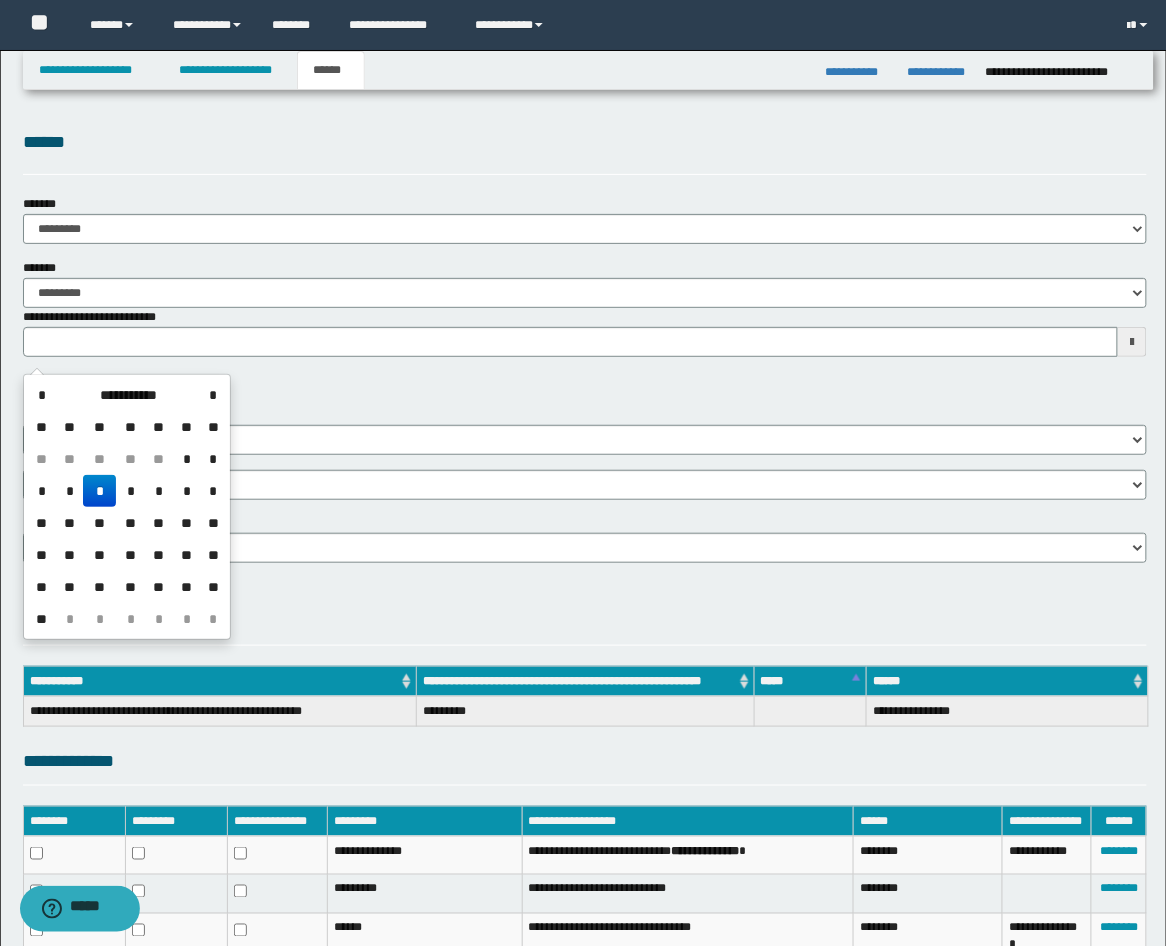type on "**********" 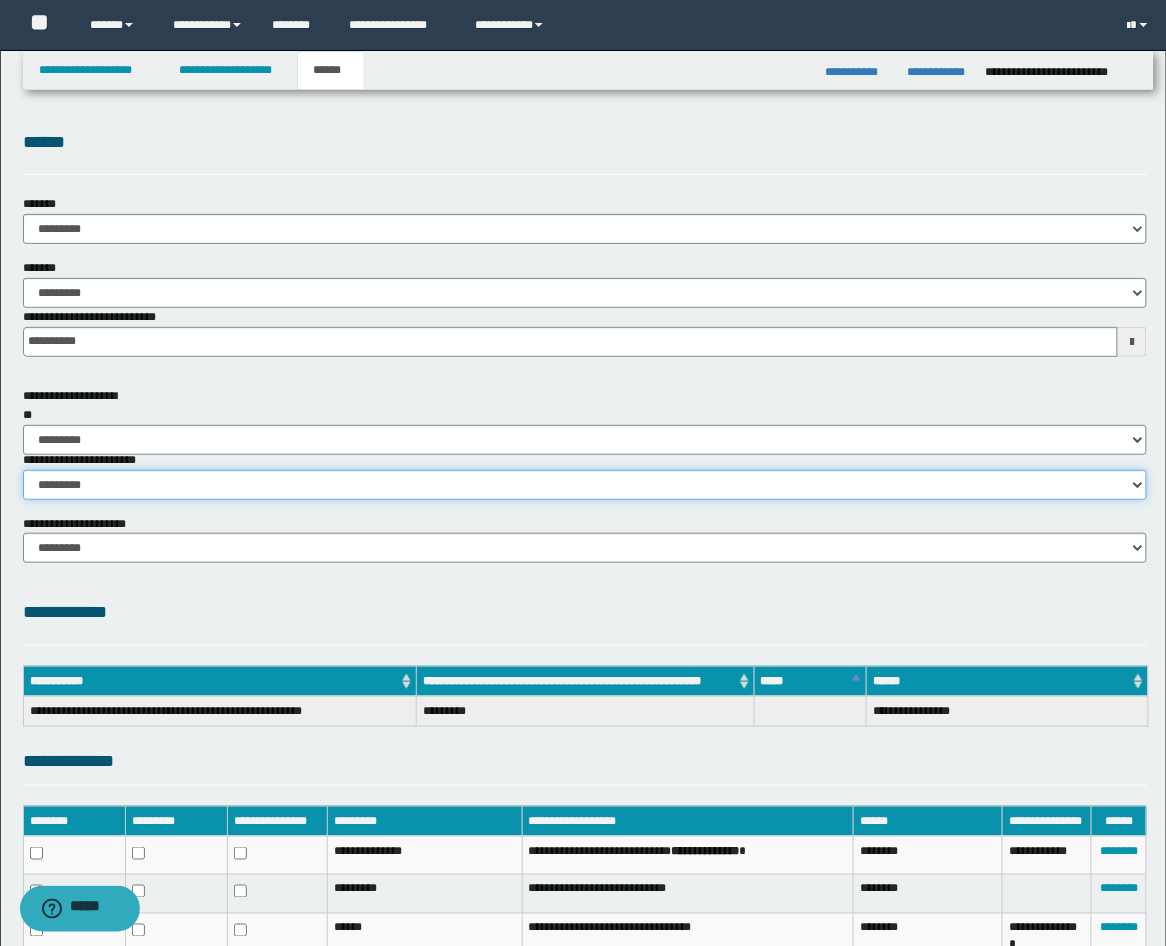 click on "*********
*********
*********" at bounding box center (585, 485) 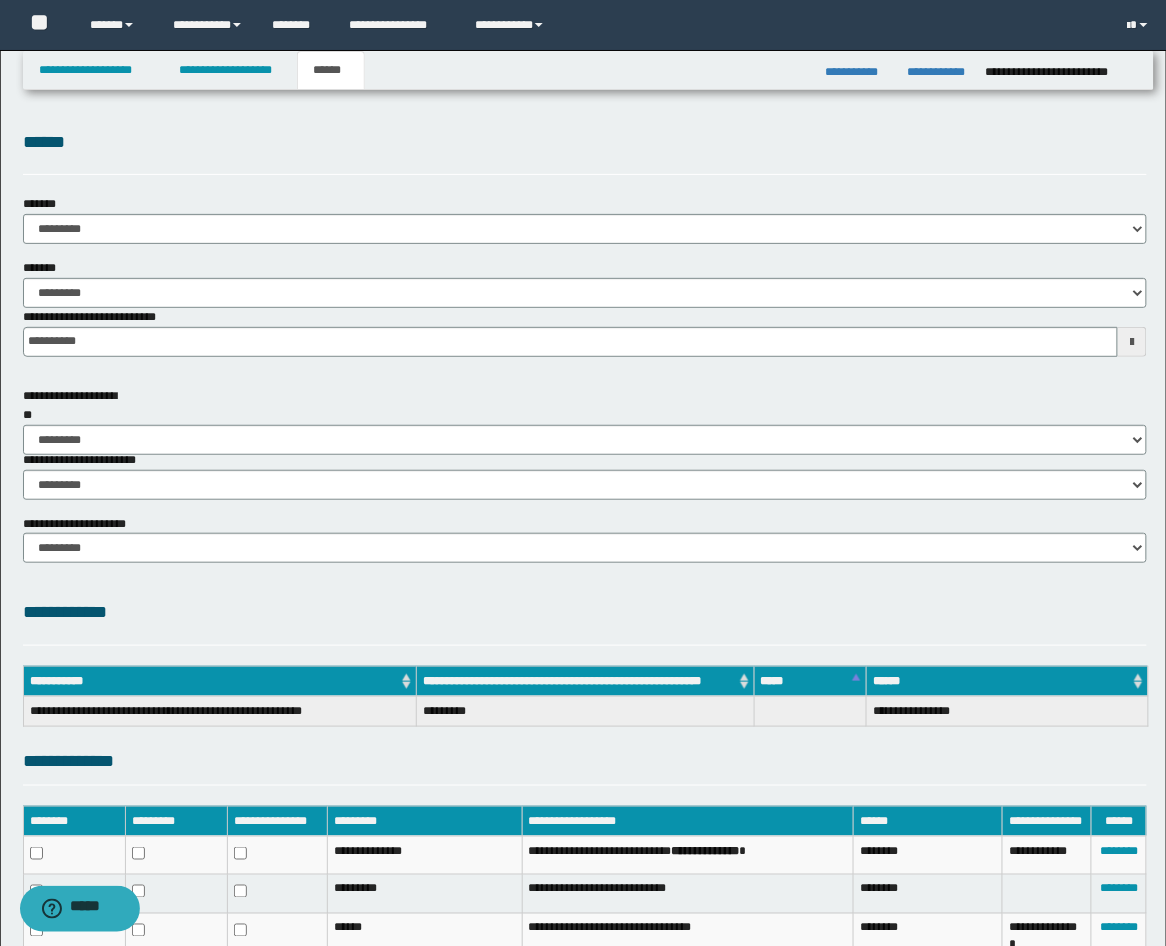 click on "**********" at bounding box center [585, 612] 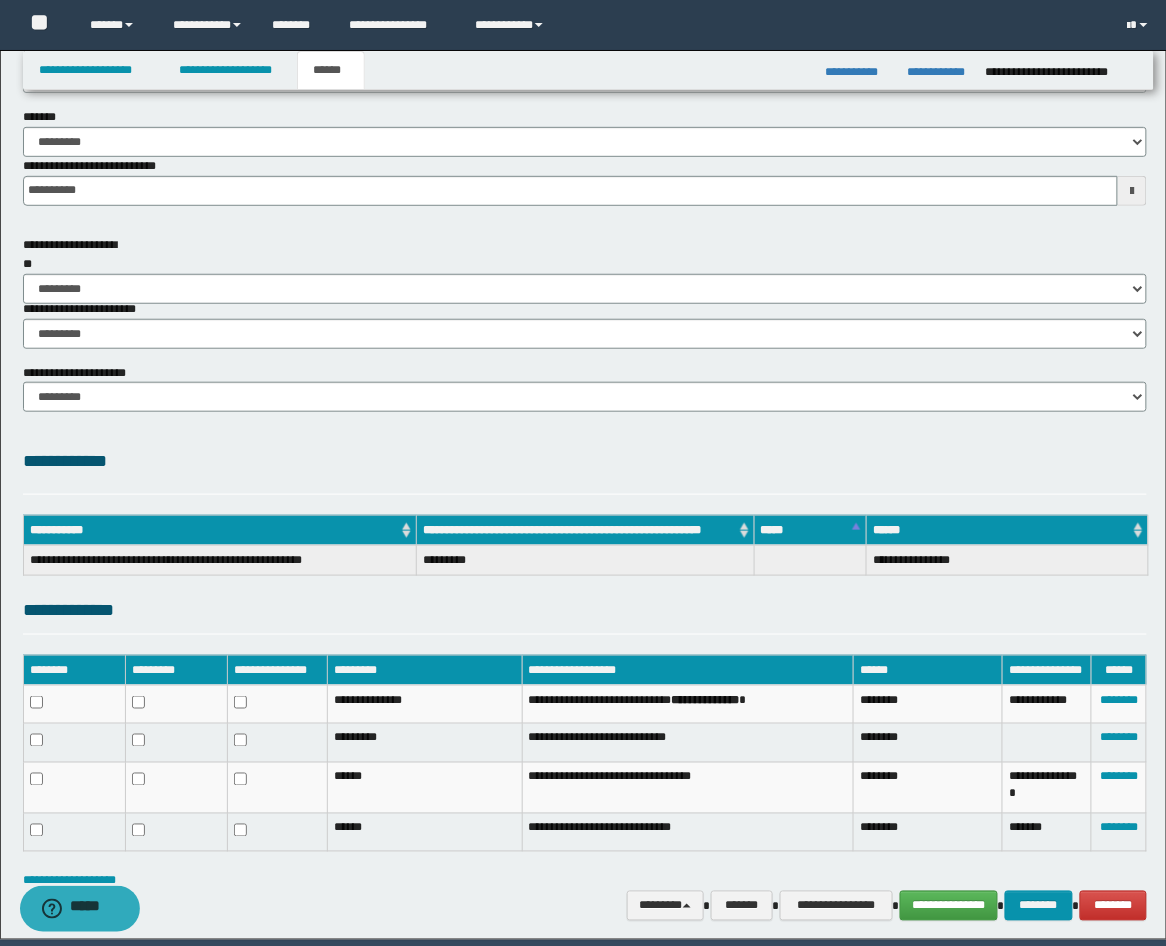 scroll, scrollTop: 222, scrollLeft: 0, axis: vertical 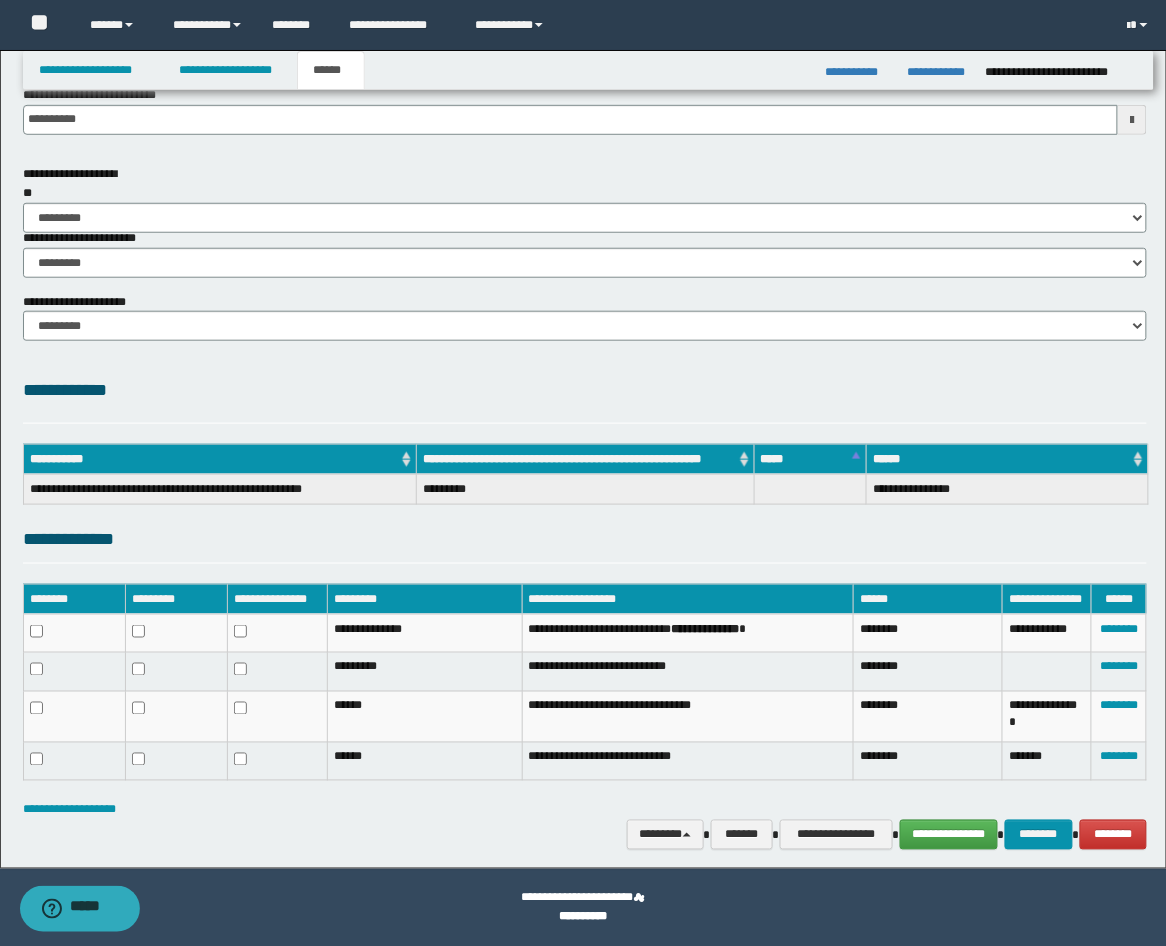 click on "**********" at bounding box center [585, 810] 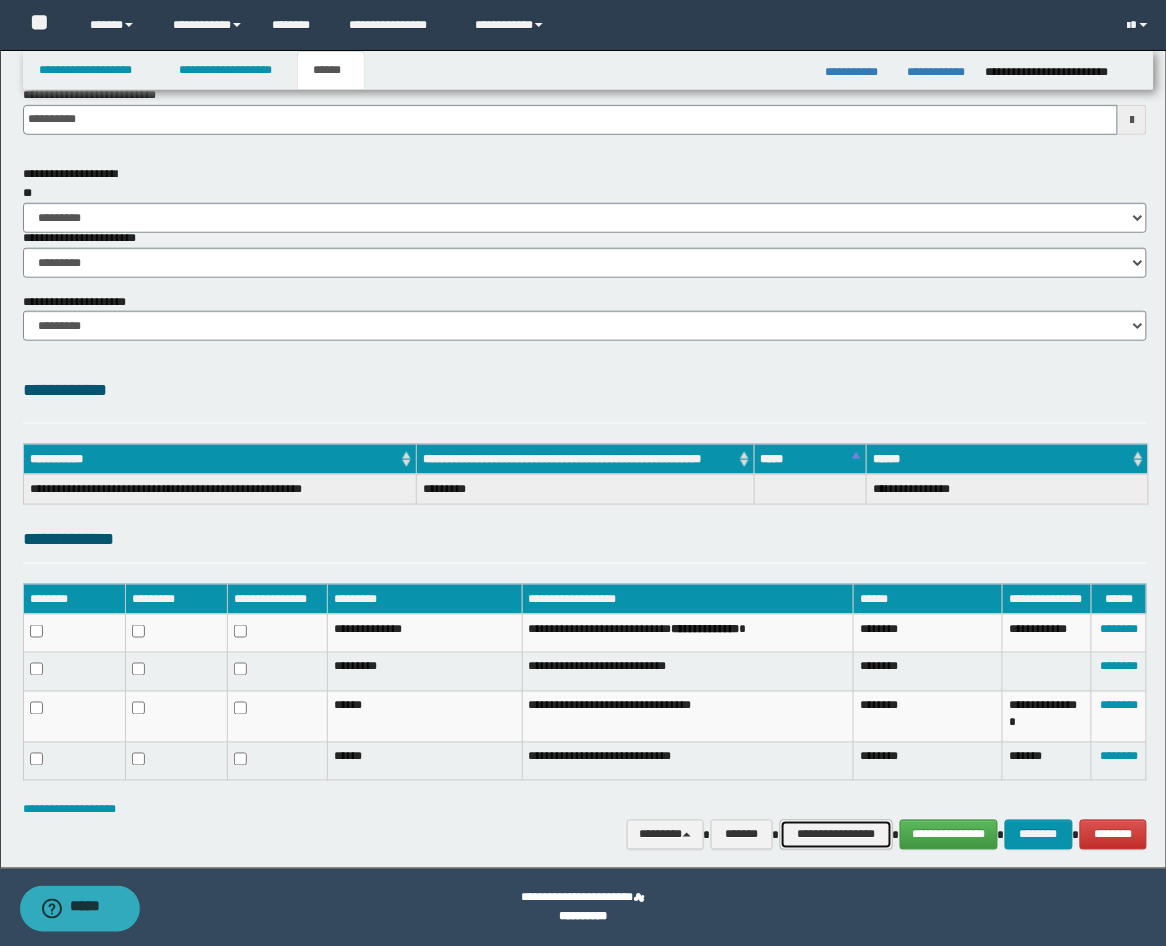 click on "**********" at bounding box center (836, 835) 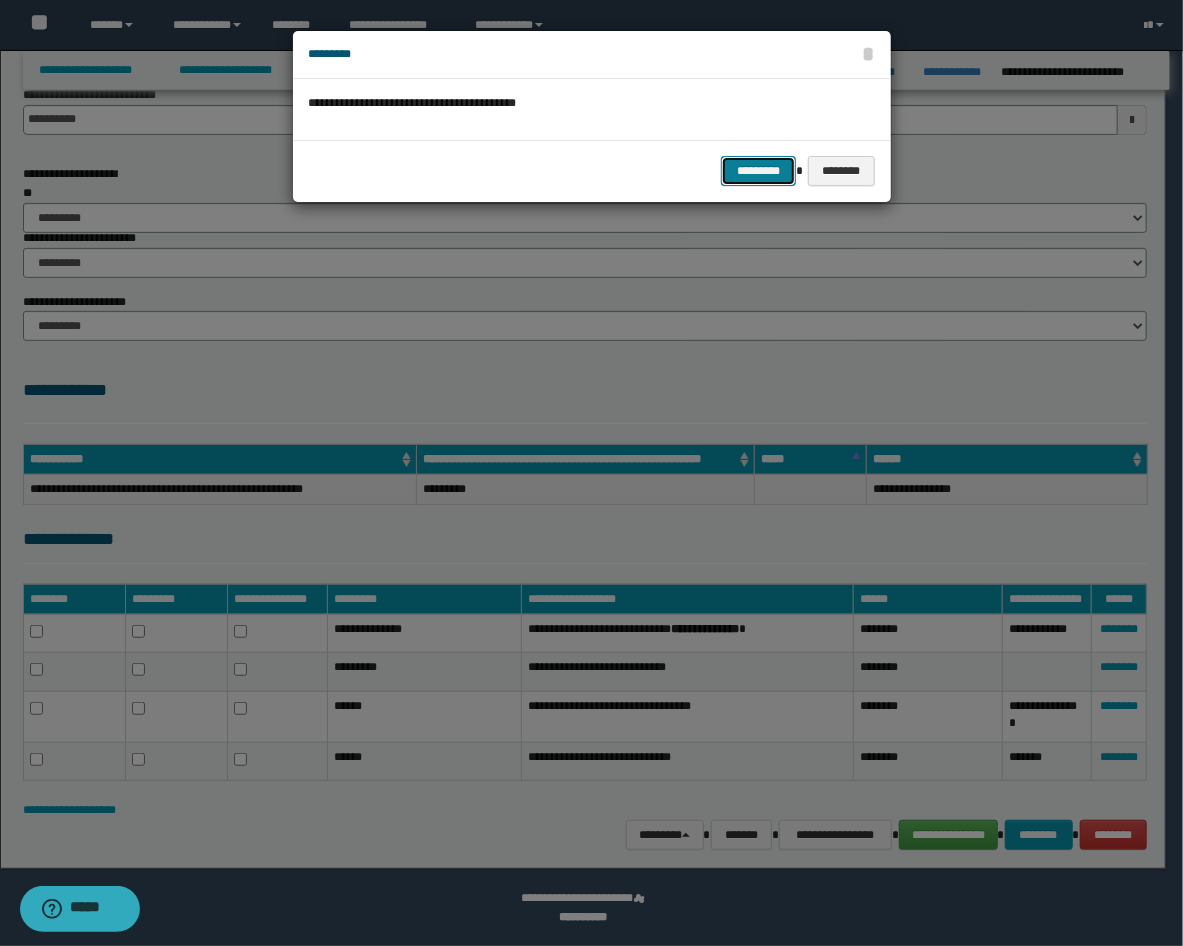 click on "*********" at bounding box center (758, 171) 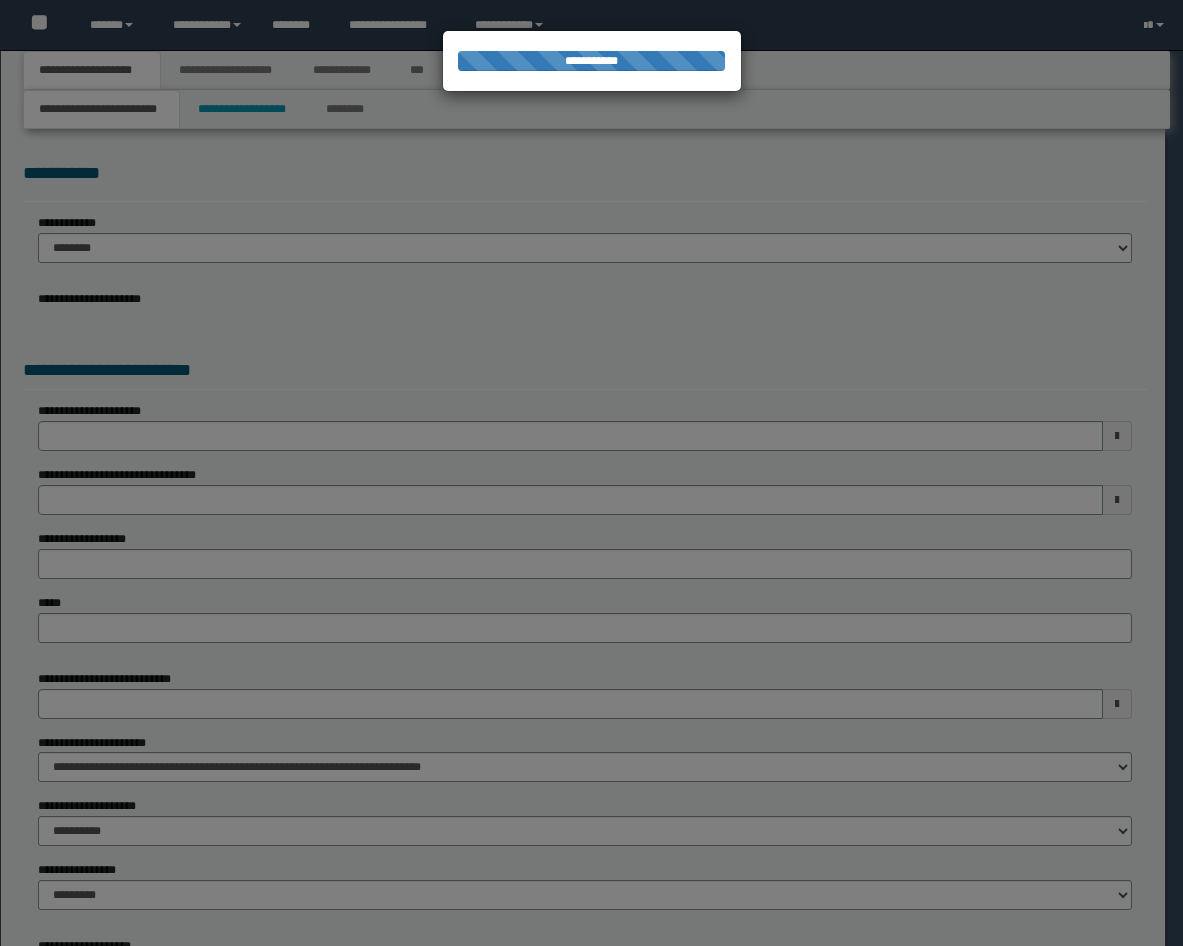 scroll, scrollTop: 0, scrollLeft: 0, axis: both 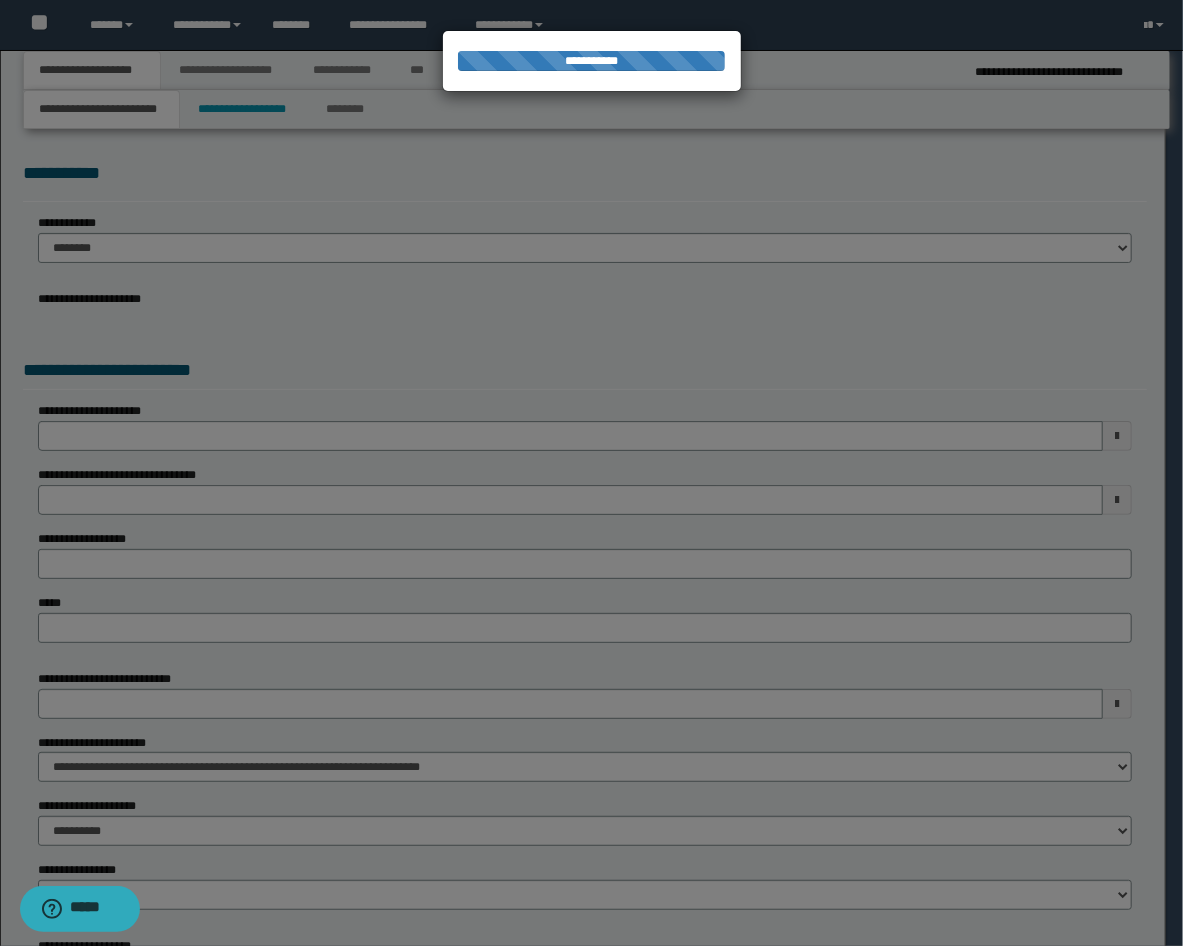 select on "*" 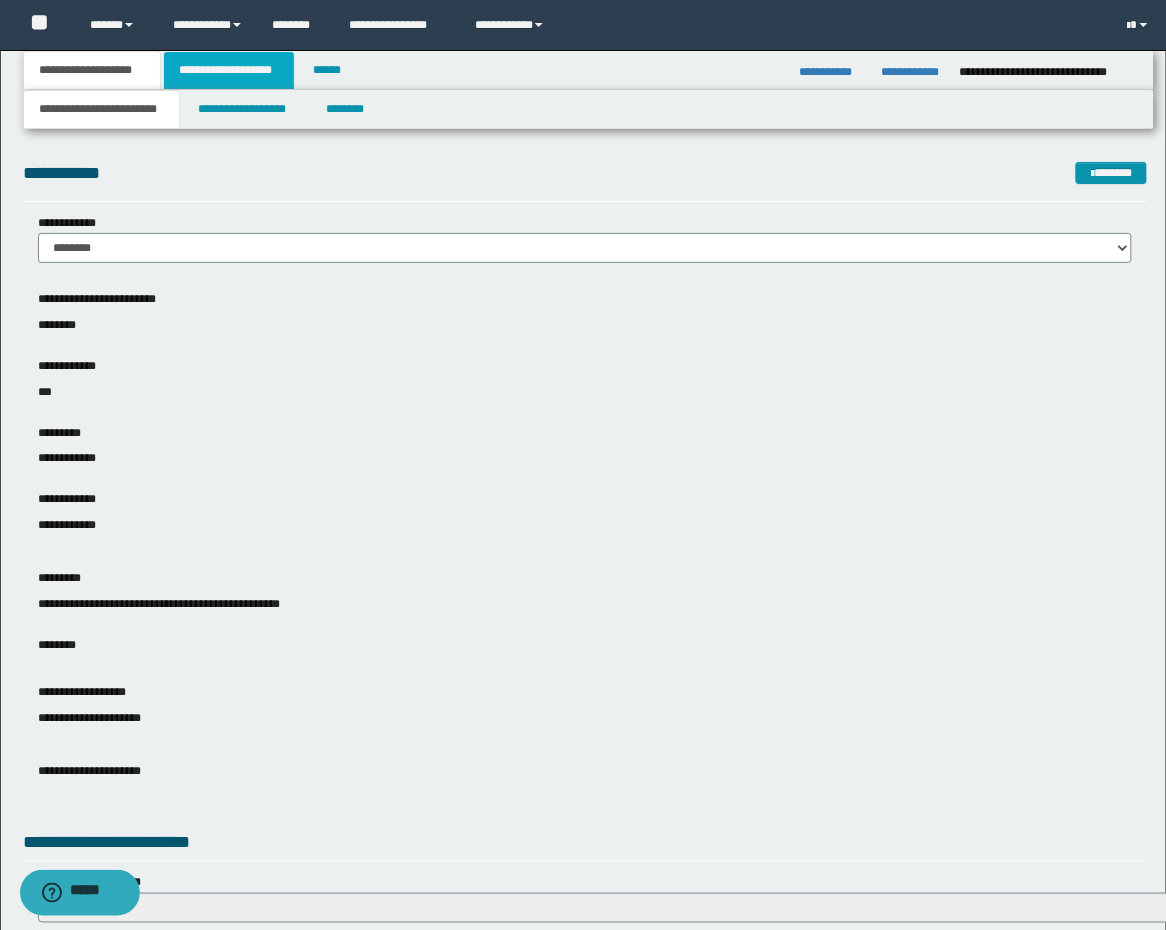 click on "**********" at bounding box center (229, 70) 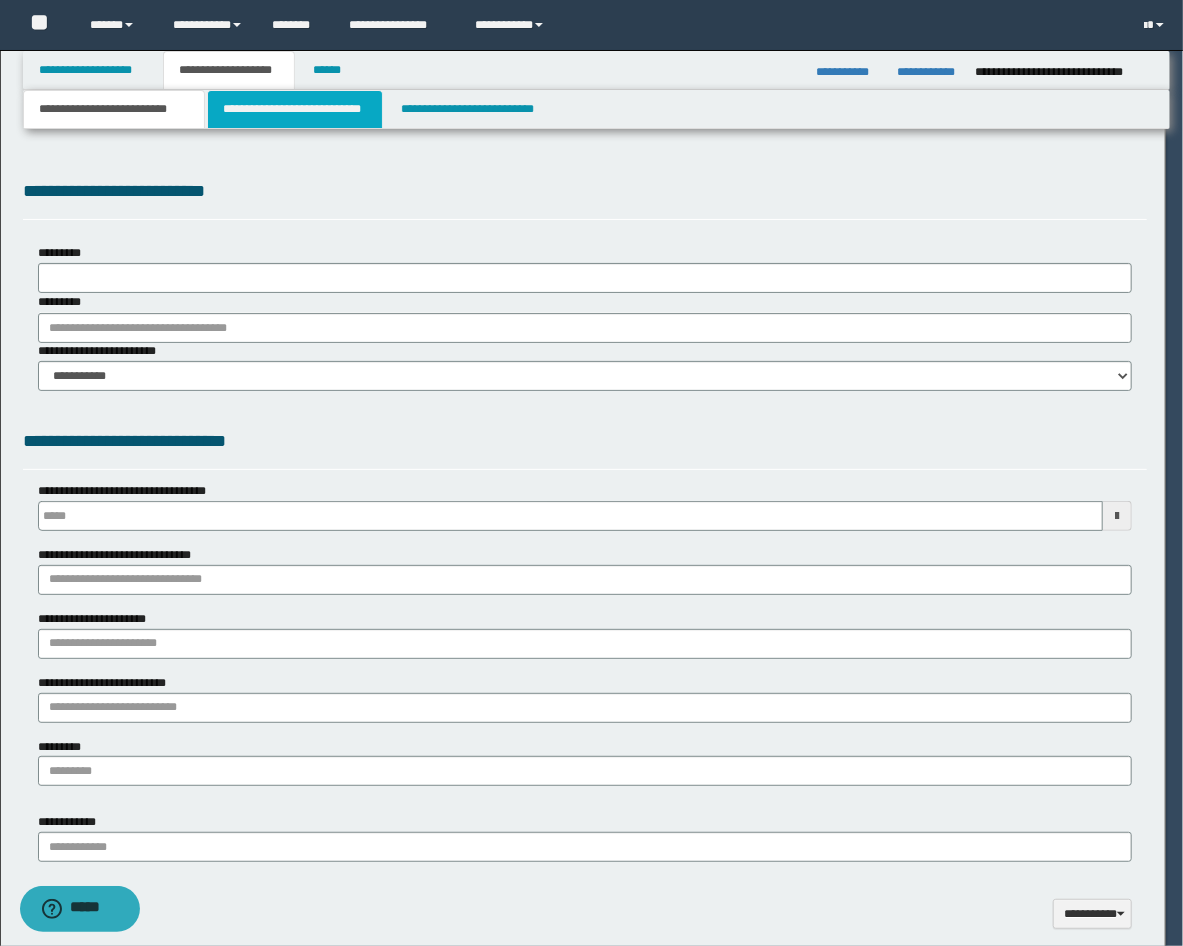 type on "**********" 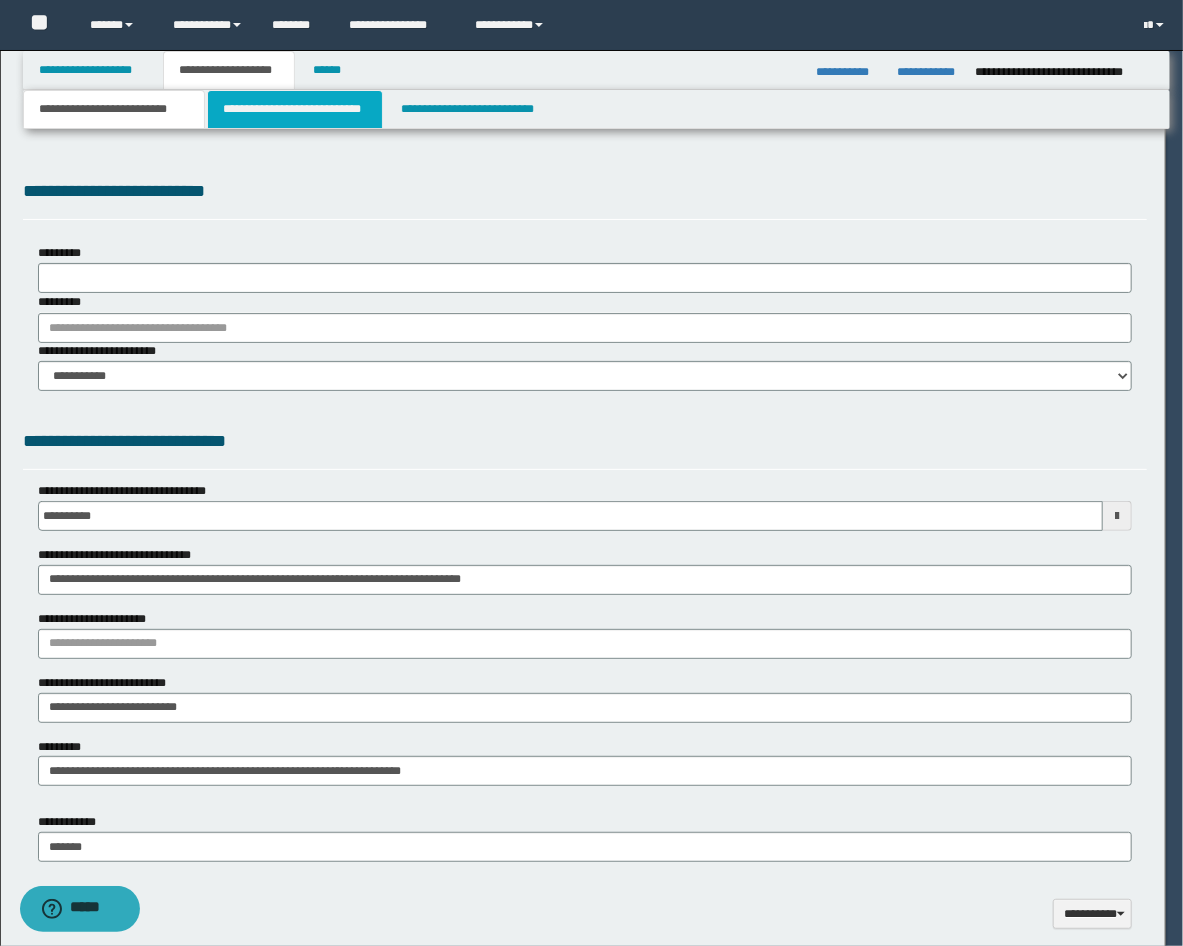 scroll, scrollTop: 0, scrollLeft: 0, axis: both 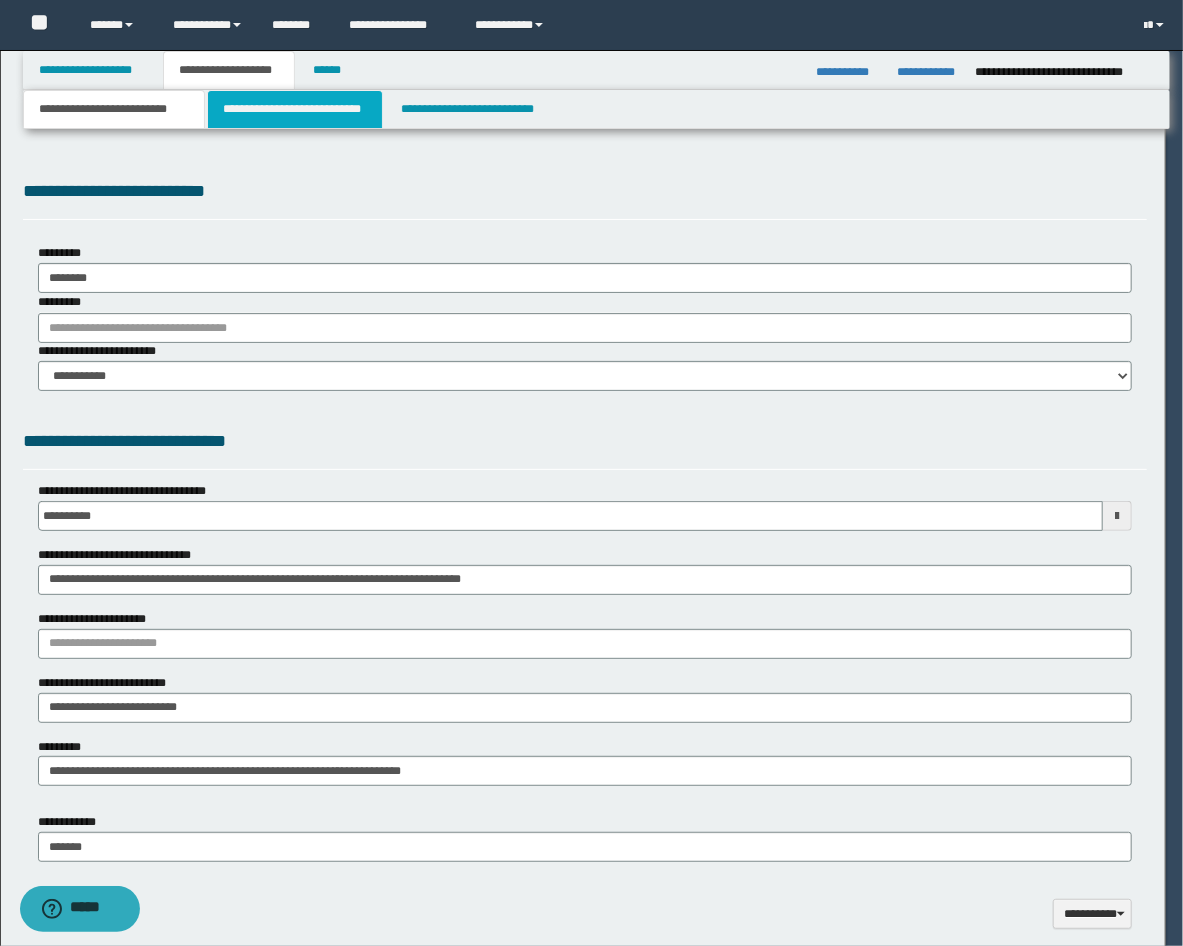 select on "*" 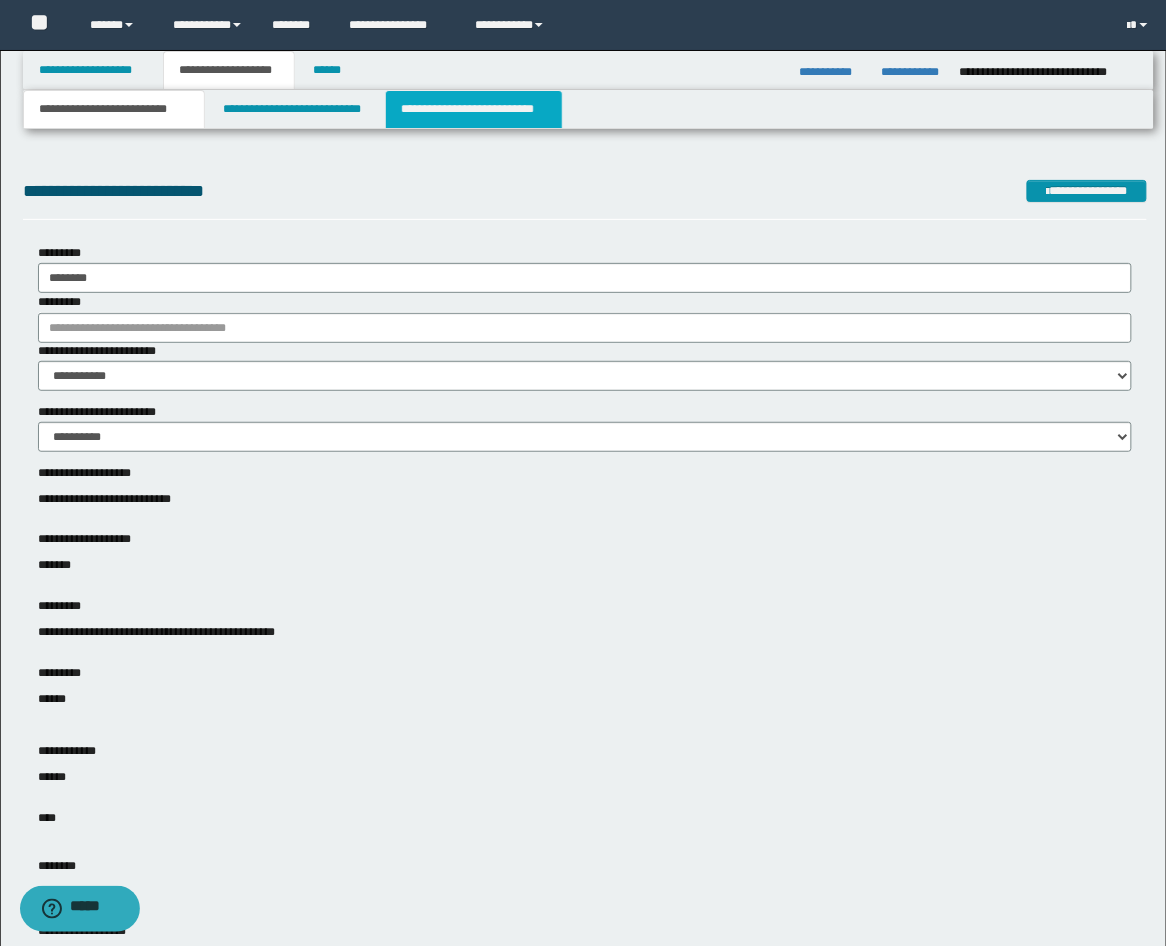 click on "**********" at bounding box center (474, 109) 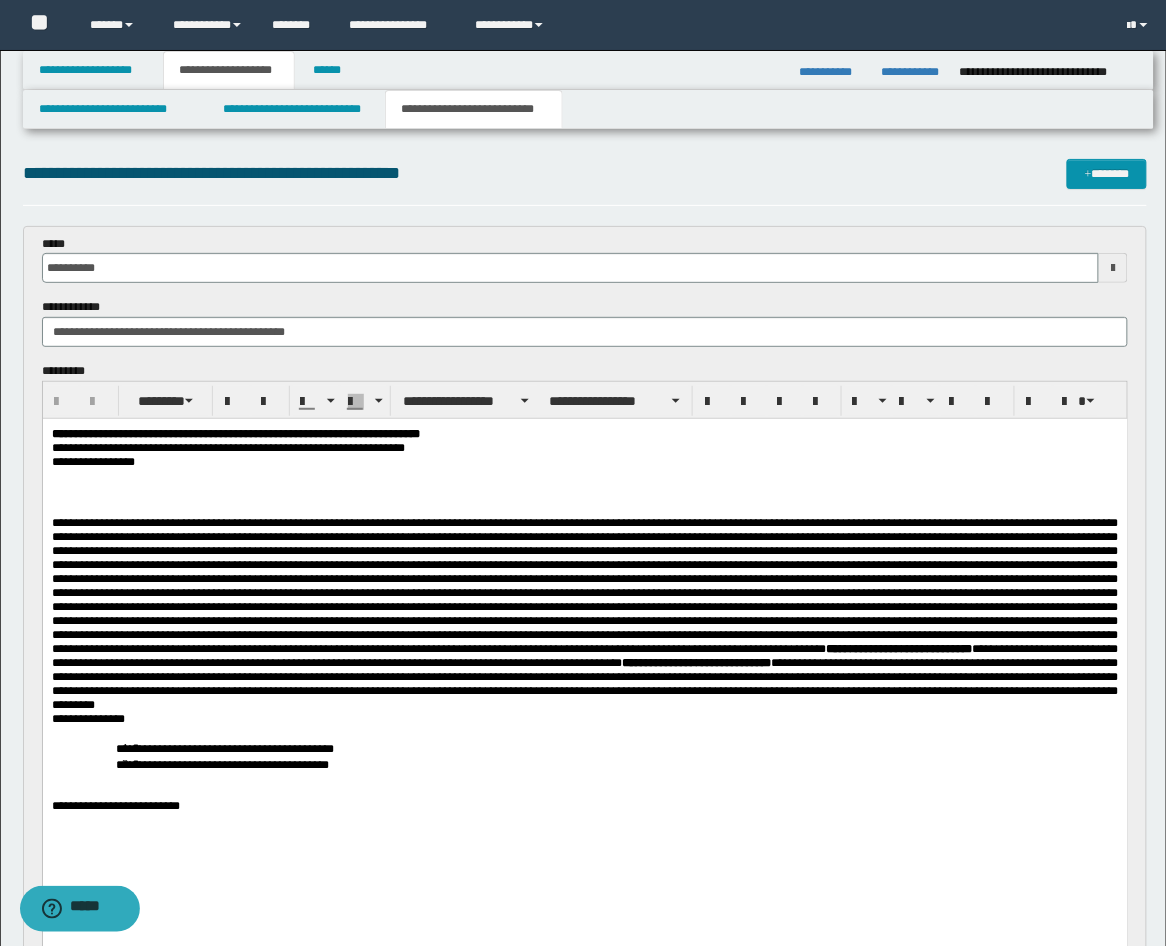 scroll, scrollTop: 370, scrollLeft: 0, axis: vertical 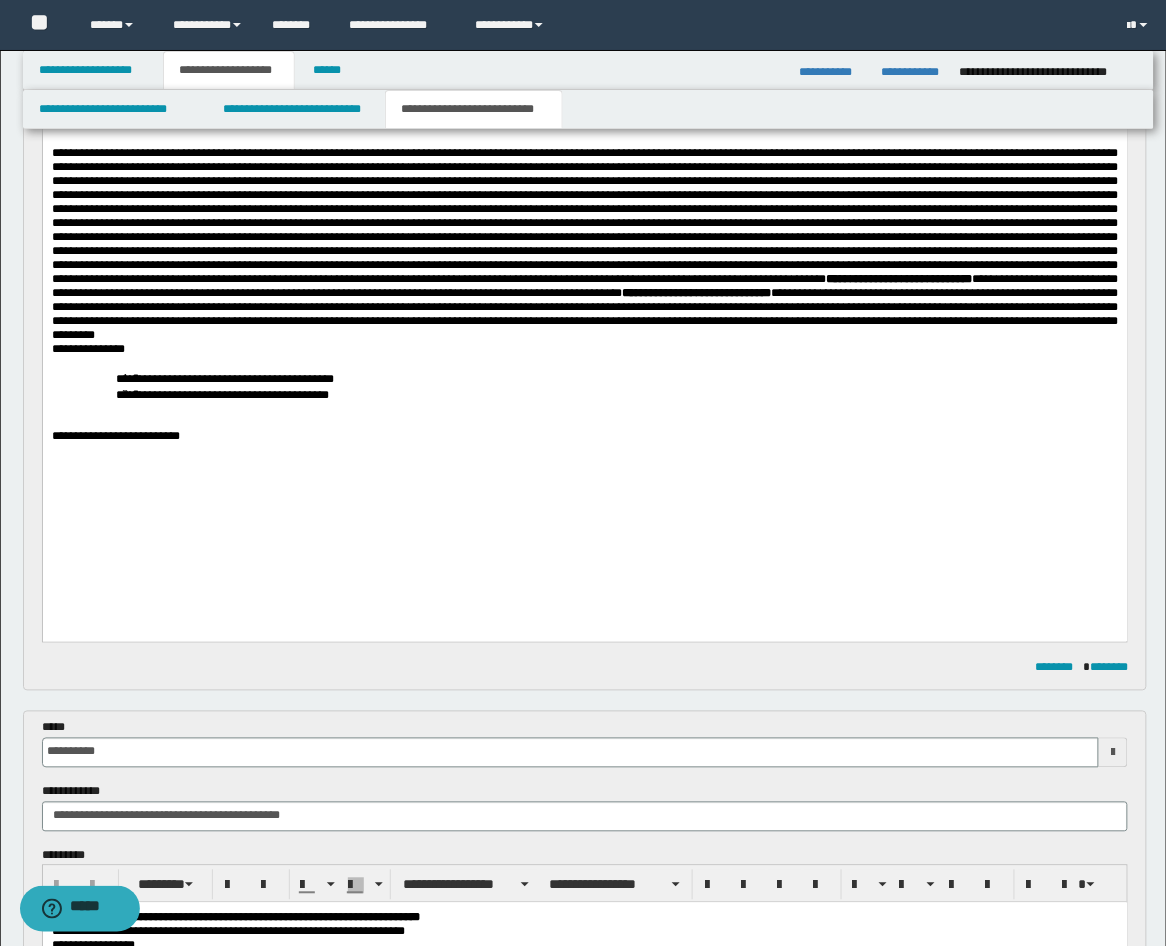 click at bounding box center [584, 451] 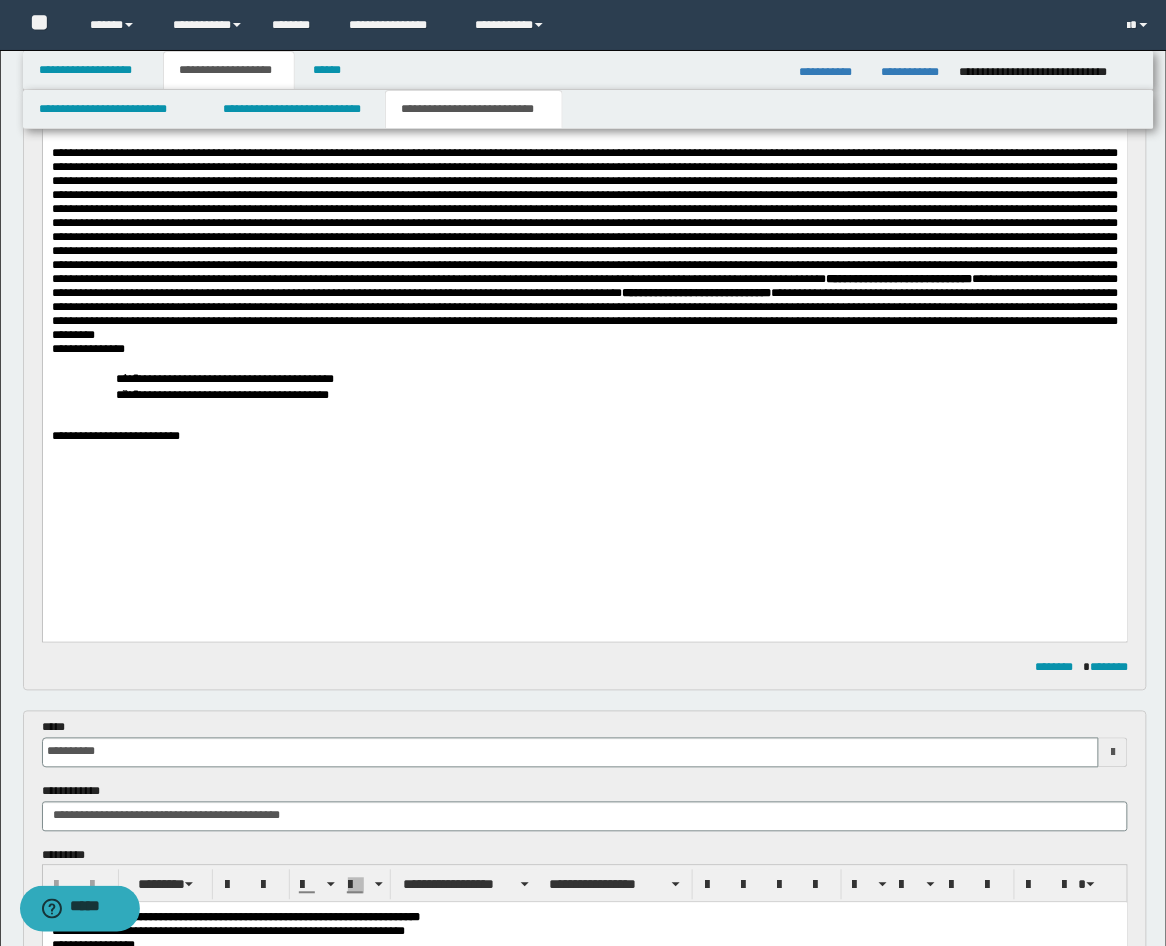 type 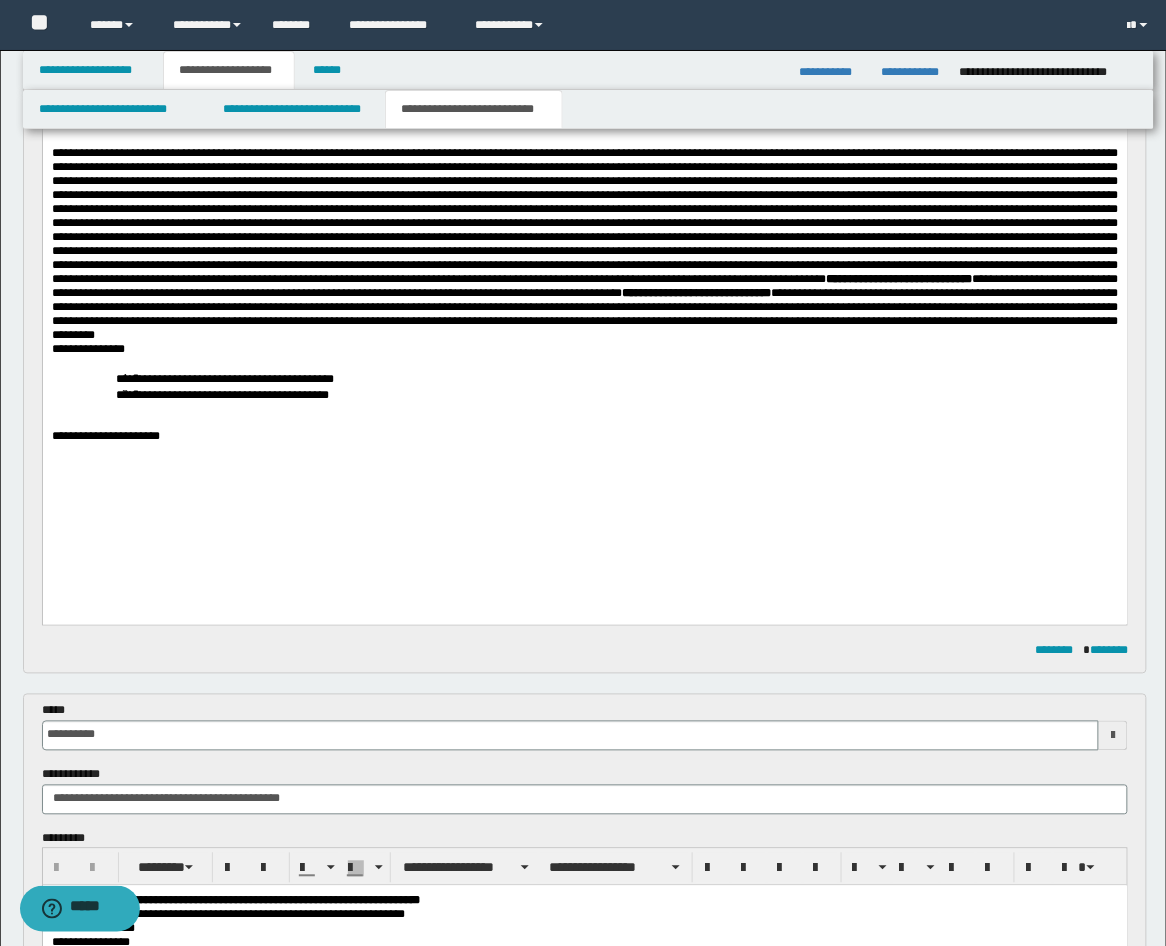 scroll, scrollTop: 0, scrollLeft: 0, axis: both 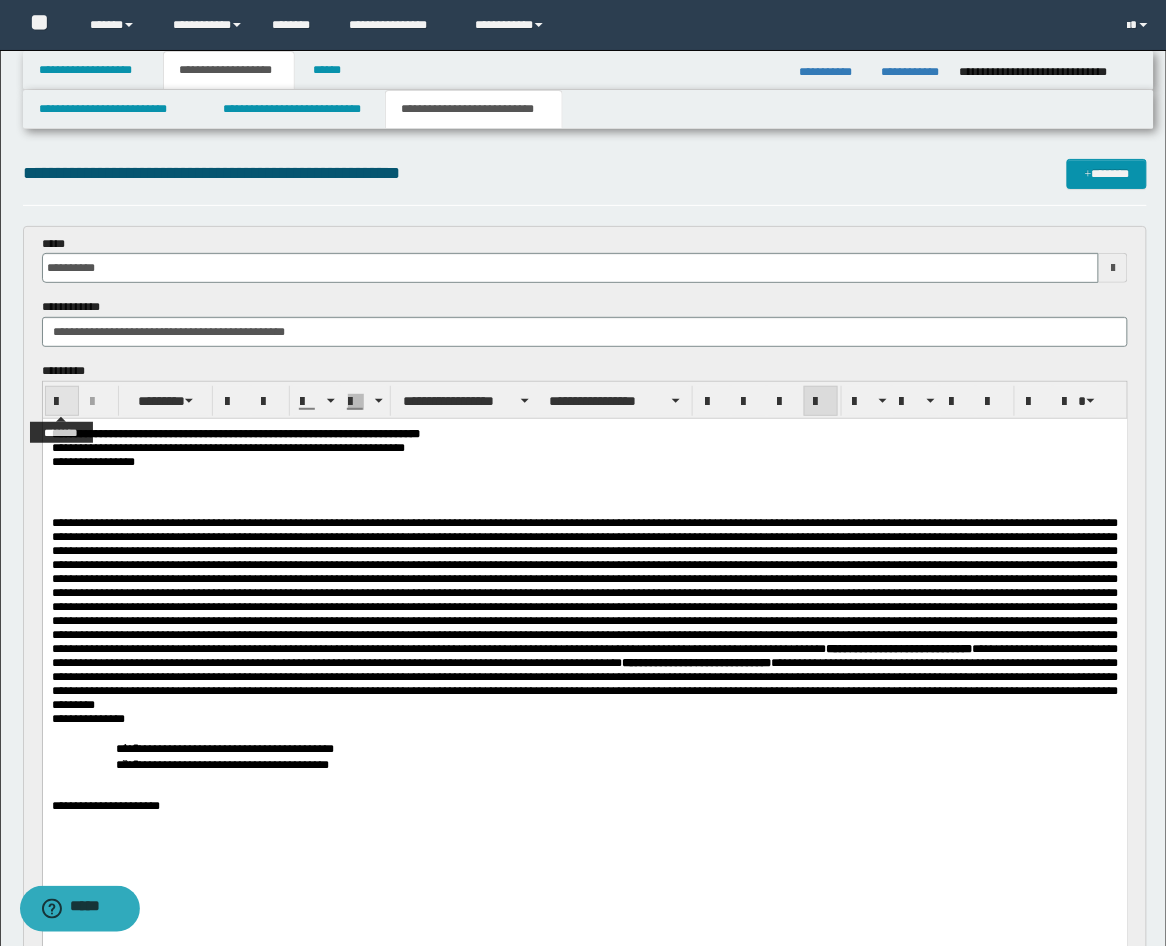 click at bounding box center (62, 402) 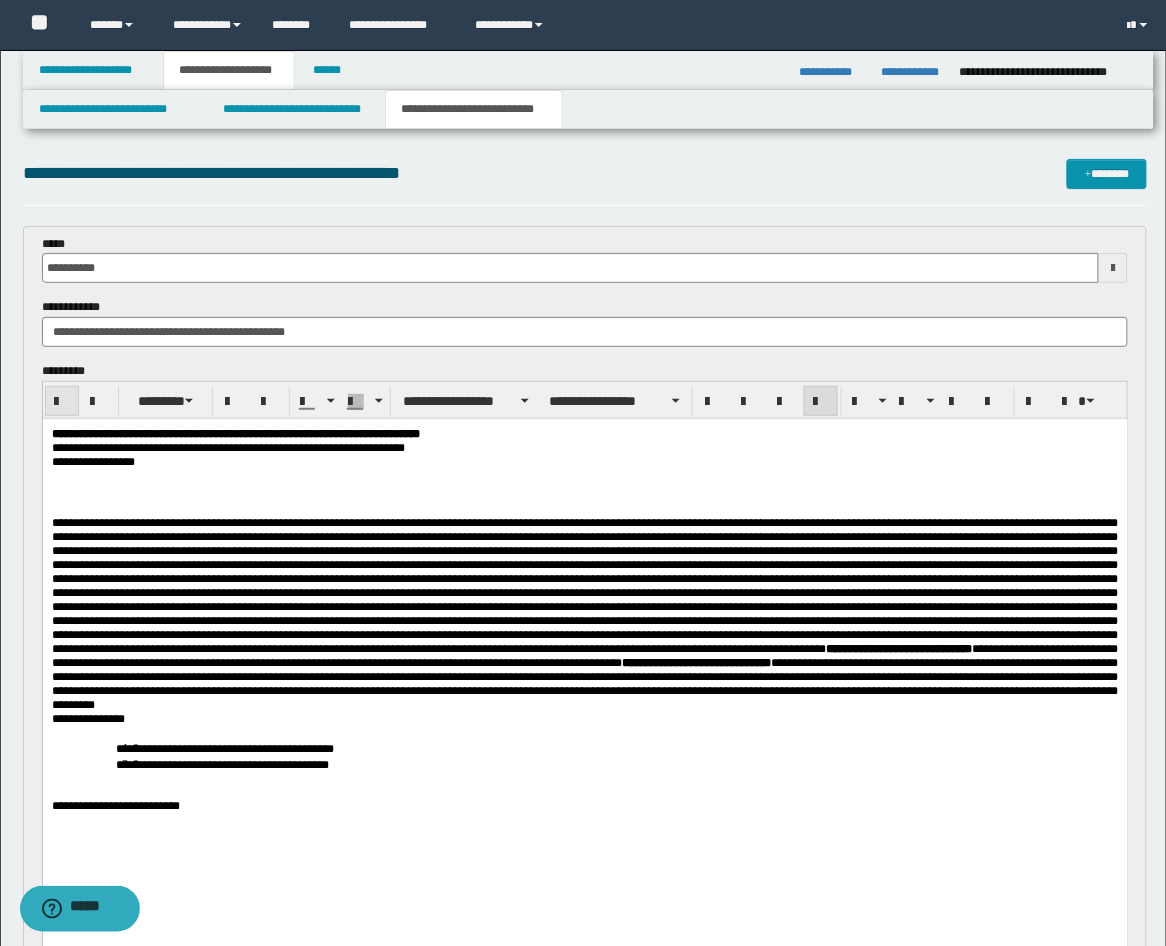 click at bounding box center [62, 402] 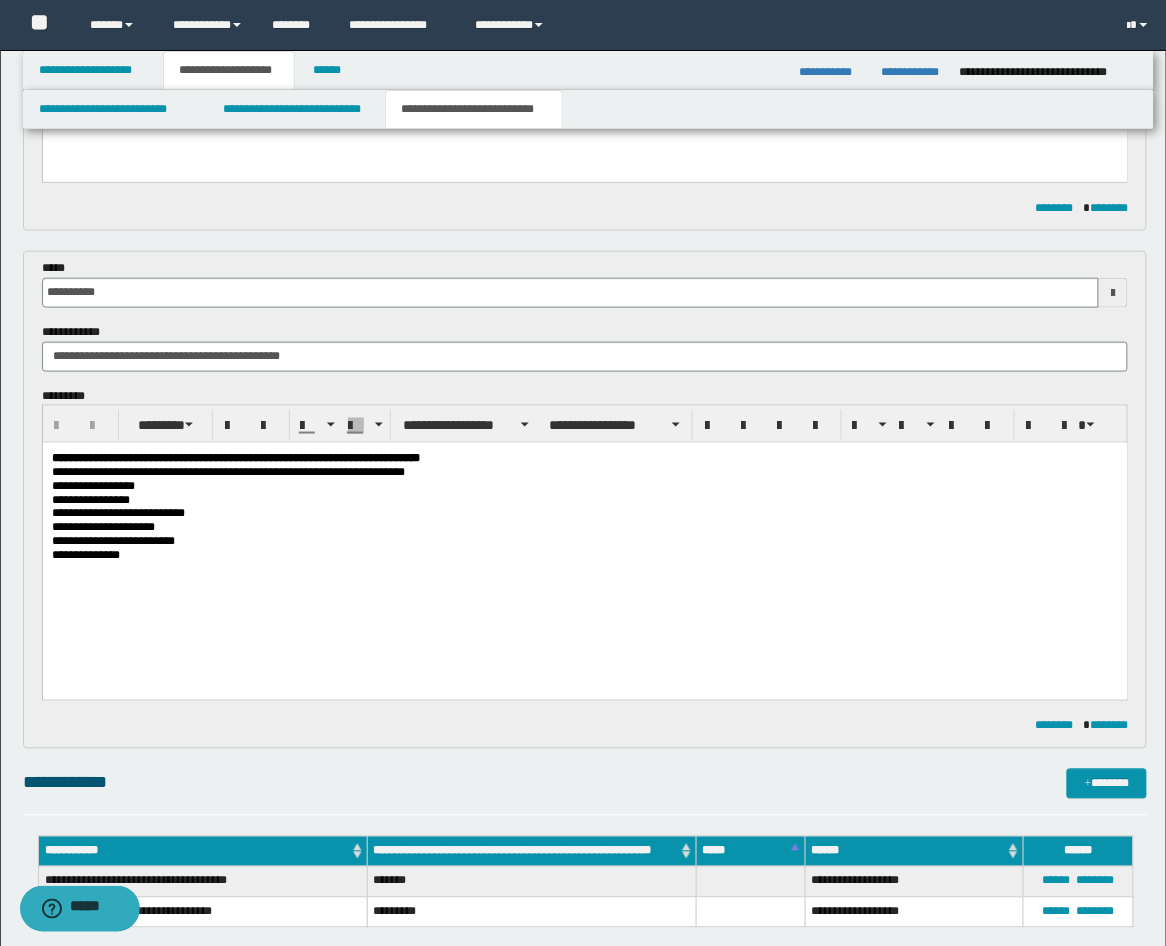 scroll, scrollTop: 0, scrollLeft: 0, axis: both 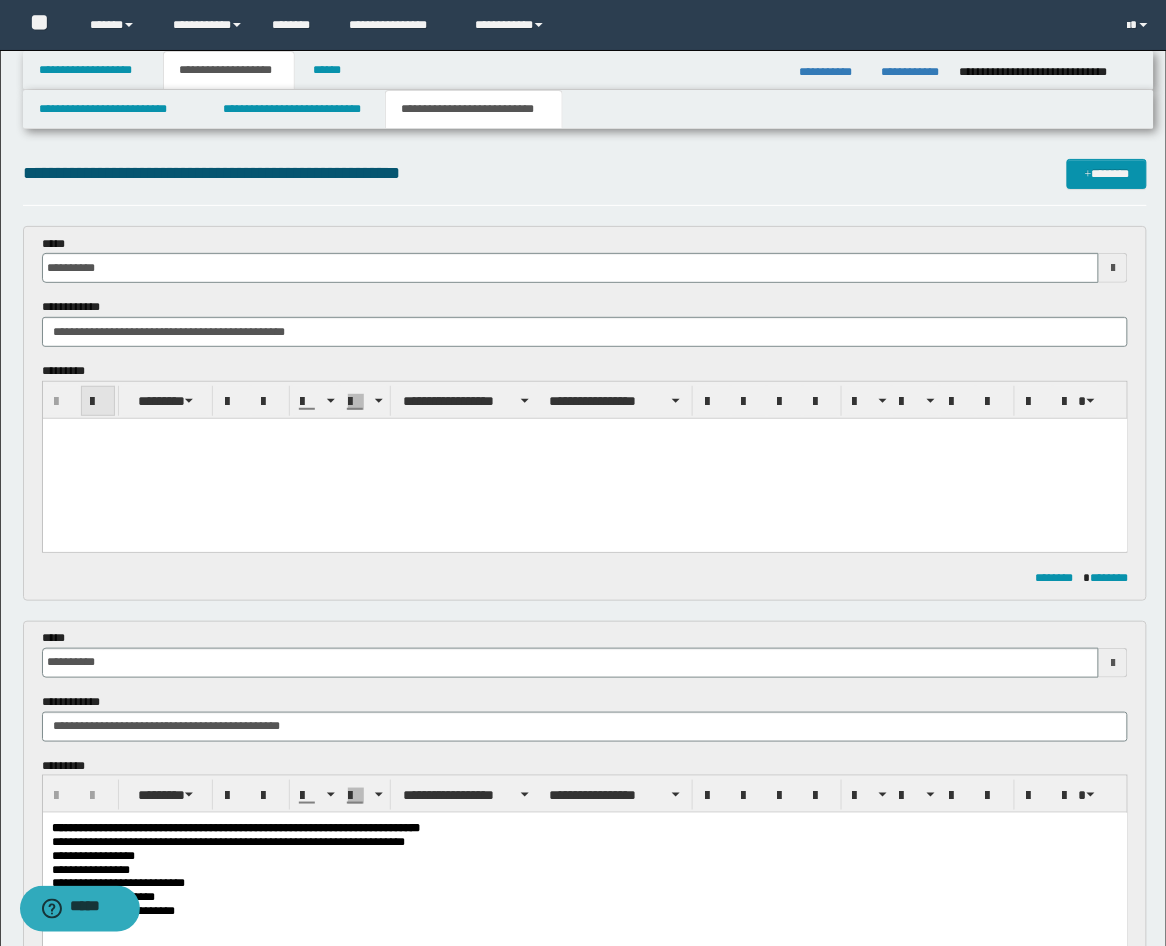 click at bounding box center (98, 401) 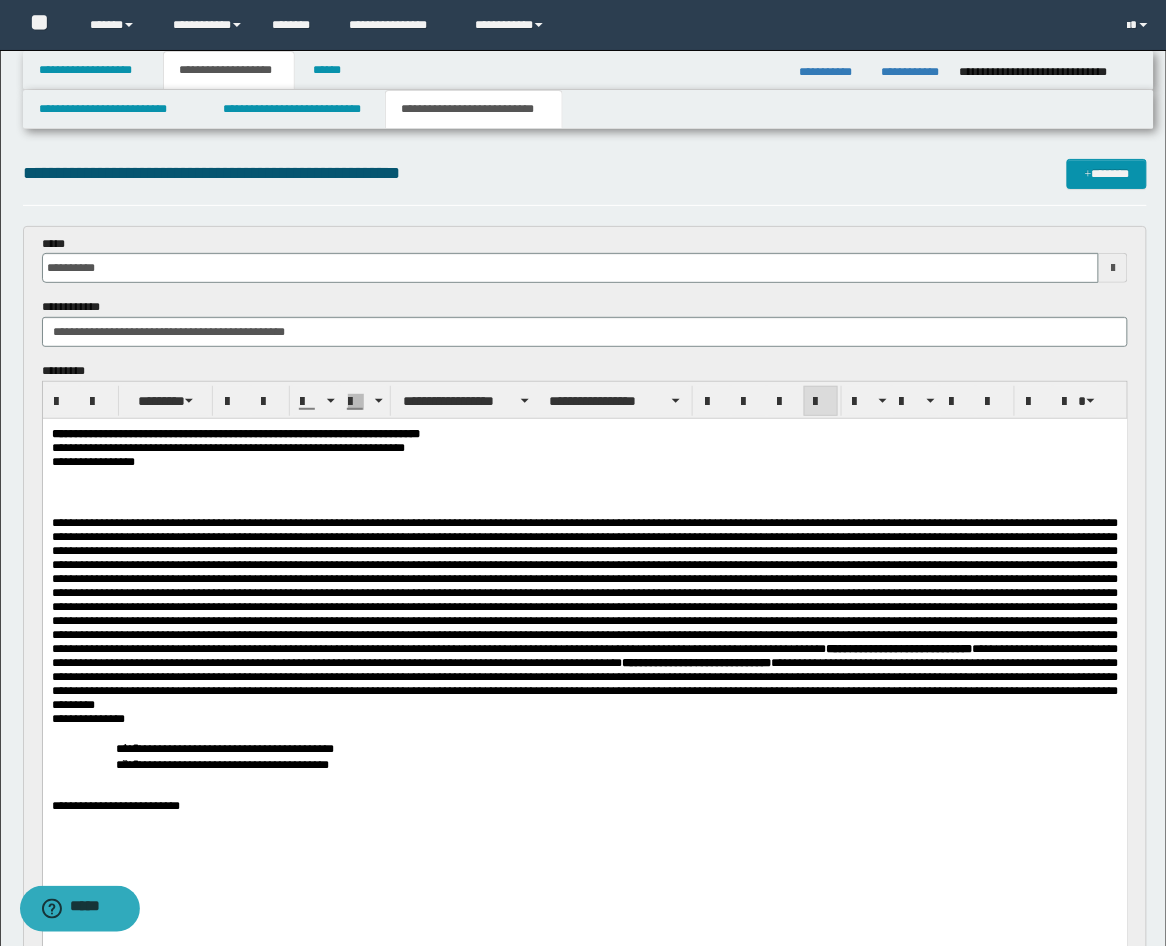 click on "**********" at bounding box center (584, 805) 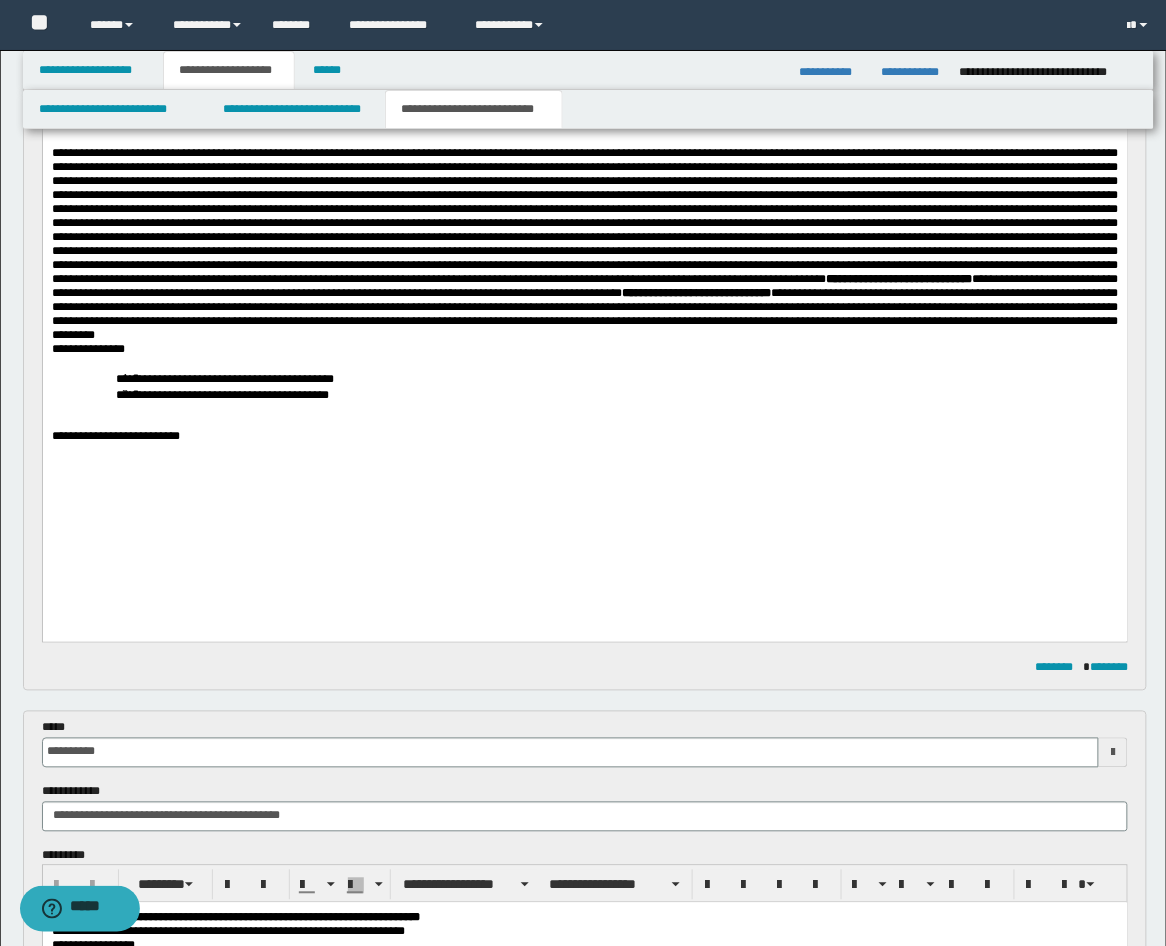 scroll, scrollTop: 741, scrollLeft: 0, axis: vertical 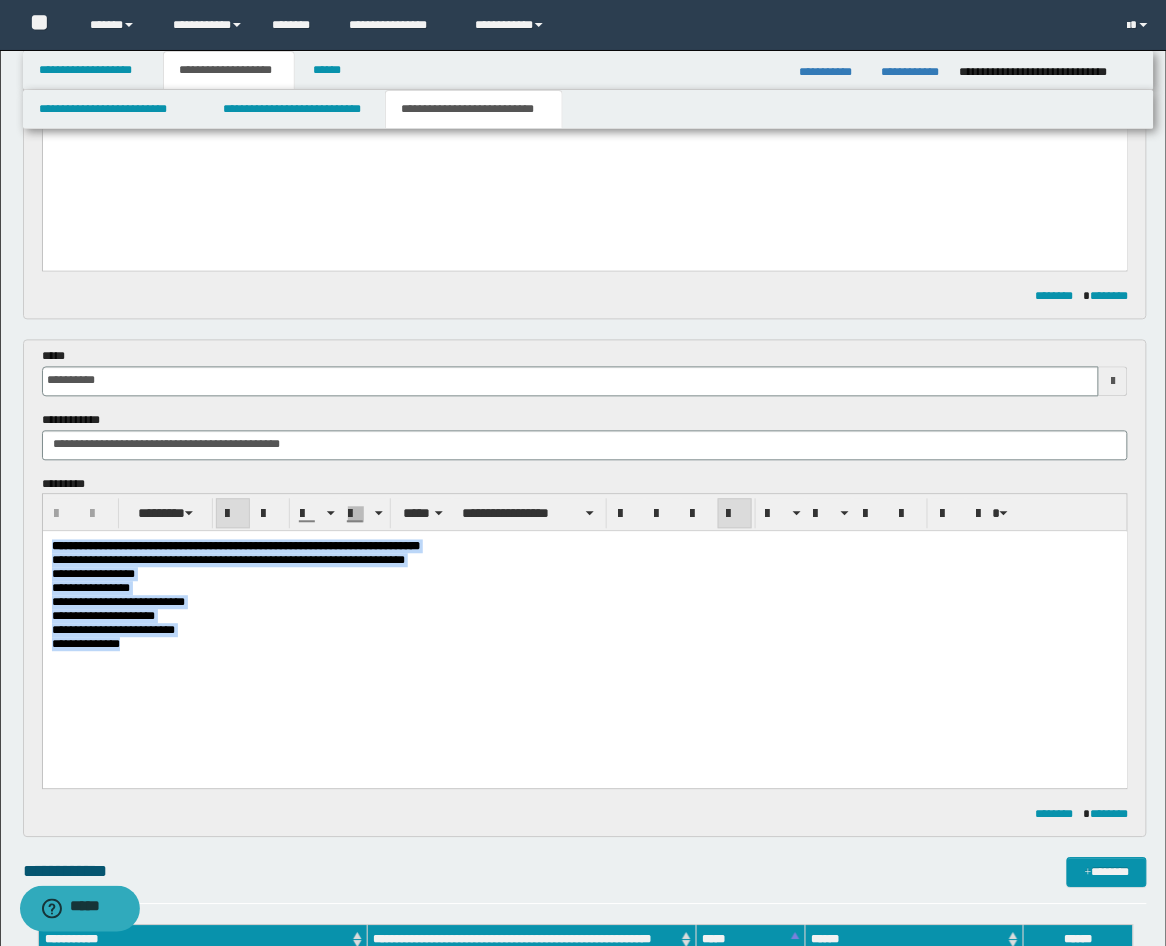drag, startPoint x: 141, startPoint y: 655, endPoint x: -7, endPoint y: 544, distance: 185 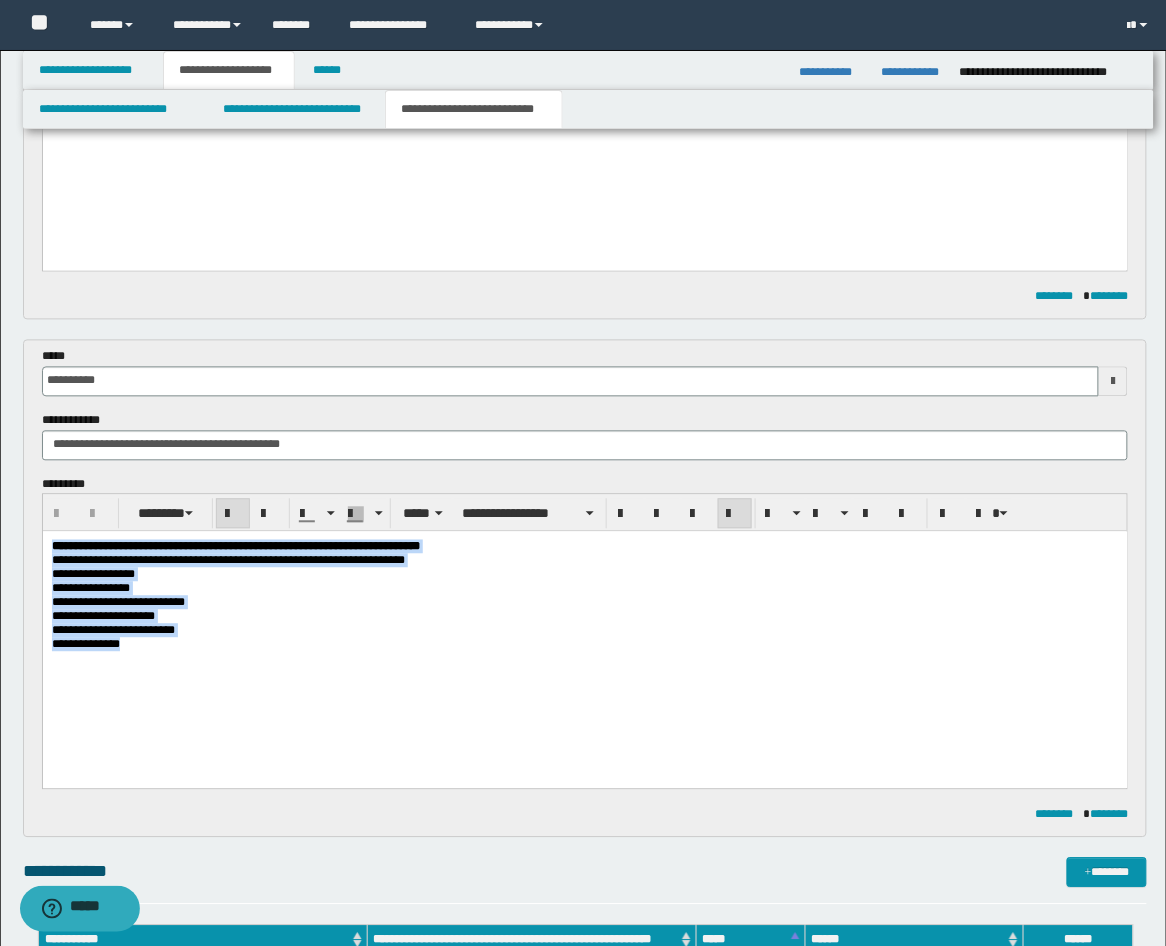 click on "**********" at bounding box center (584, 625) 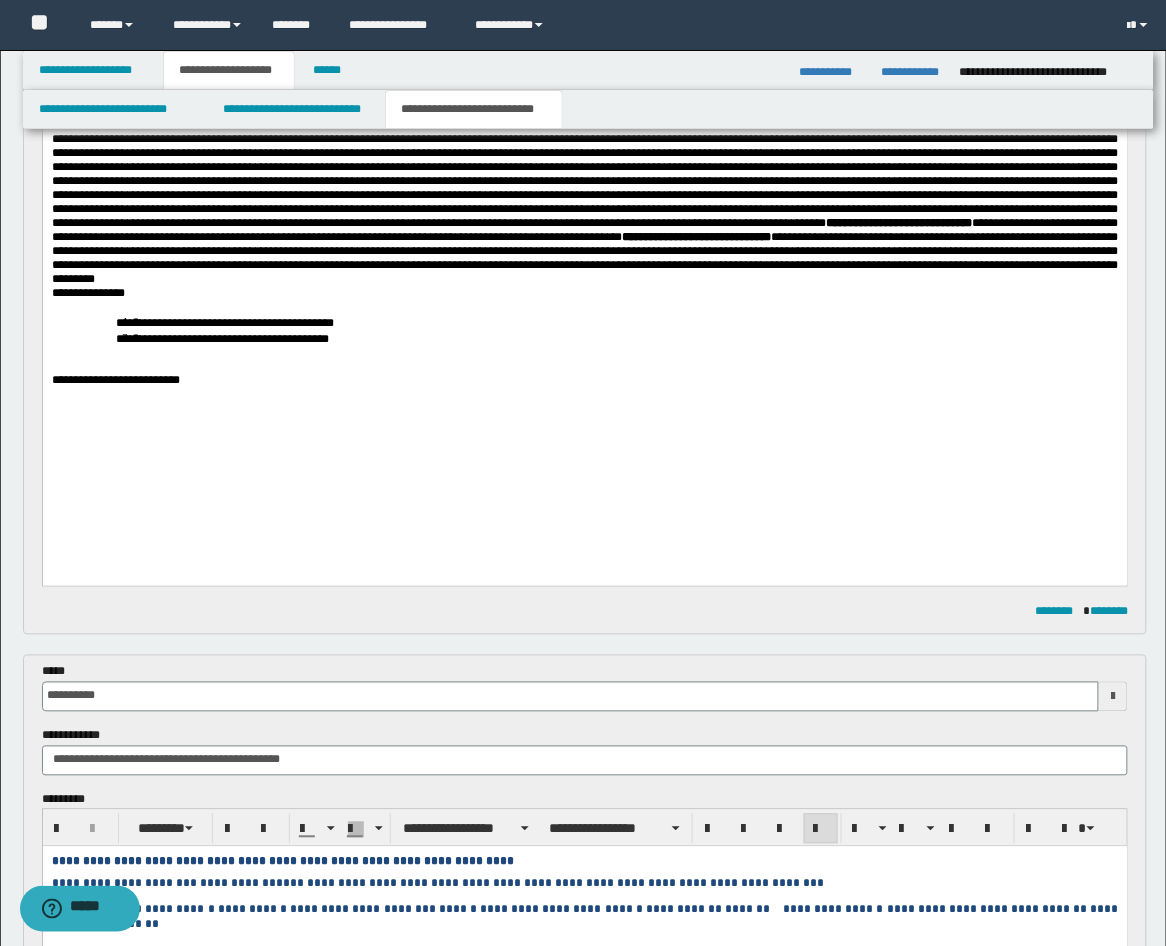 scroll, scrollTop: 370, scrollLeft: 0, axis: vertical 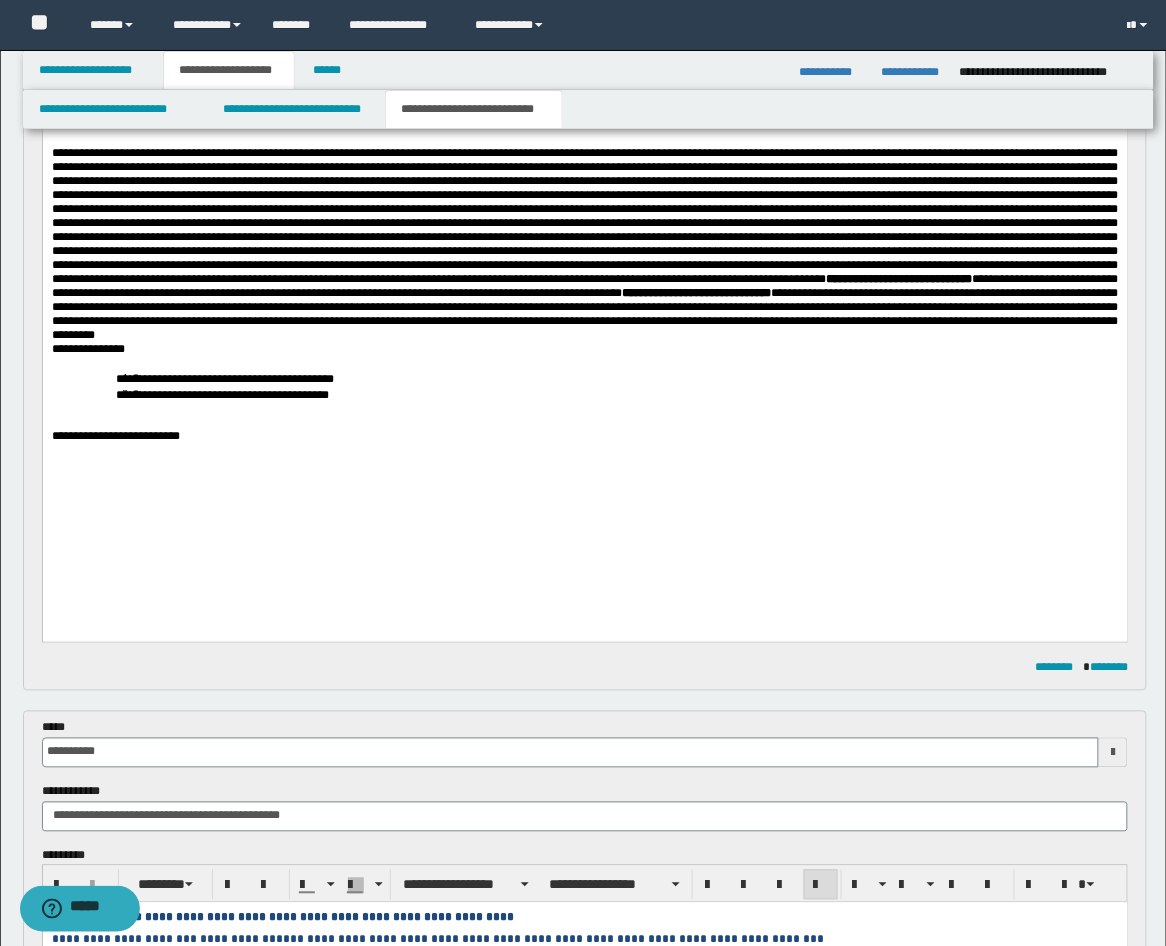 click at bounding box center (584, 451) 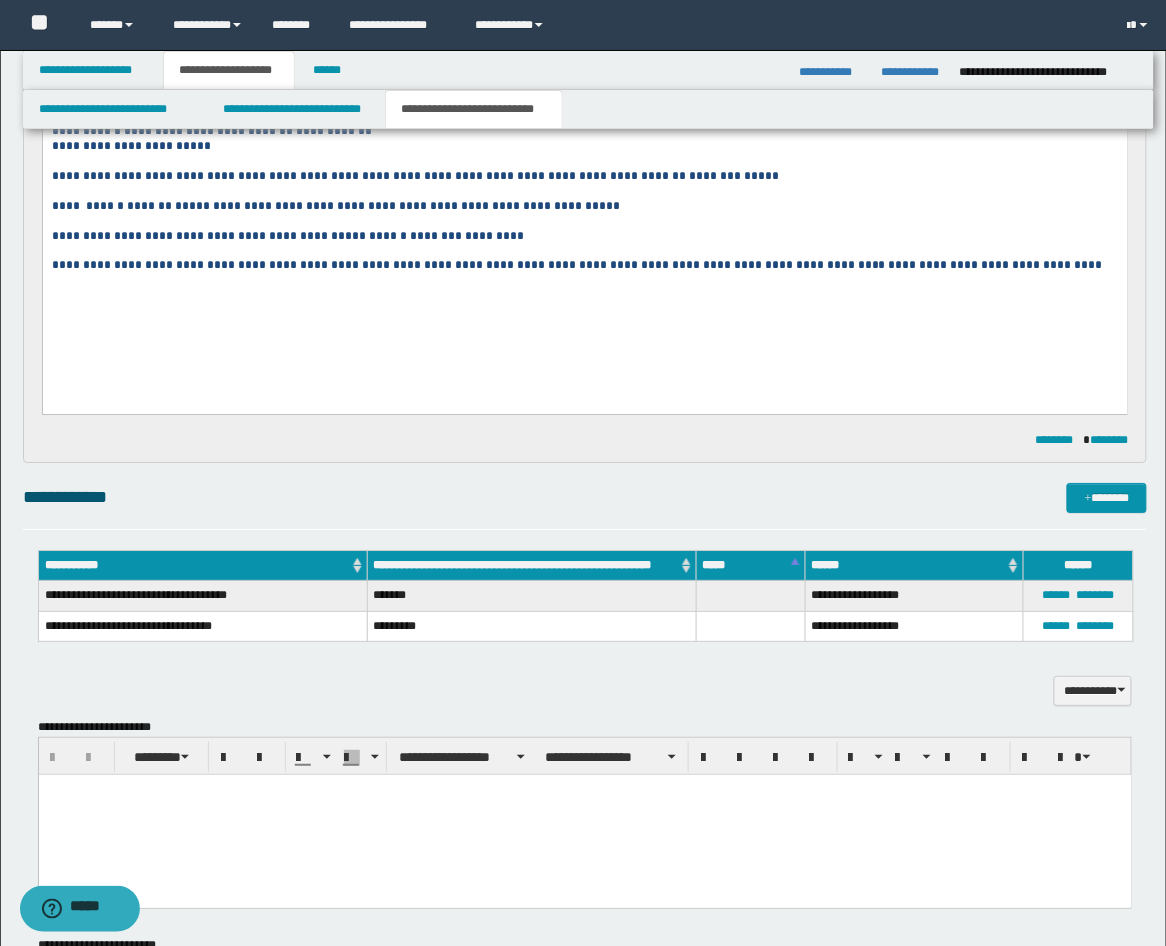 scroll, scrollTop: 1481, scrollLeft: 0, axis: vertical 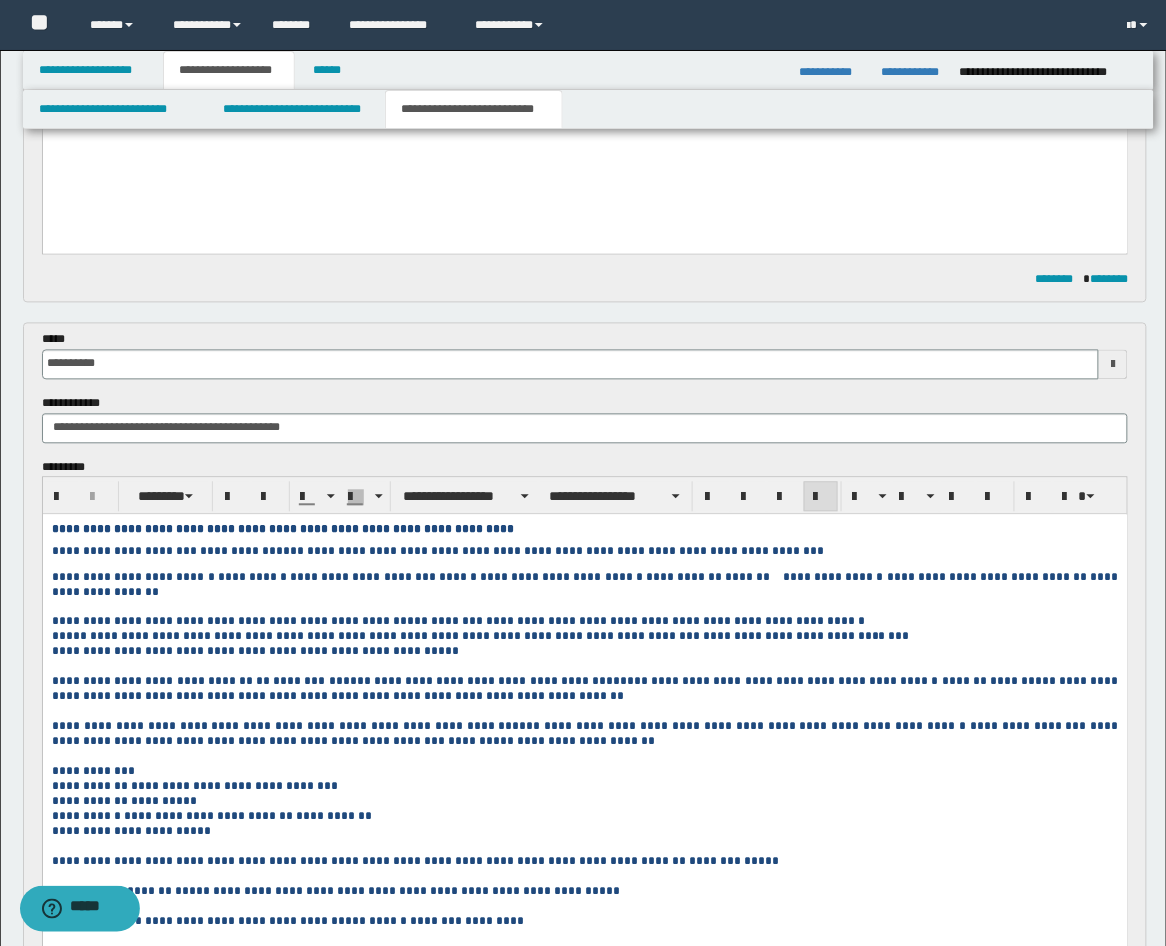 drag, startPoint x: 440, startPoint y: 756, endPoint x: 55, endPoint y: 632, distance: 404.4762 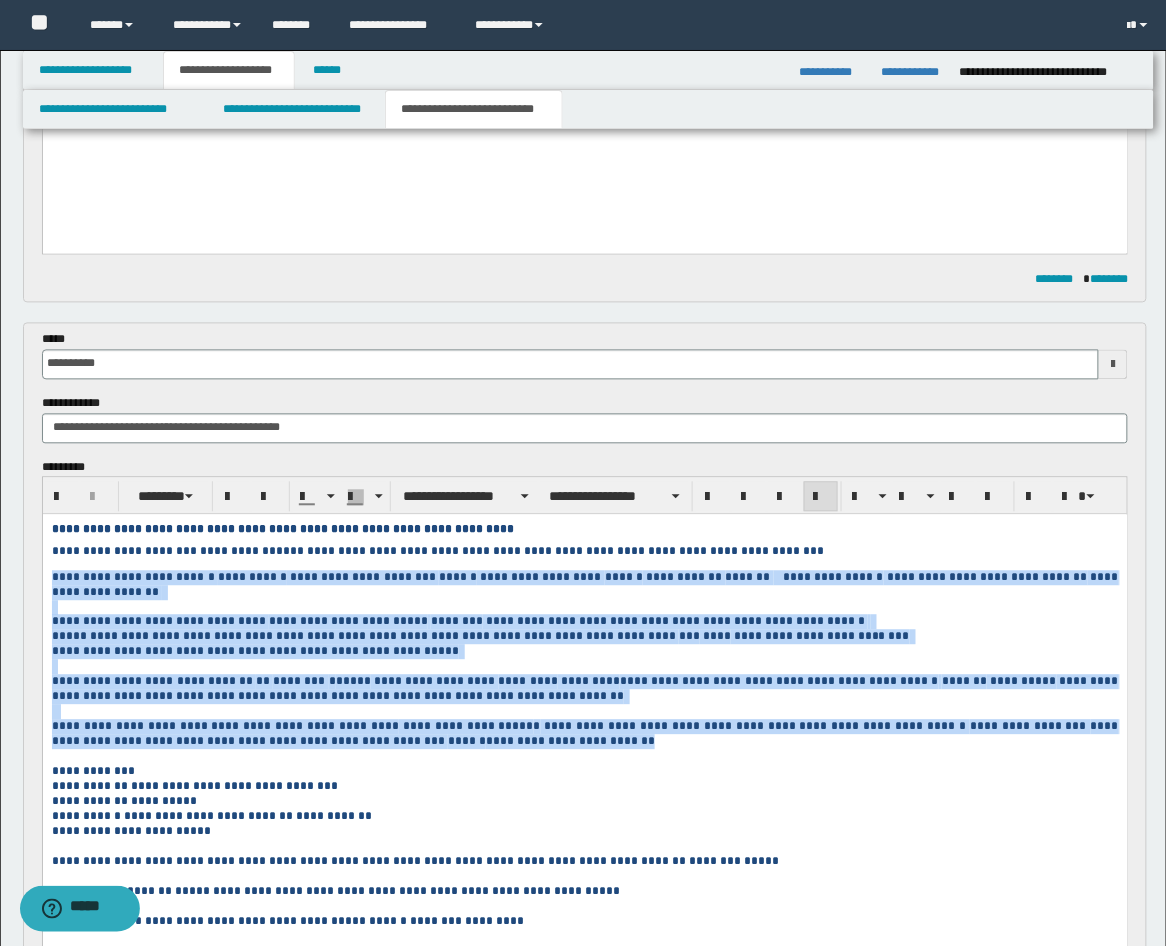 drag, startPoint x: 432, startPoint y: 752, endPoint x: 47, endPoint y: 572, distance: 425 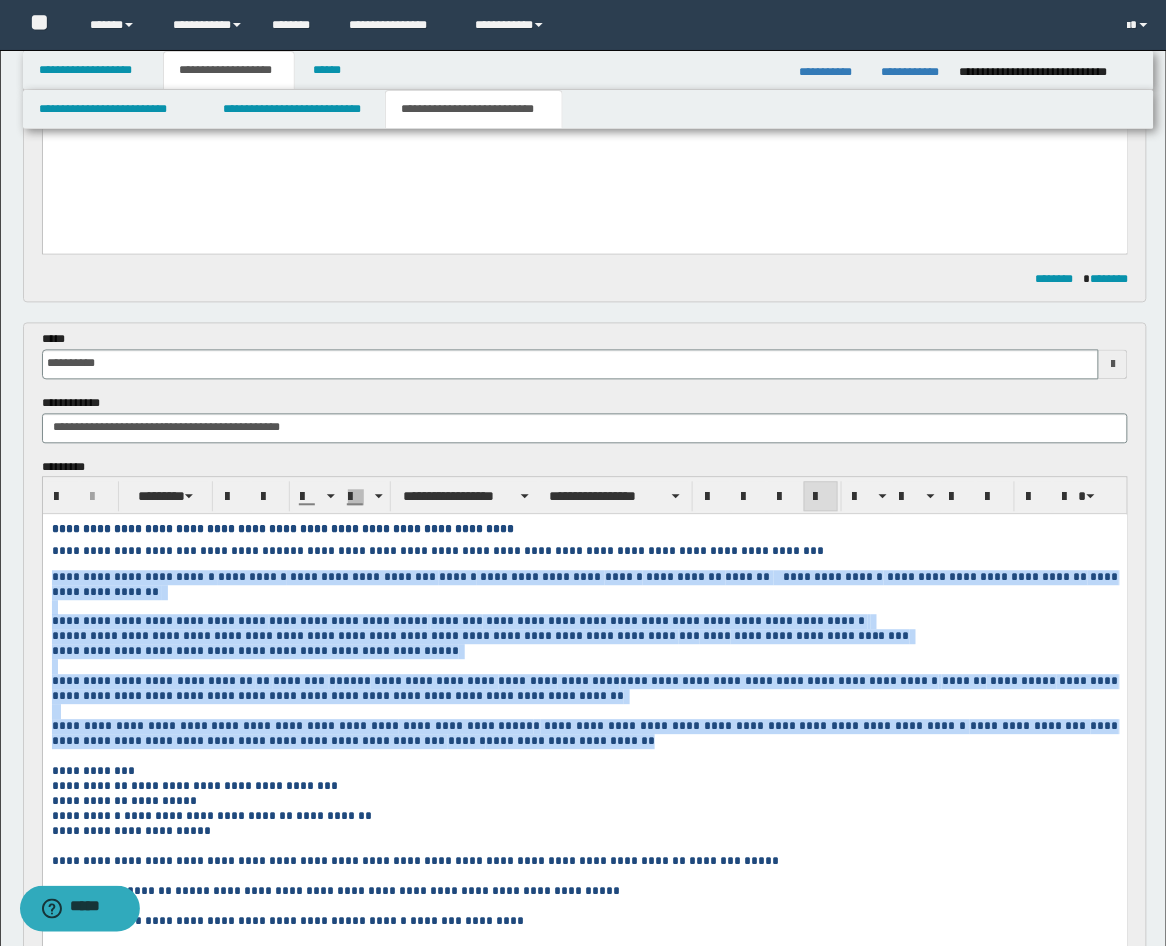 click on "**********" at bounding box center (584, 766) 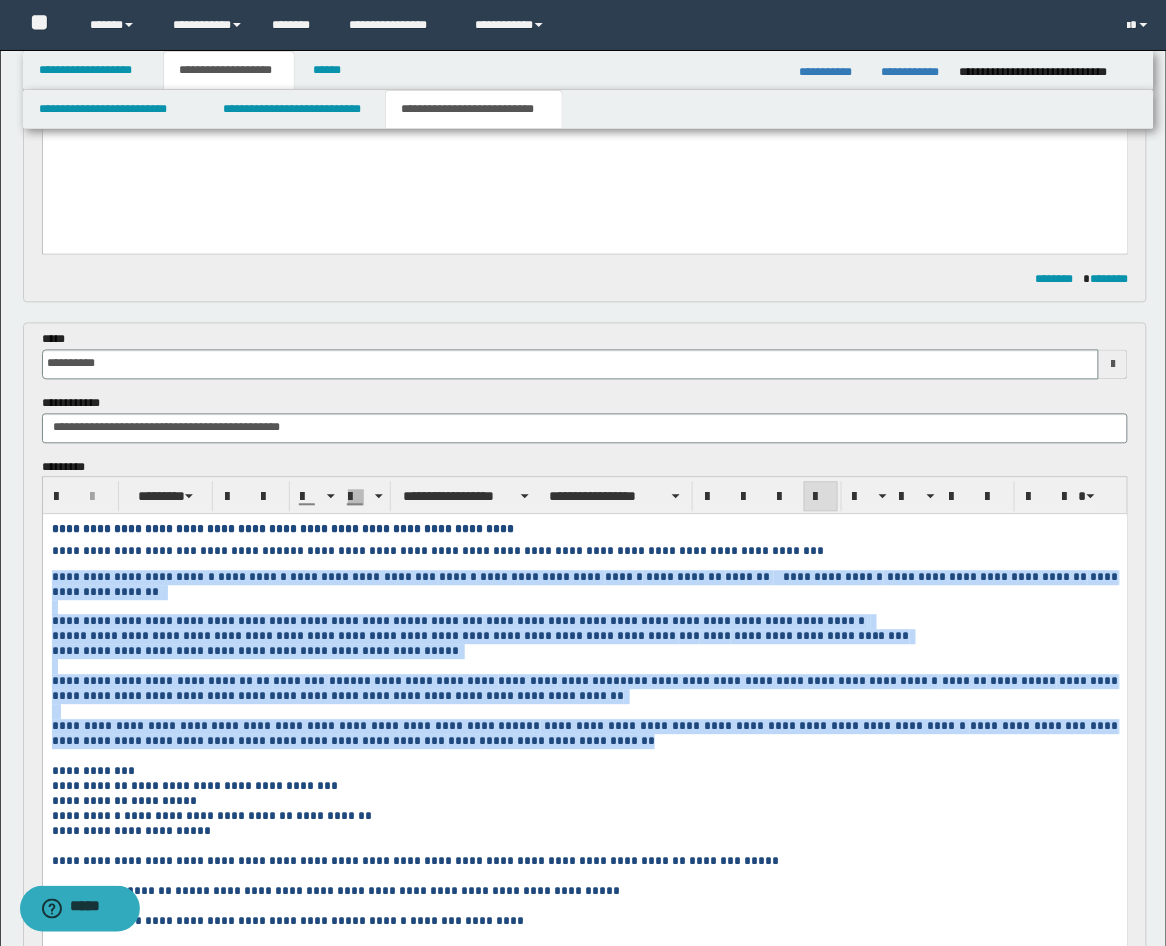 scroll, scrollTop: 1111, scrollLeft: 0, axis: vertical 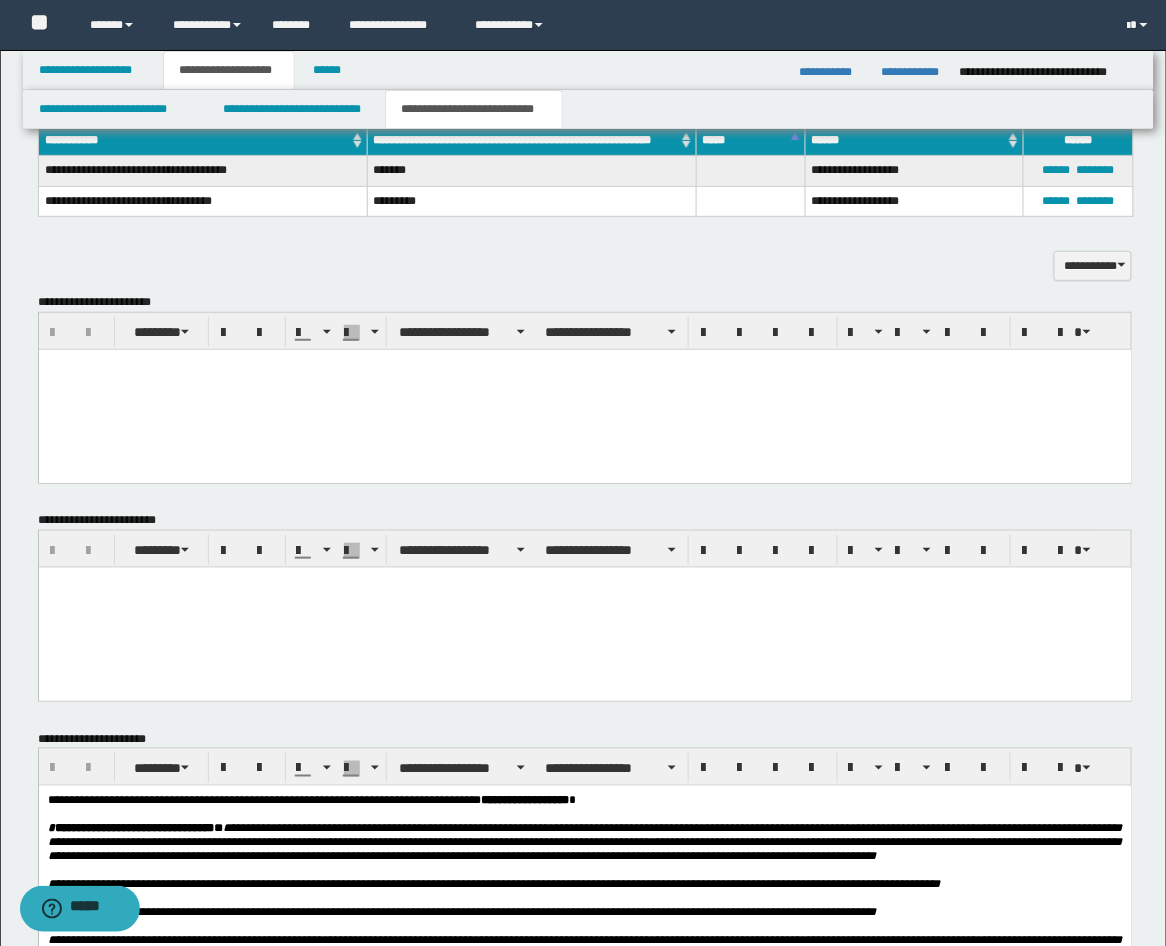 click at bounding box center (584, 389) 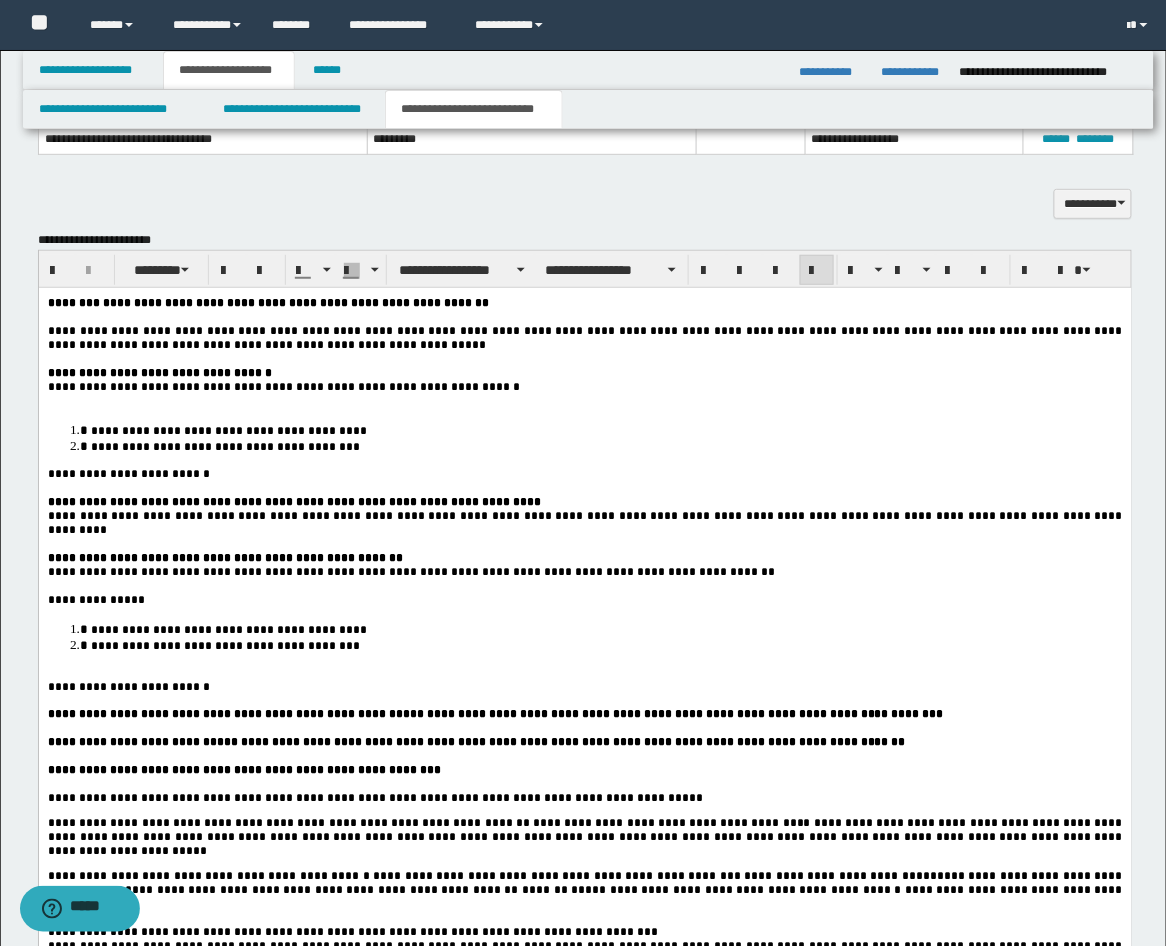scroll, scrollTop: 1852, scrollLeft: 0, axis: vertical 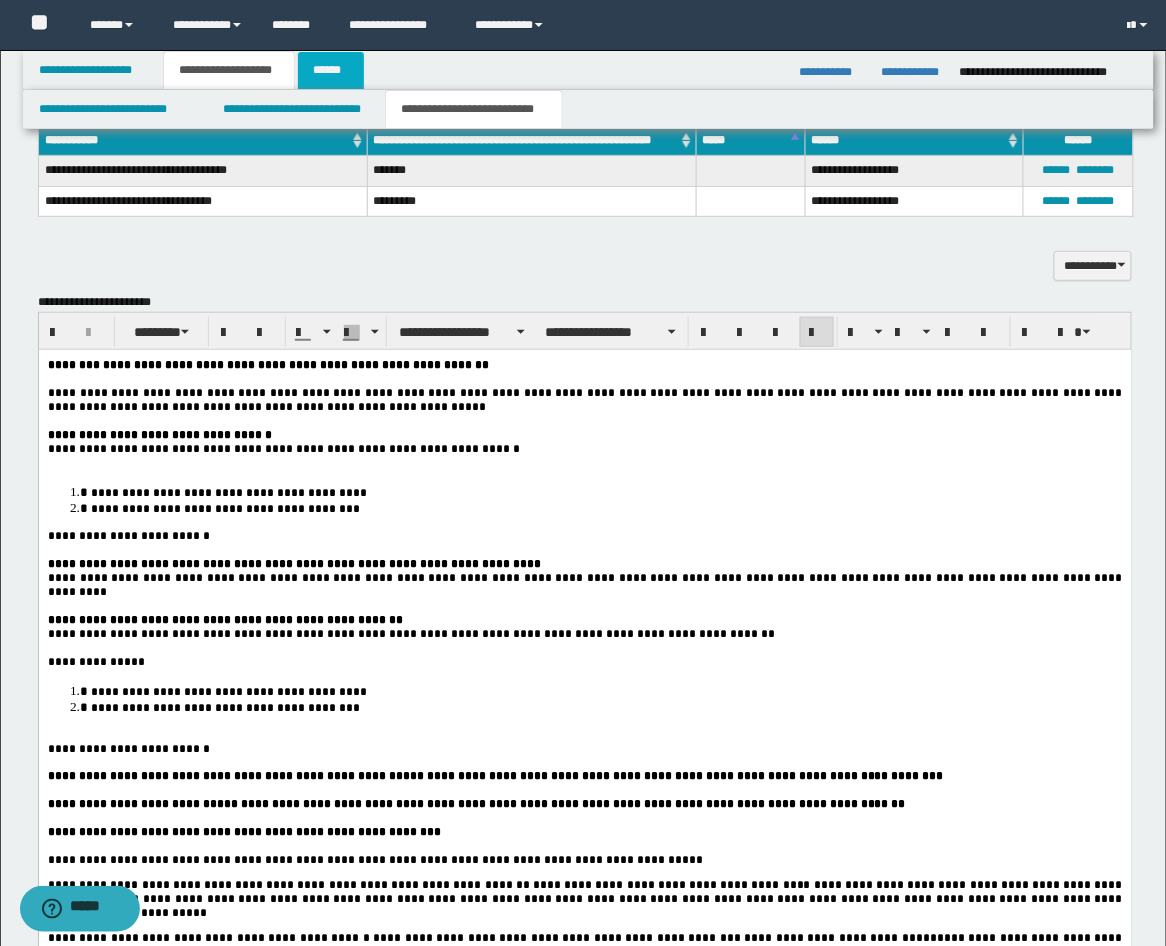 click on "******" at bounding box center [331, 70] 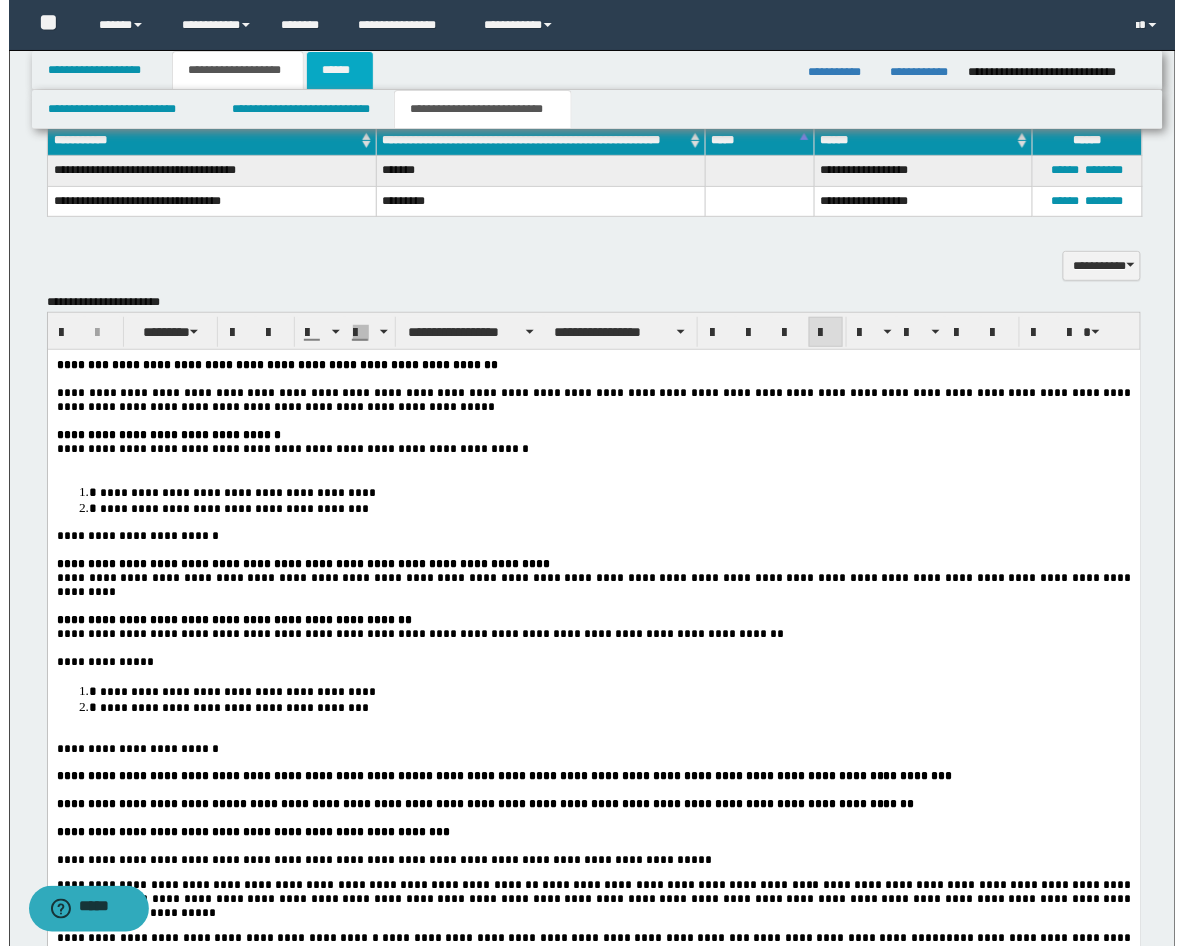 scroll, scrollTop: 0, scrollLeft: 0, axis: both 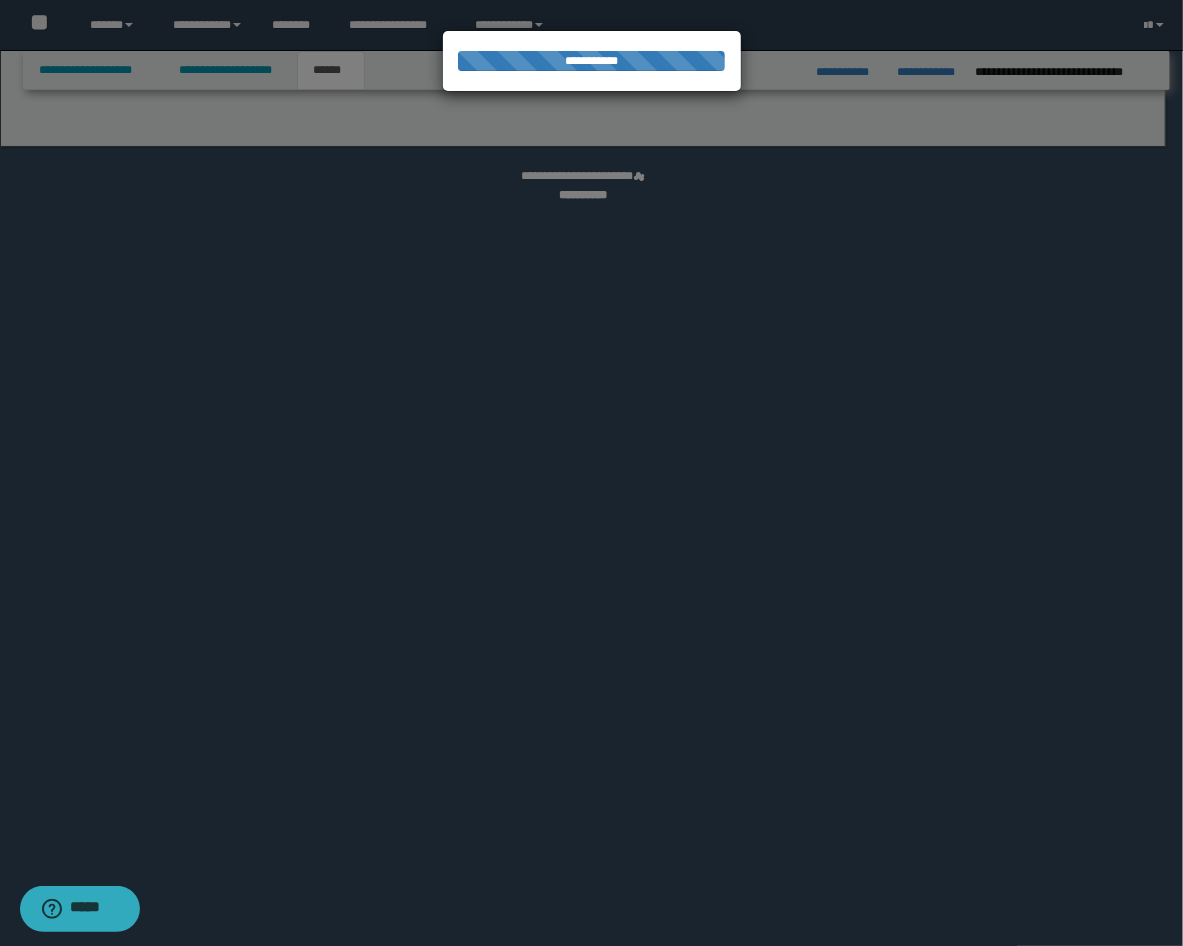 select on "*" 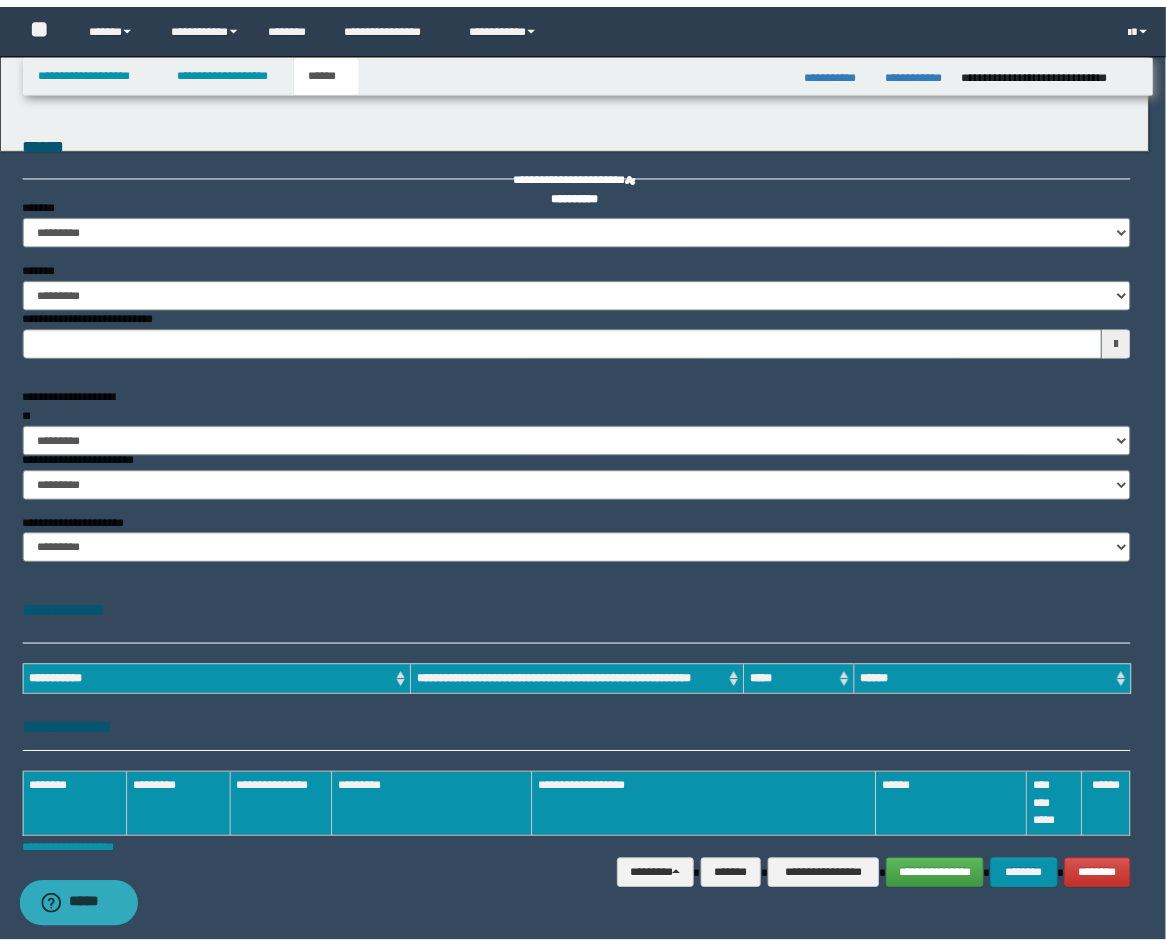 scroll, scrollTop: 0, scrollLeft: 0, axis: both 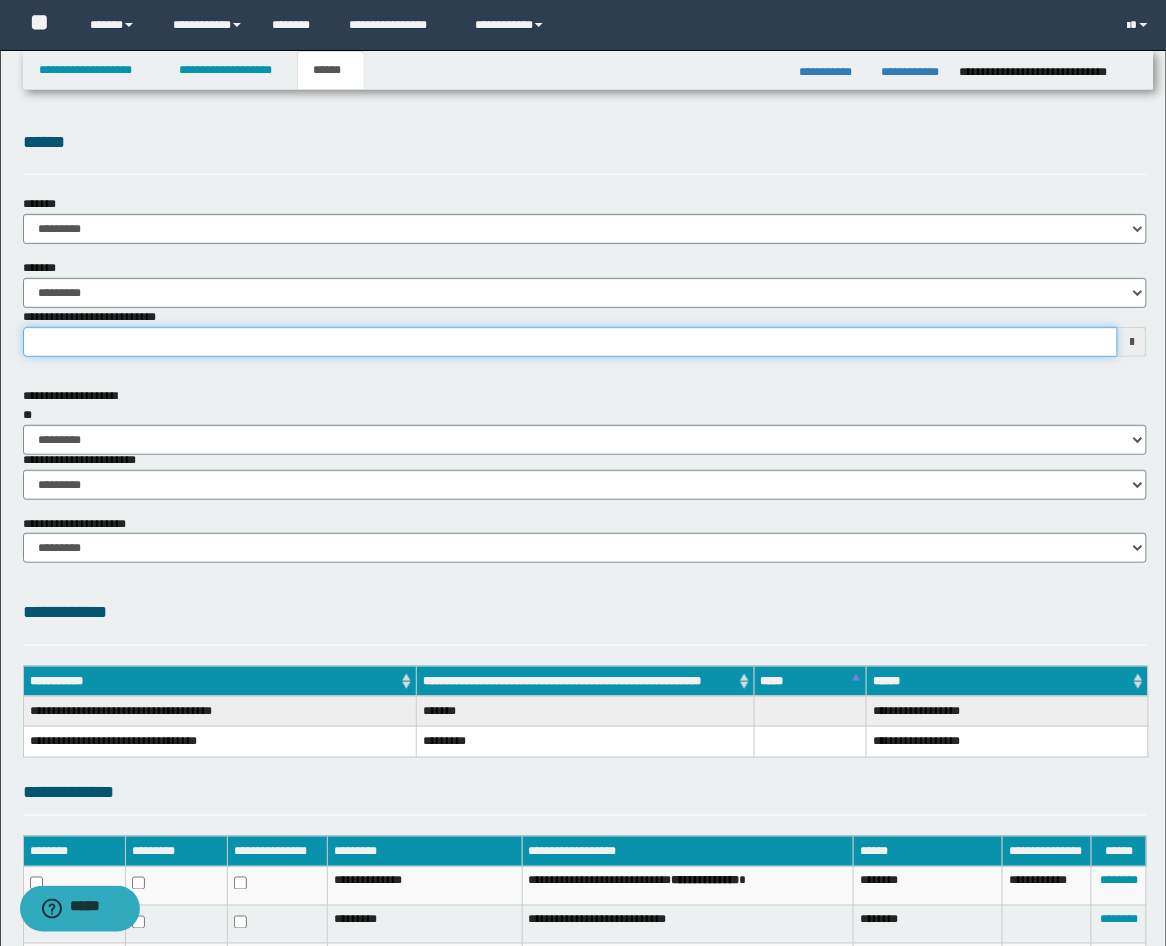 click on "**********" at bounding box center [571, 342] 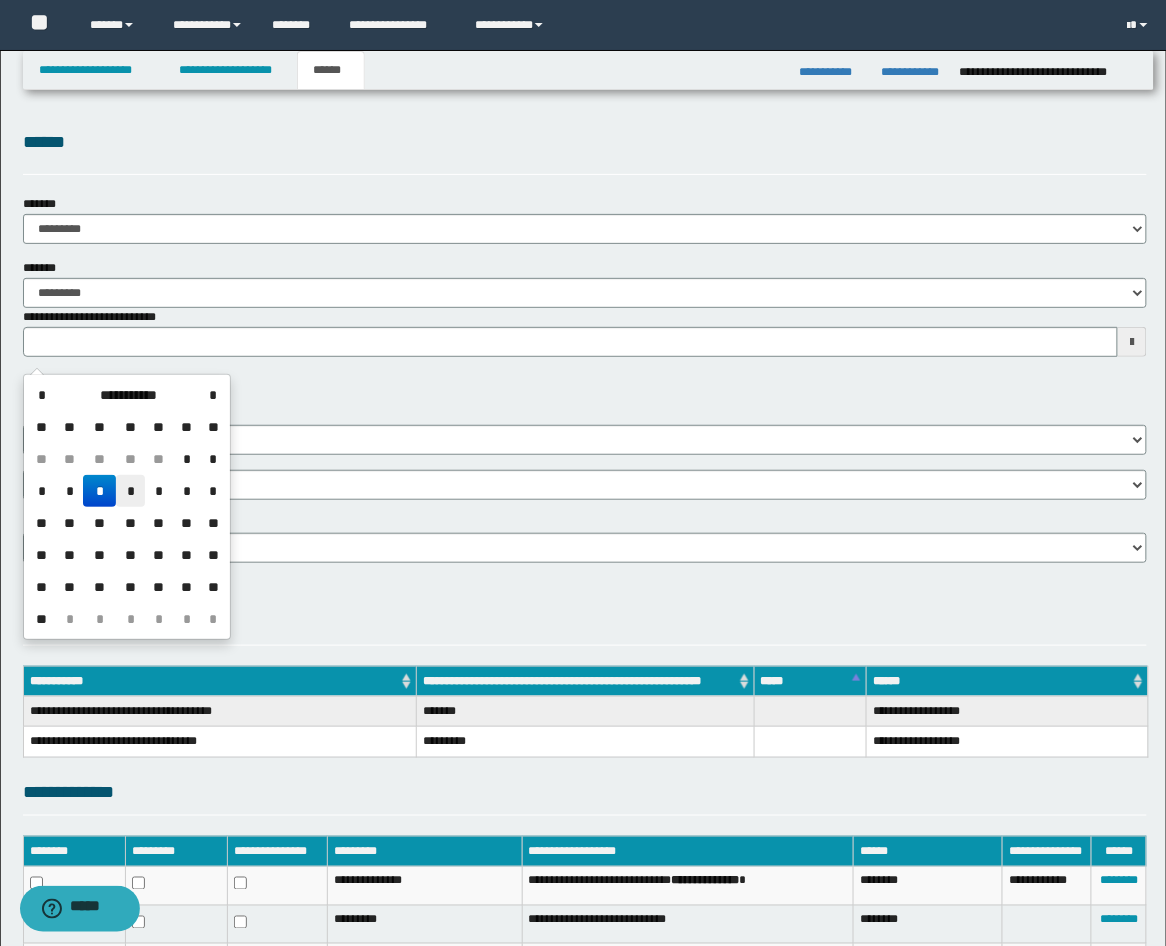 click on "*" at bounding box center [130, 491] 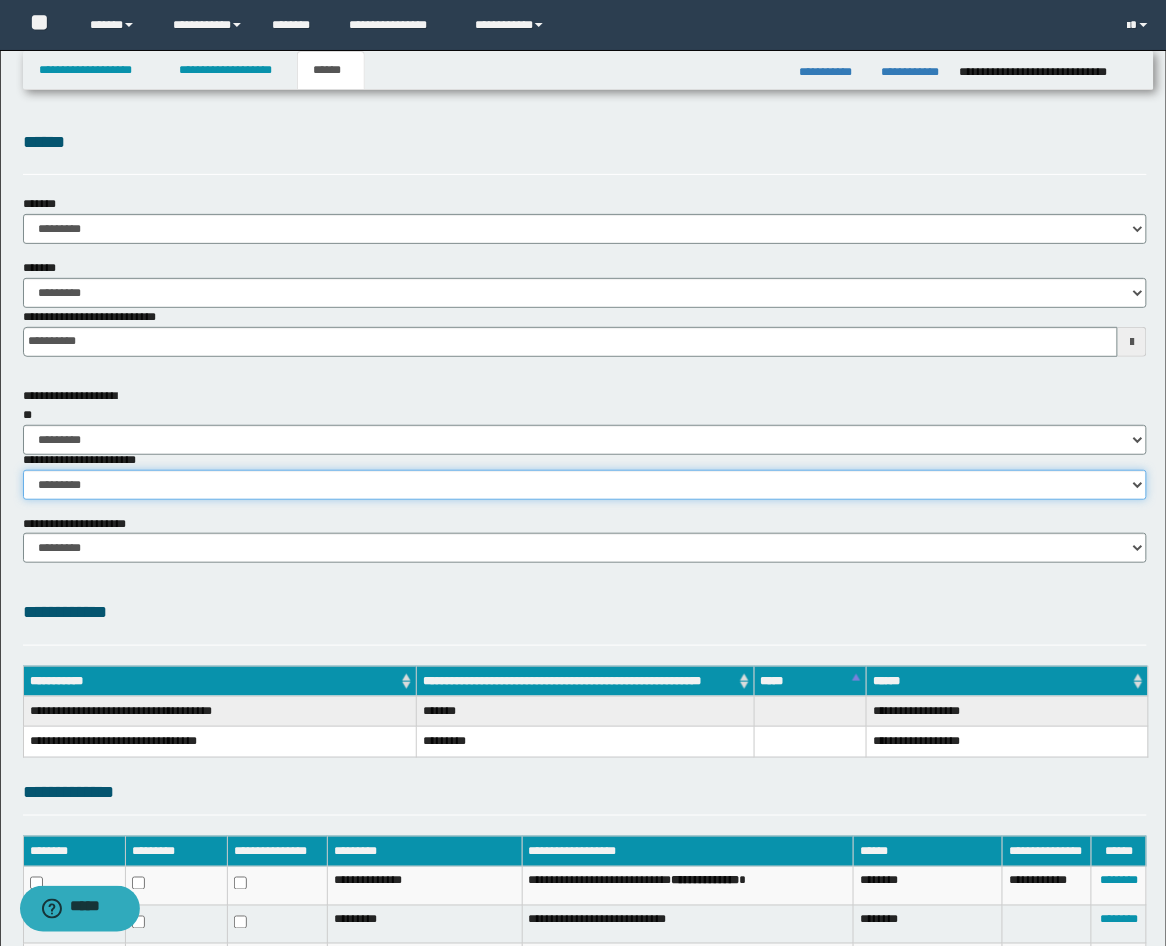 drag, startPoint x: 141, startPoint y: 490, endPoint x: 154, endPoint y: 485, distance: 13.928389 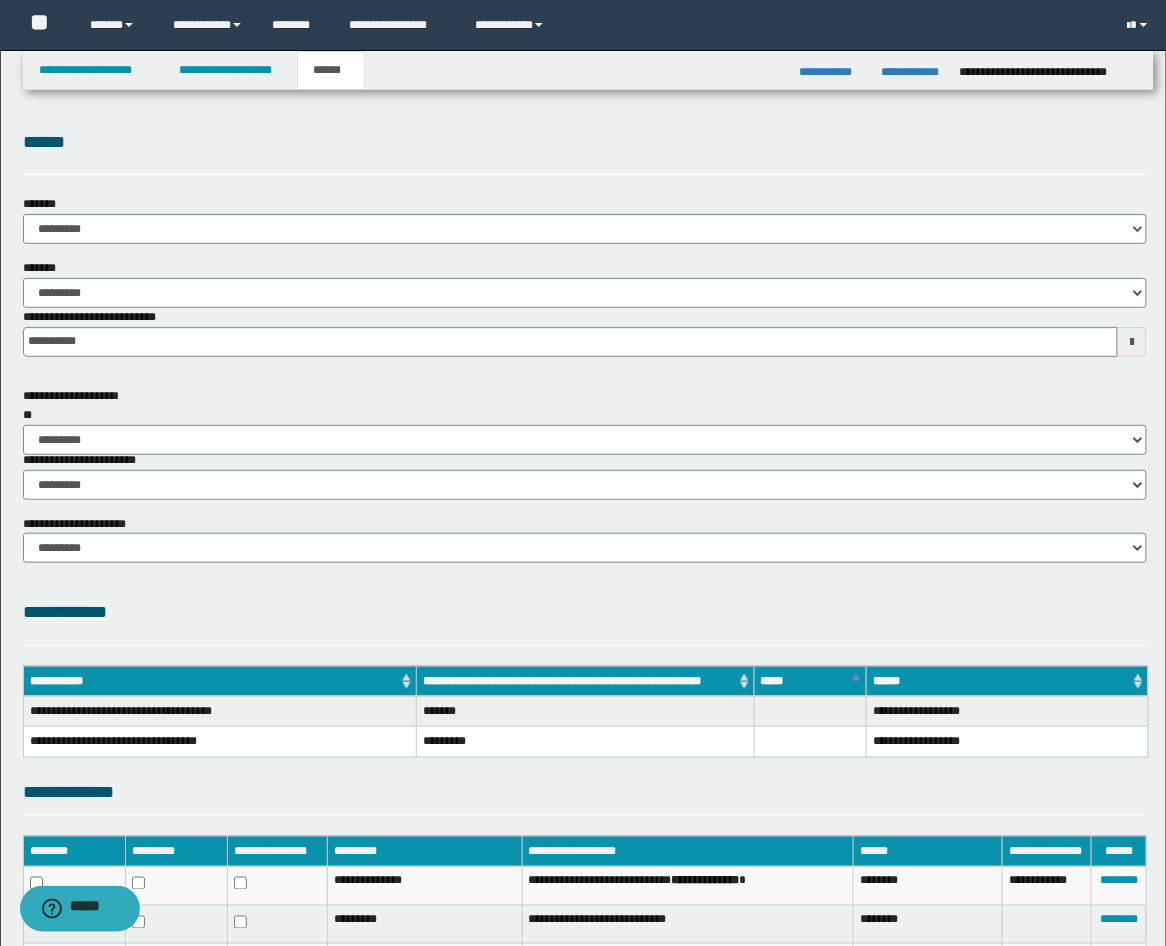 click on "**********" at bounding box center [585, 612] 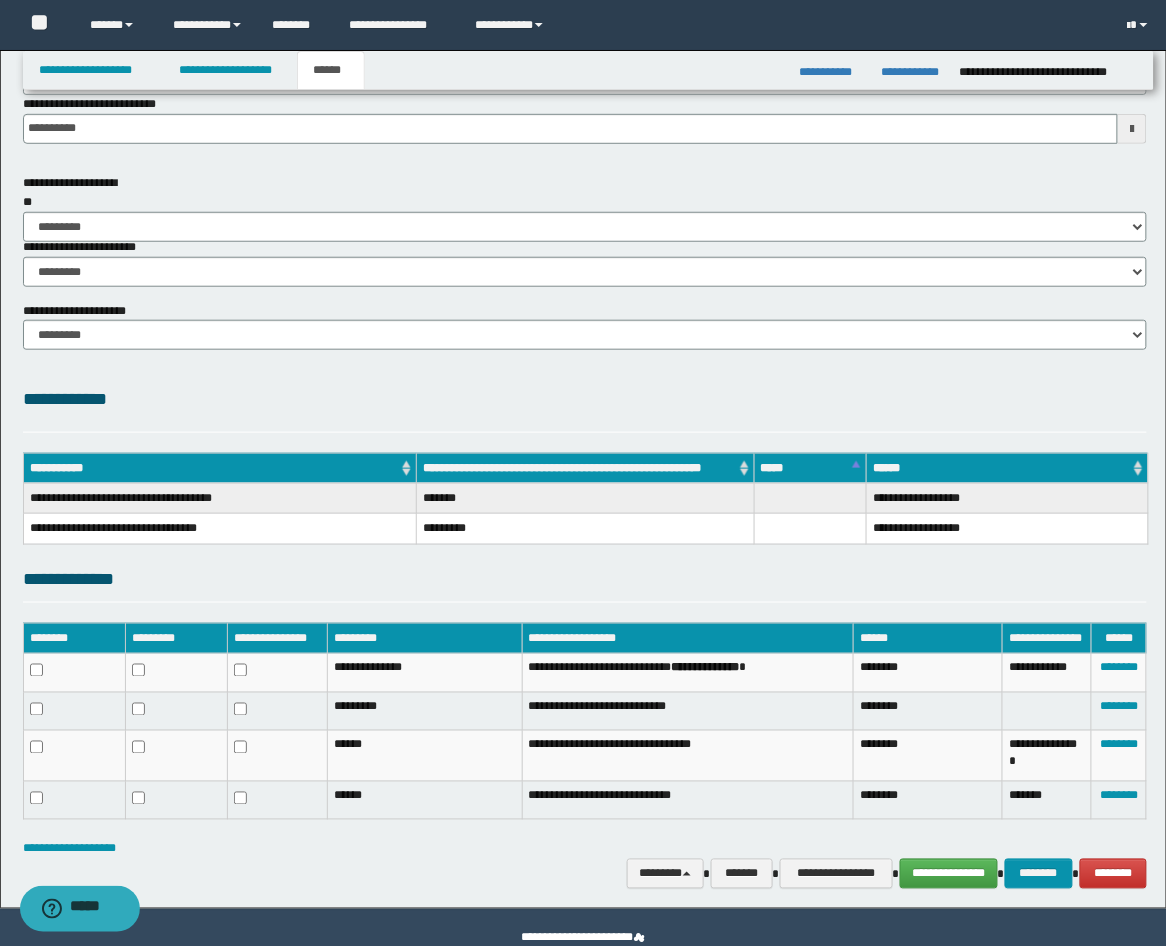 scroll, scrollTop: 252, scrollLeft: 0, axis: vertical 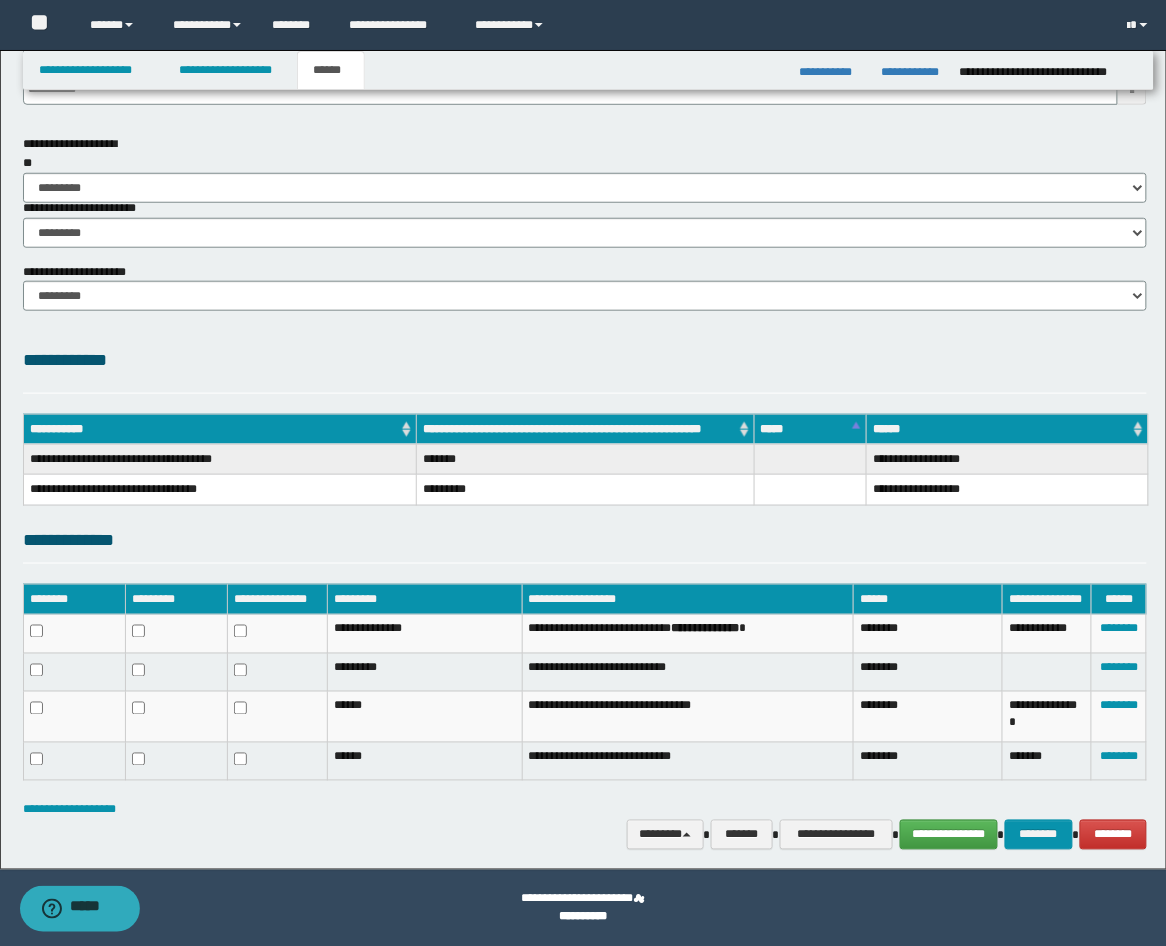 click on "**********" at bounding box center (585, 810) 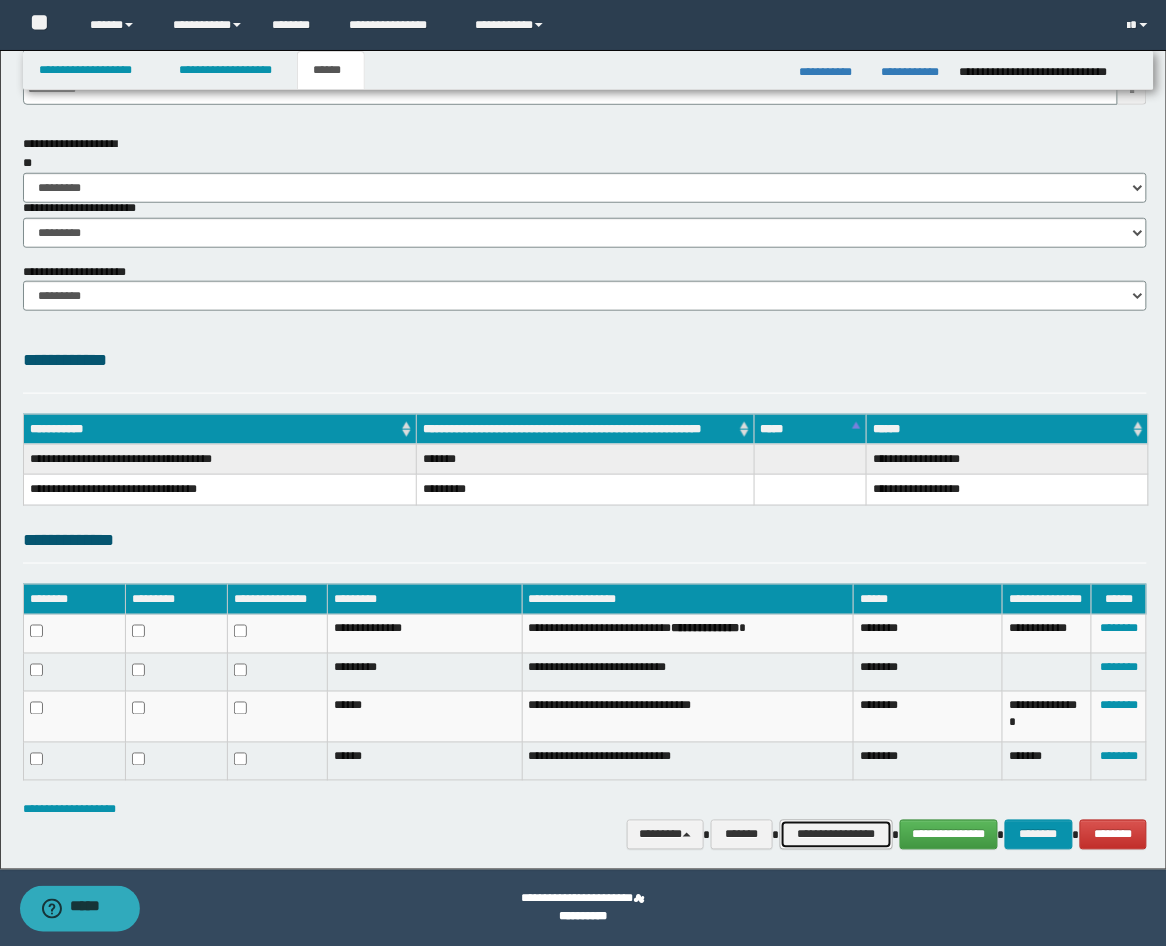 click on "**********" at bounding box center [836, 835] 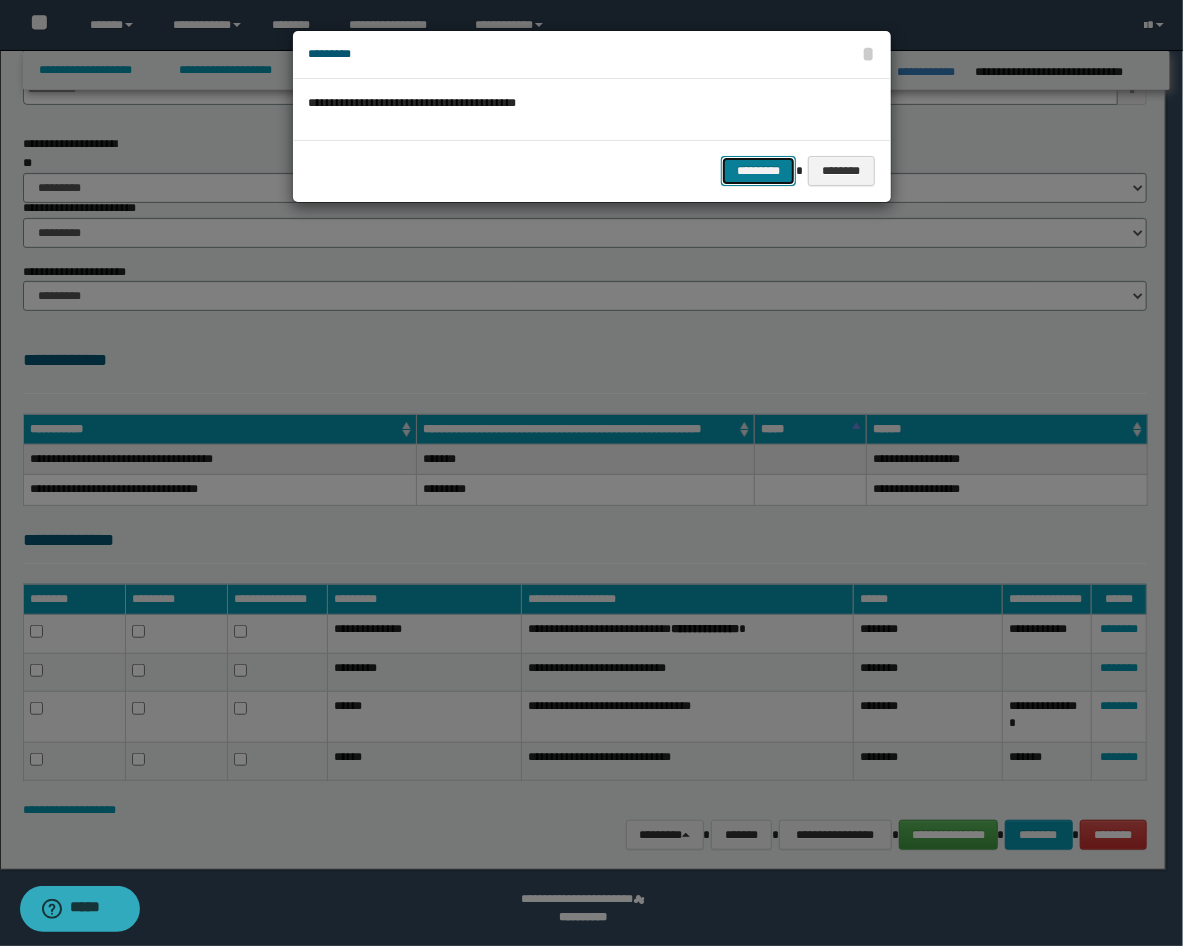 click on "*********" at bounding box center [758, 171] 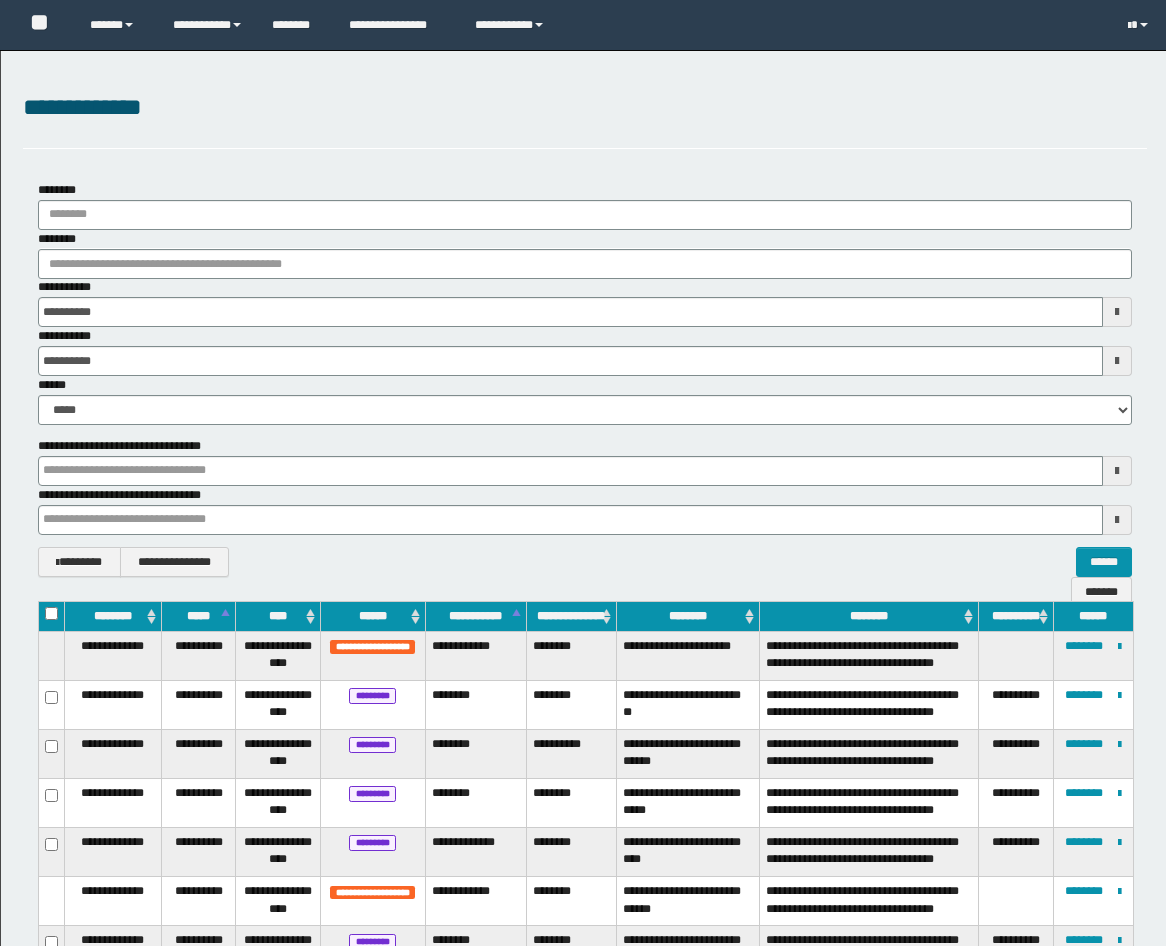 scroll, scrollTop: 33, scrollLeft: 0, axis: vertical 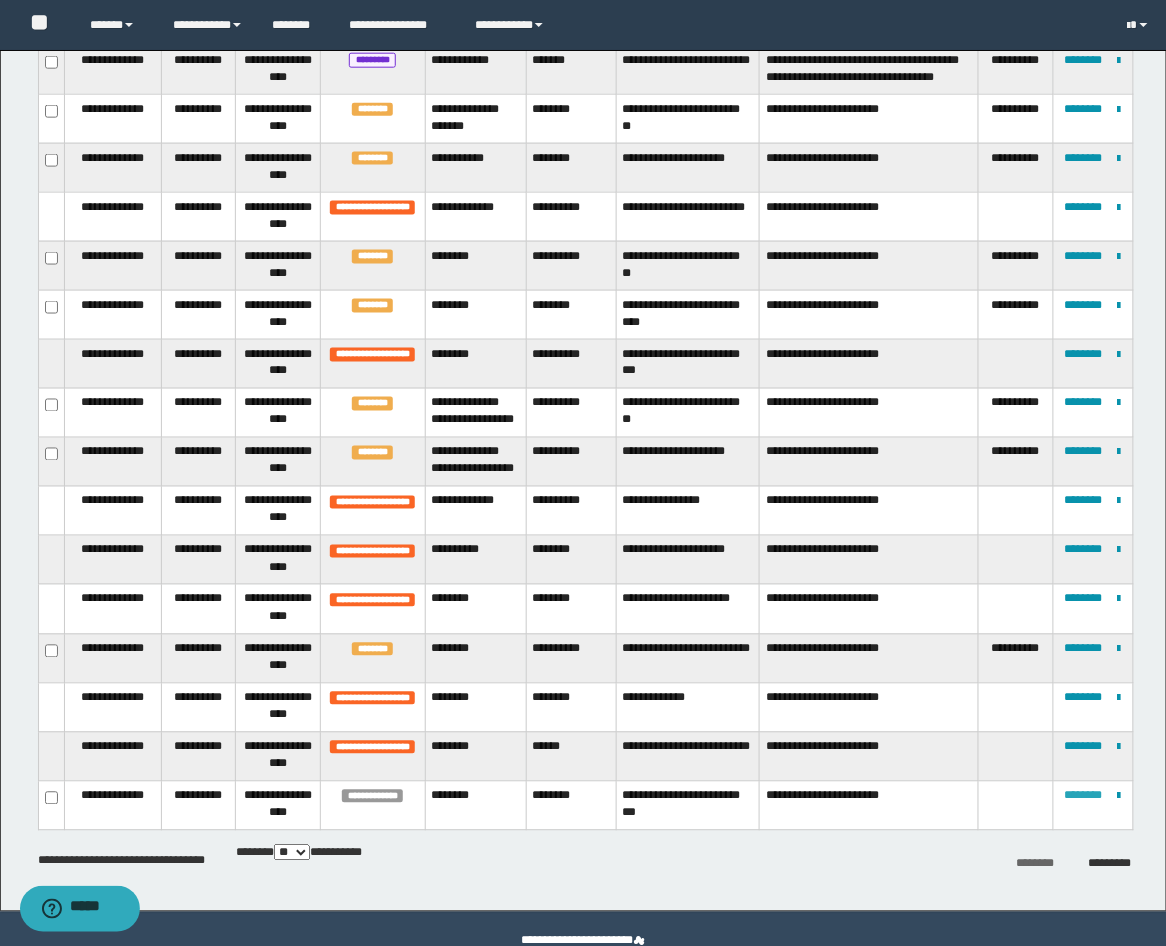 click on "********" at bounding box center [1084, 796] 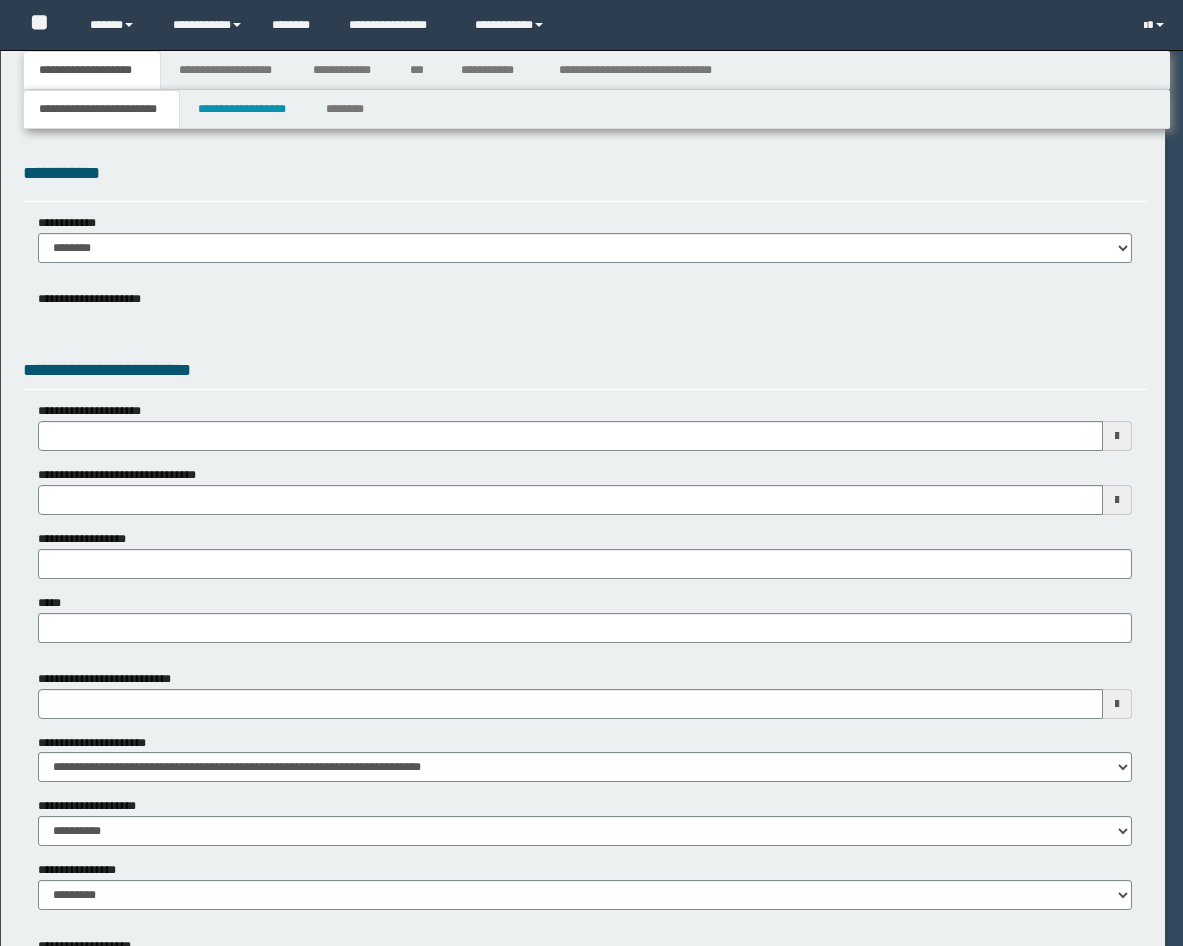 scroll, scrollTop: 0, scrollLeft: 0, axis: both 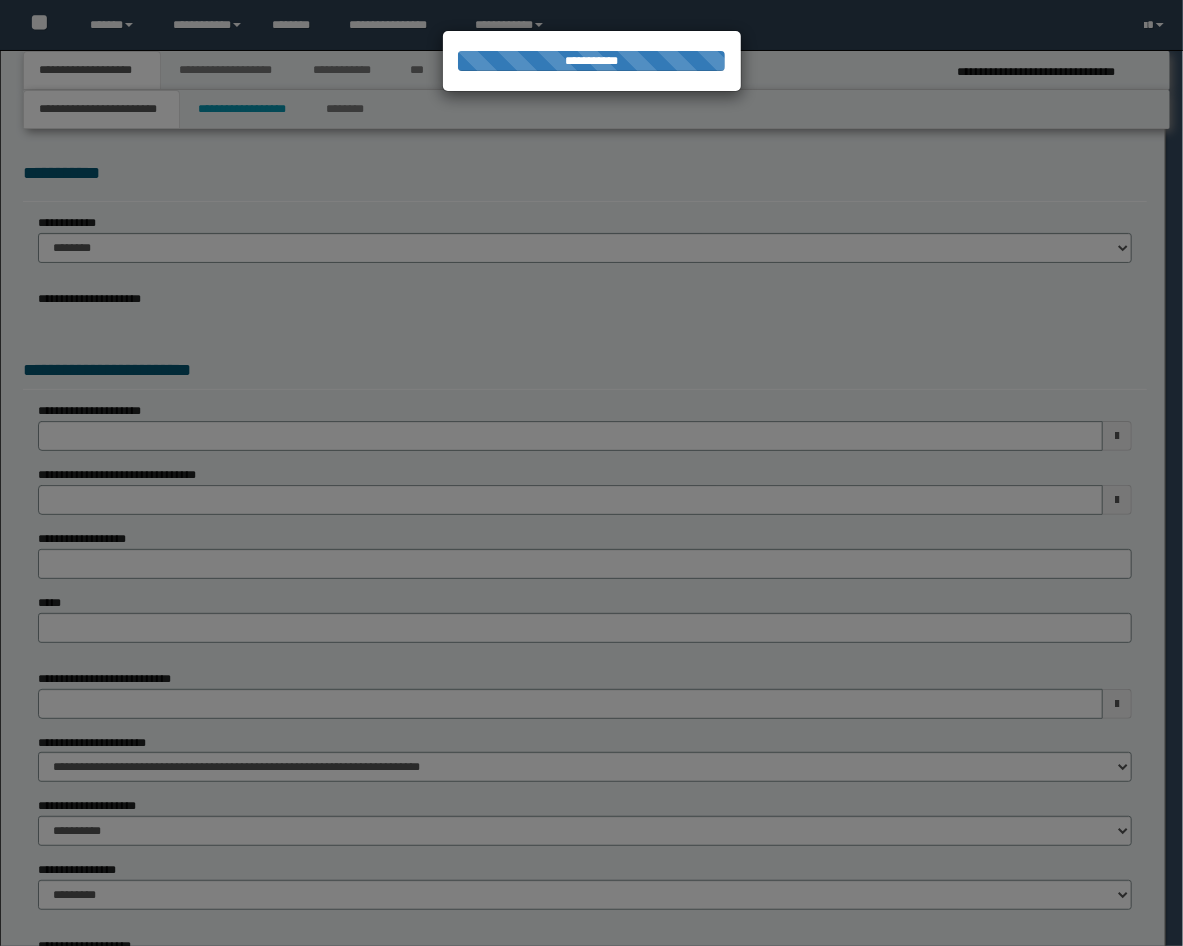 select on "*" 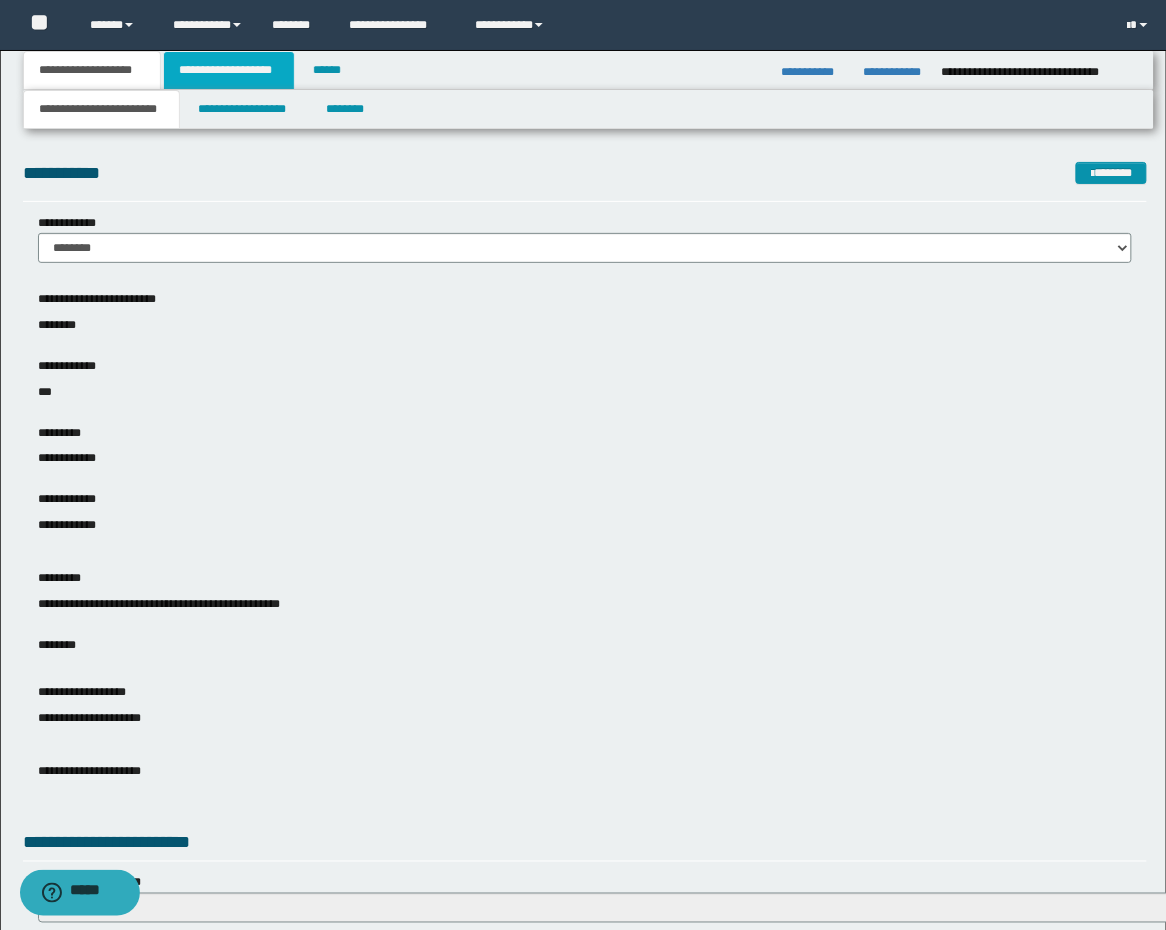 click on "**********" at bounding box center (229, 70) 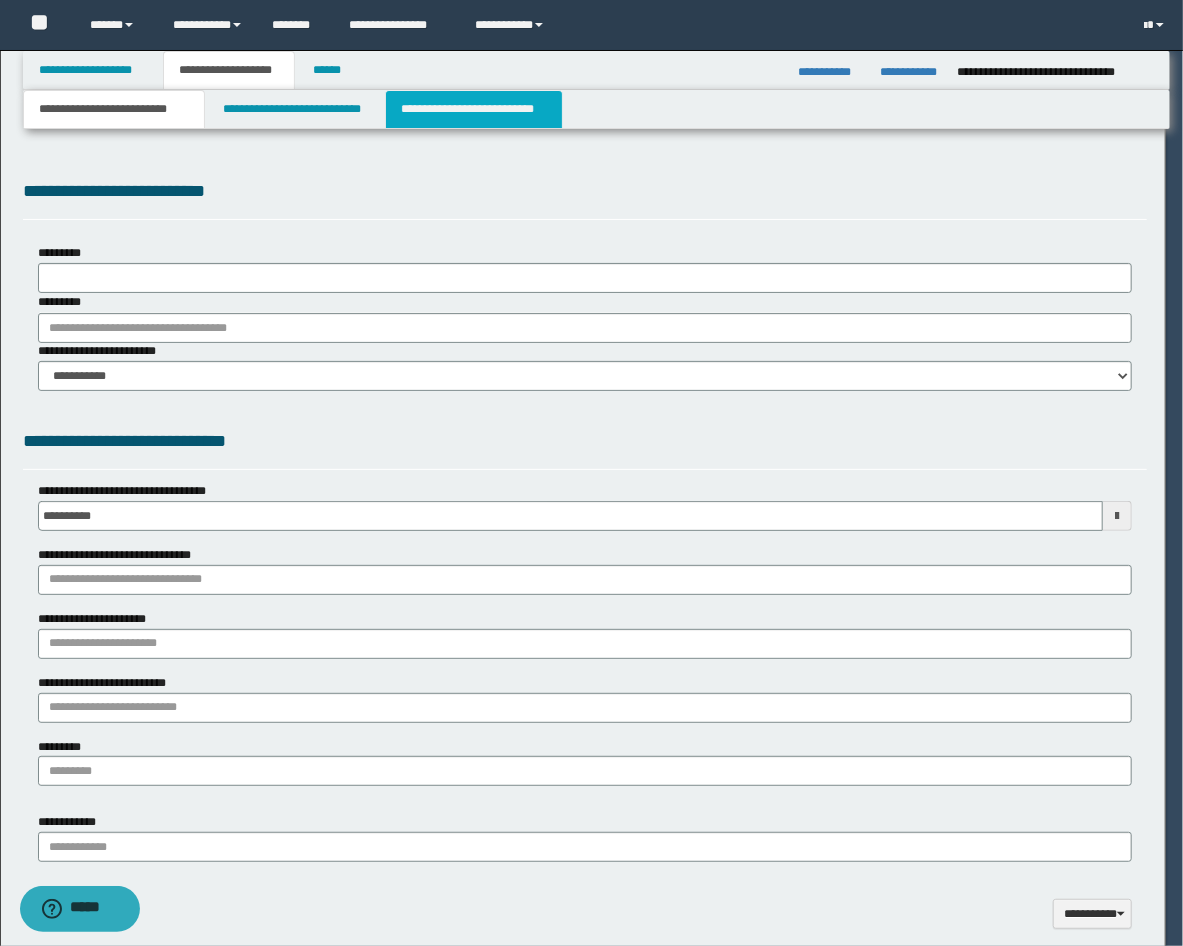 scroll, scrollTop: 0, scrollLeft: 0, axis: both 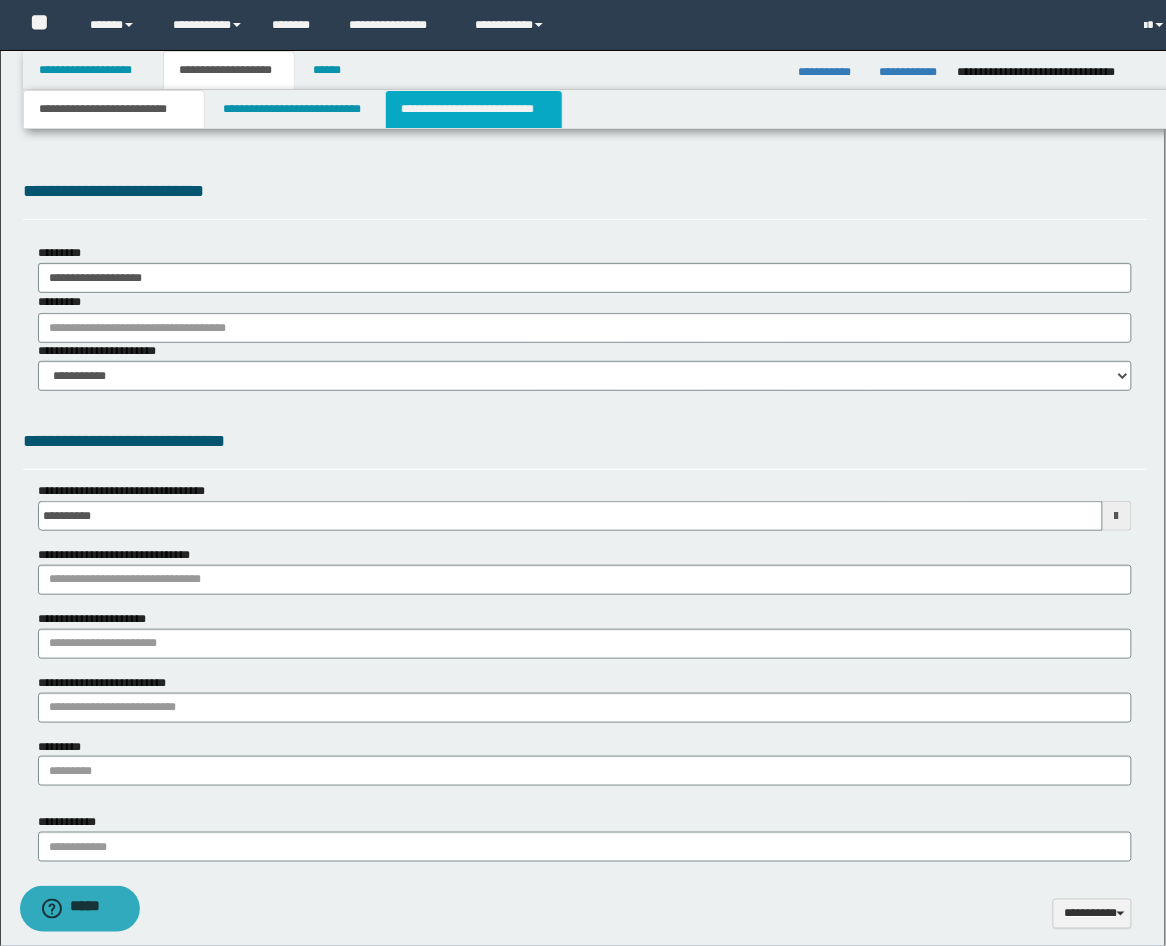 click on "**********" at bounding box center (474, 109) 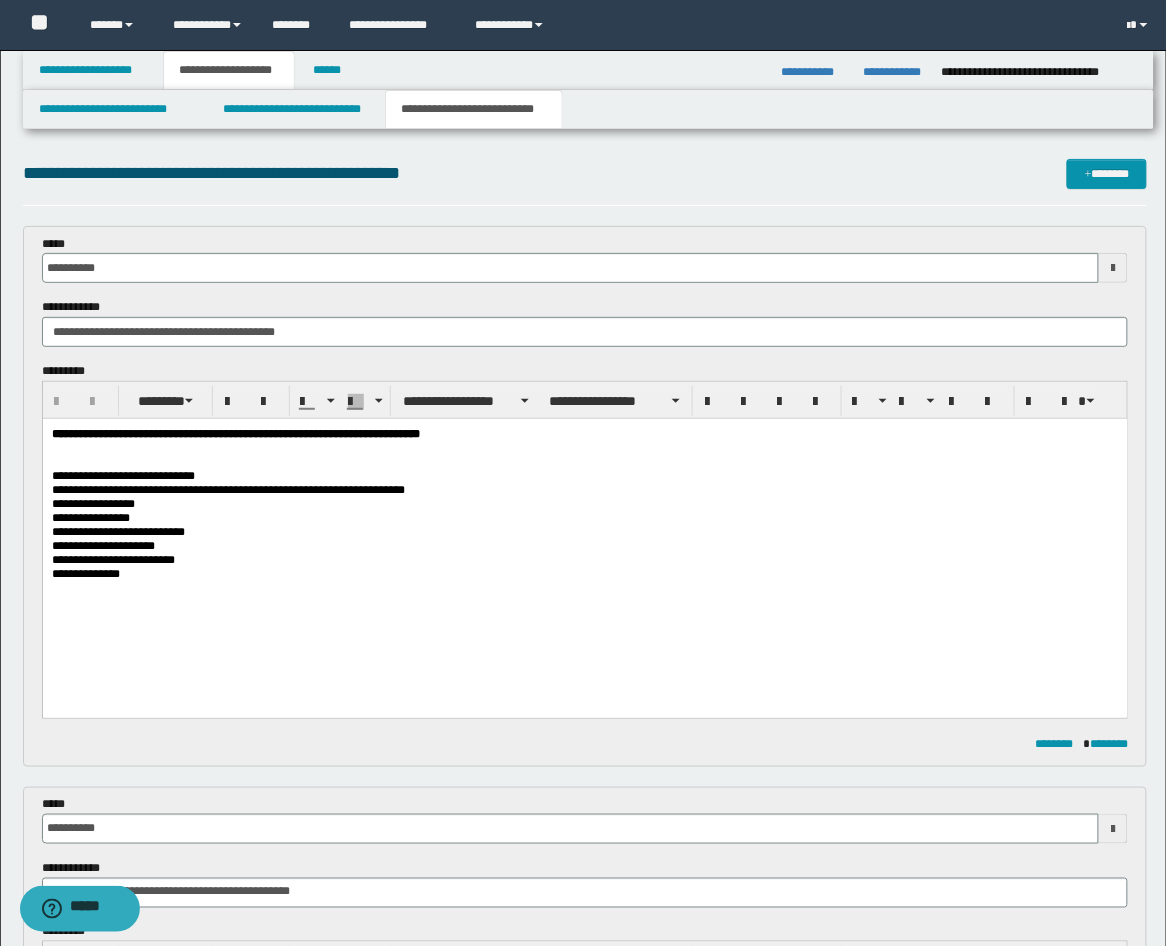 scroll, scrollTop: 0, scrollLeft: 0, axis: both 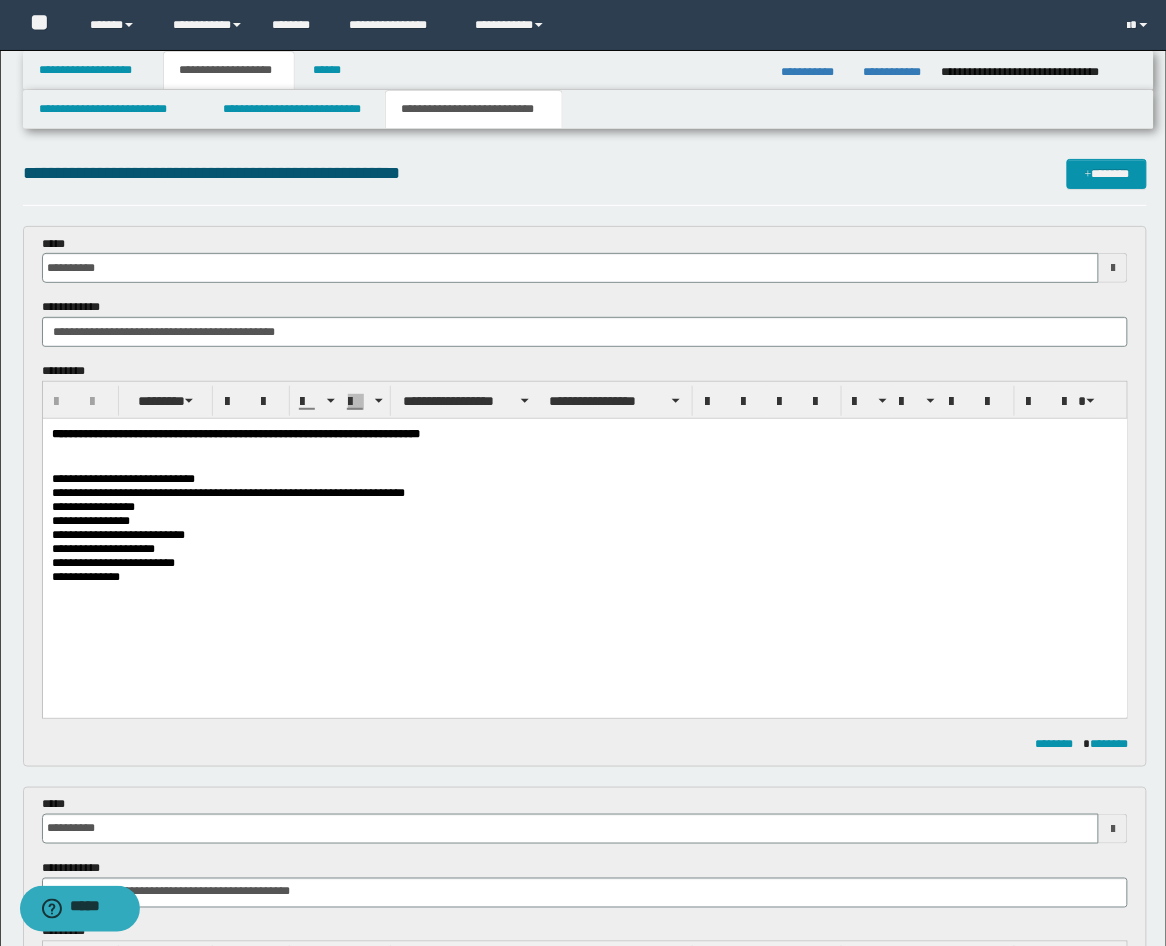click at bounding box center (1113, 268) 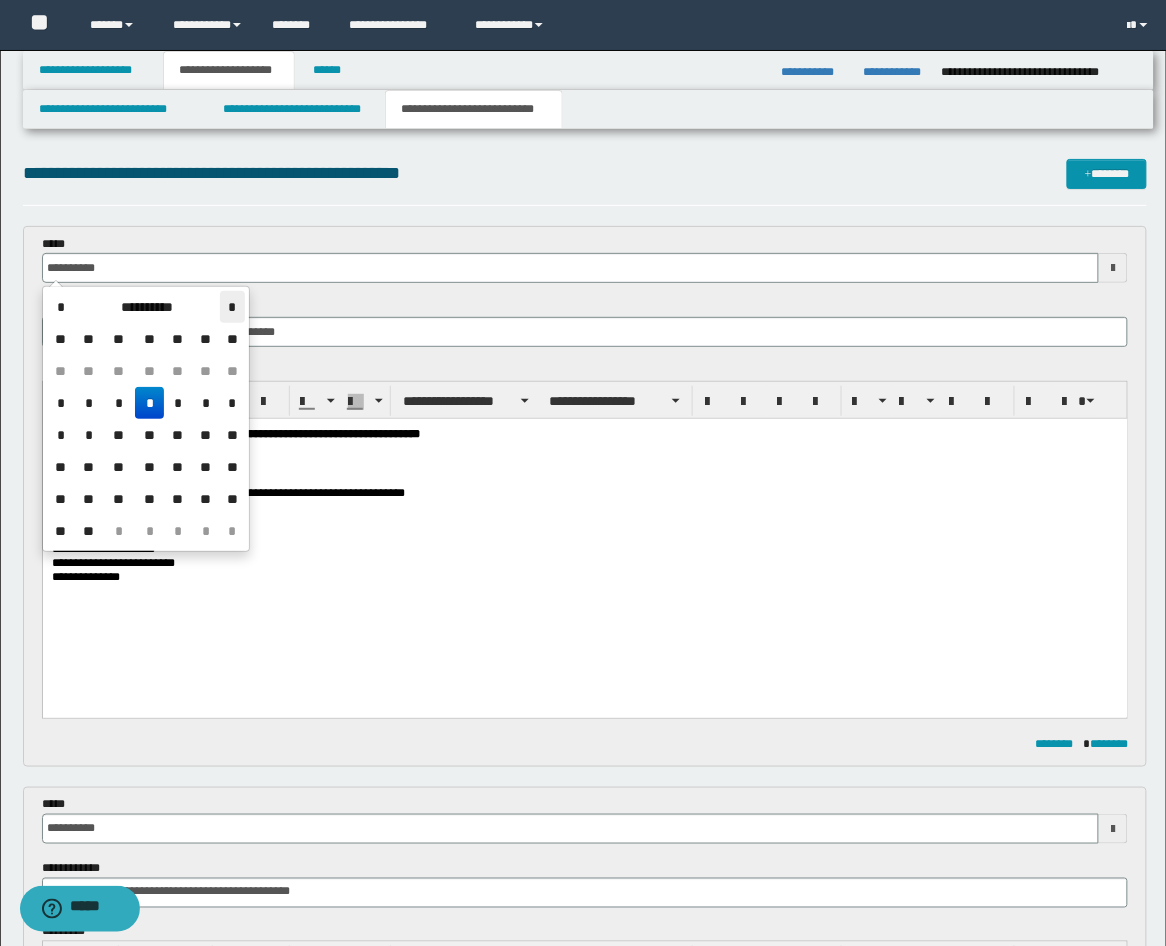 click on "*" at bounding box center (232, 307) 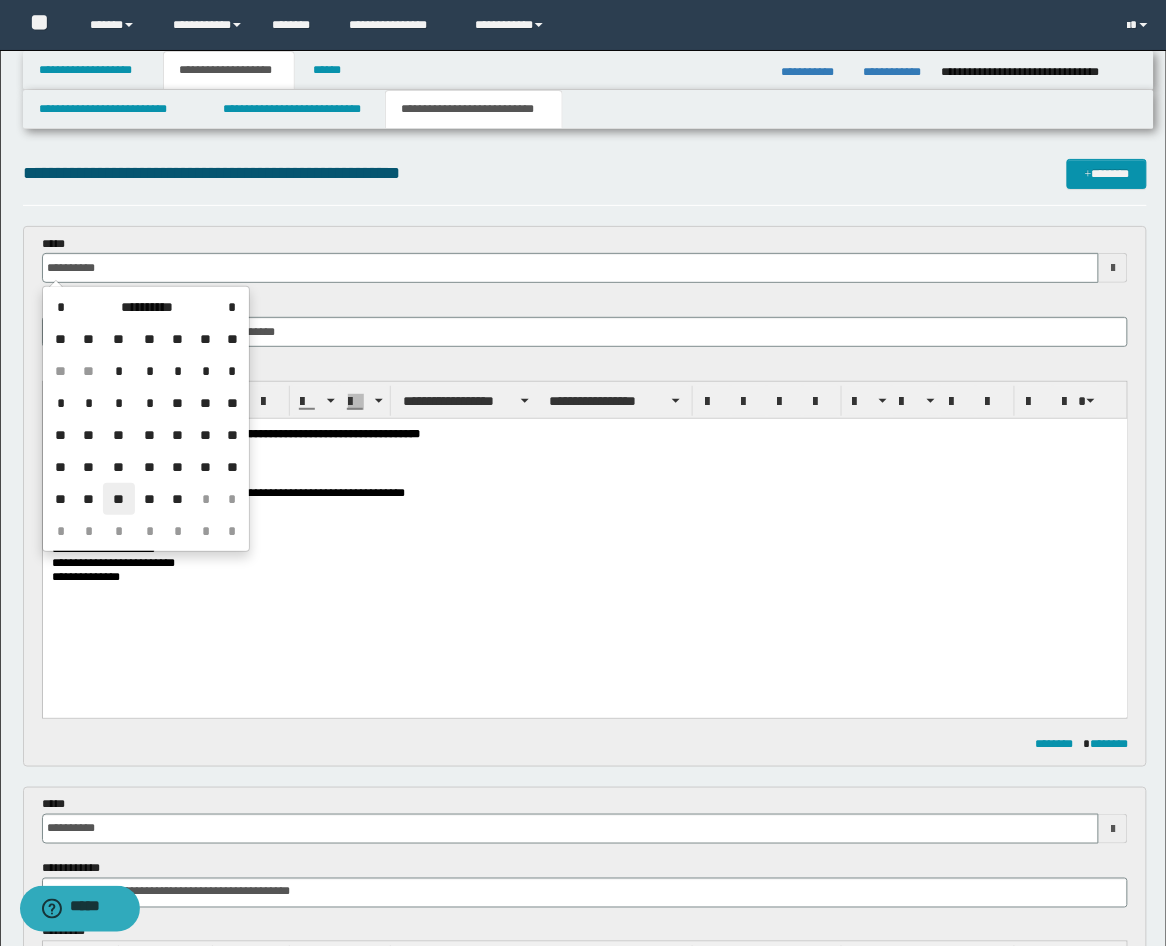 click on "**" at bounding box center (119, 499) 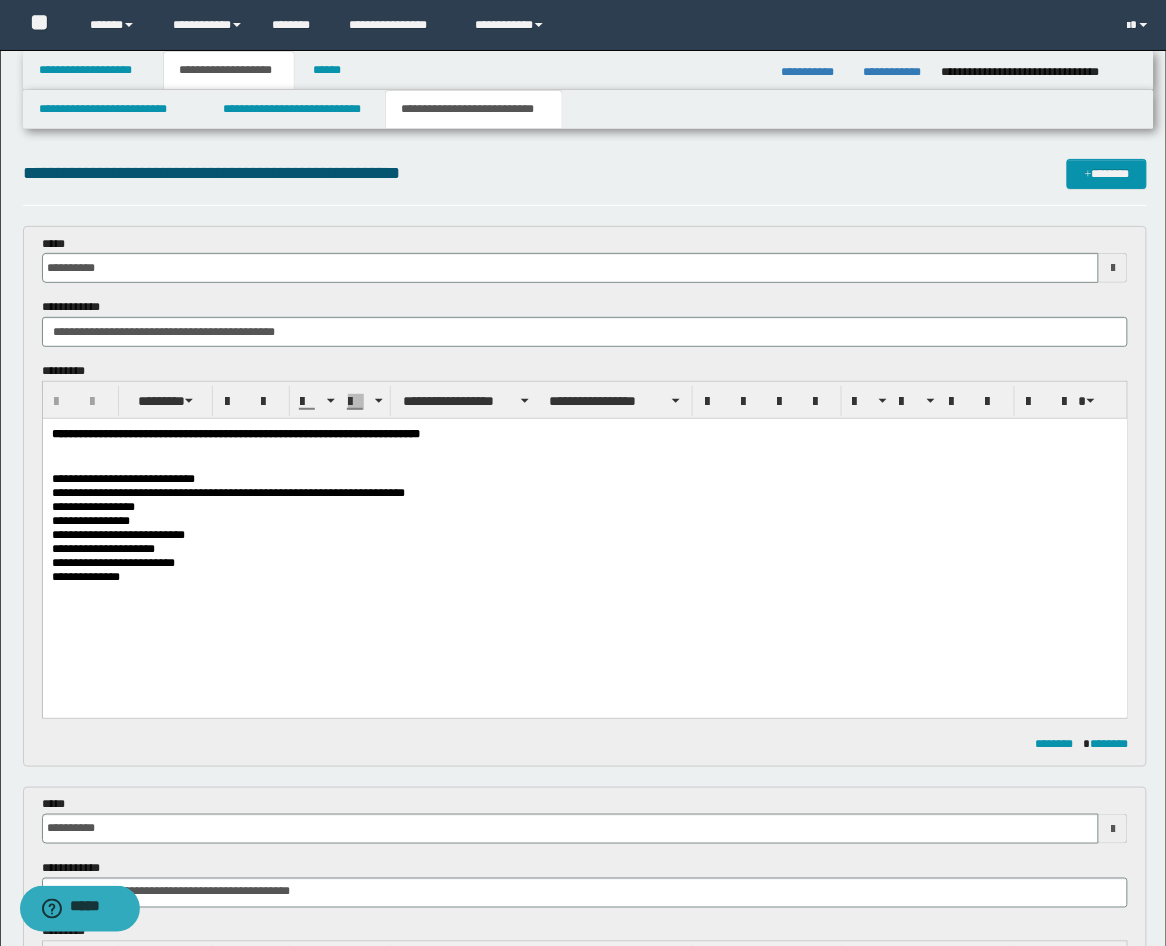 click on "**********" at bounding box center (584, 548) 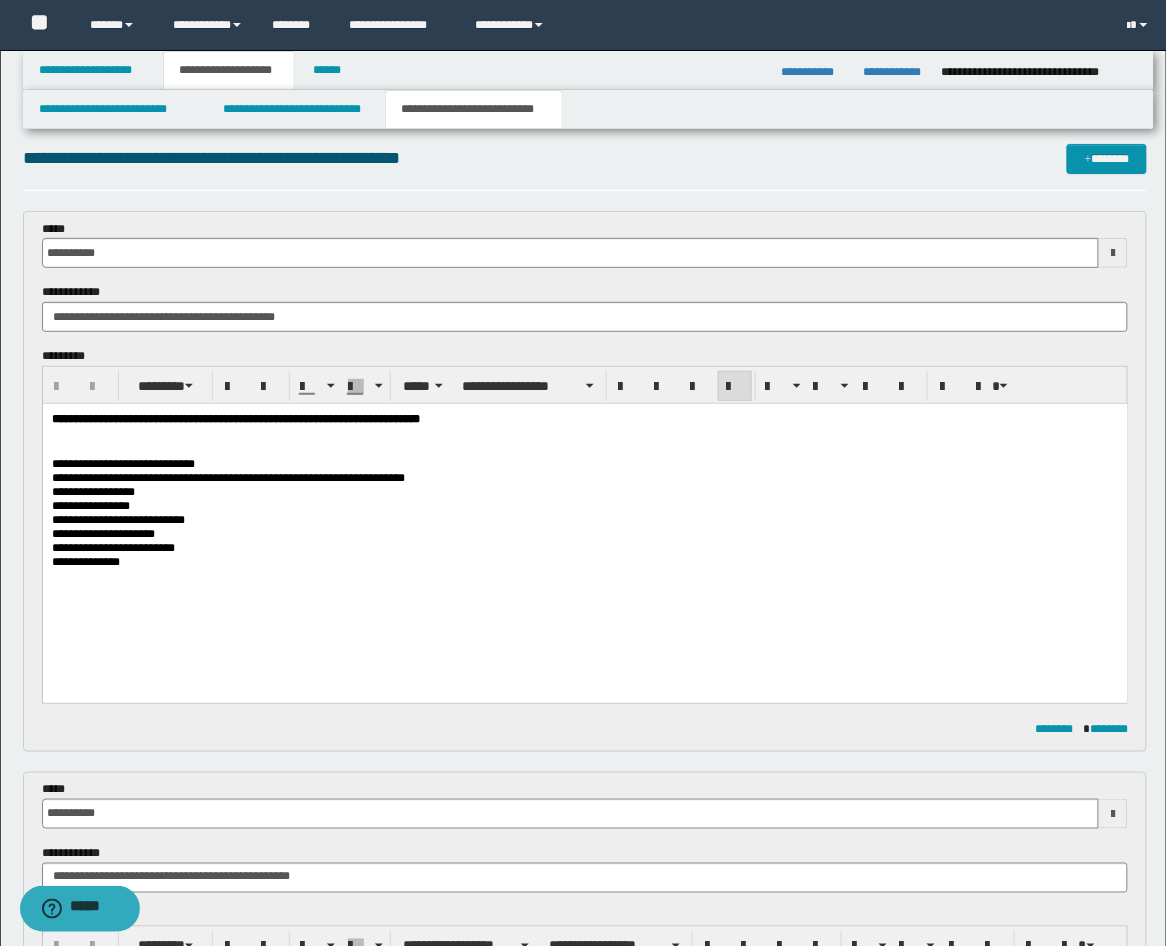 scroll, scrollTop: 0, scrollLeft: 0, axis: both 